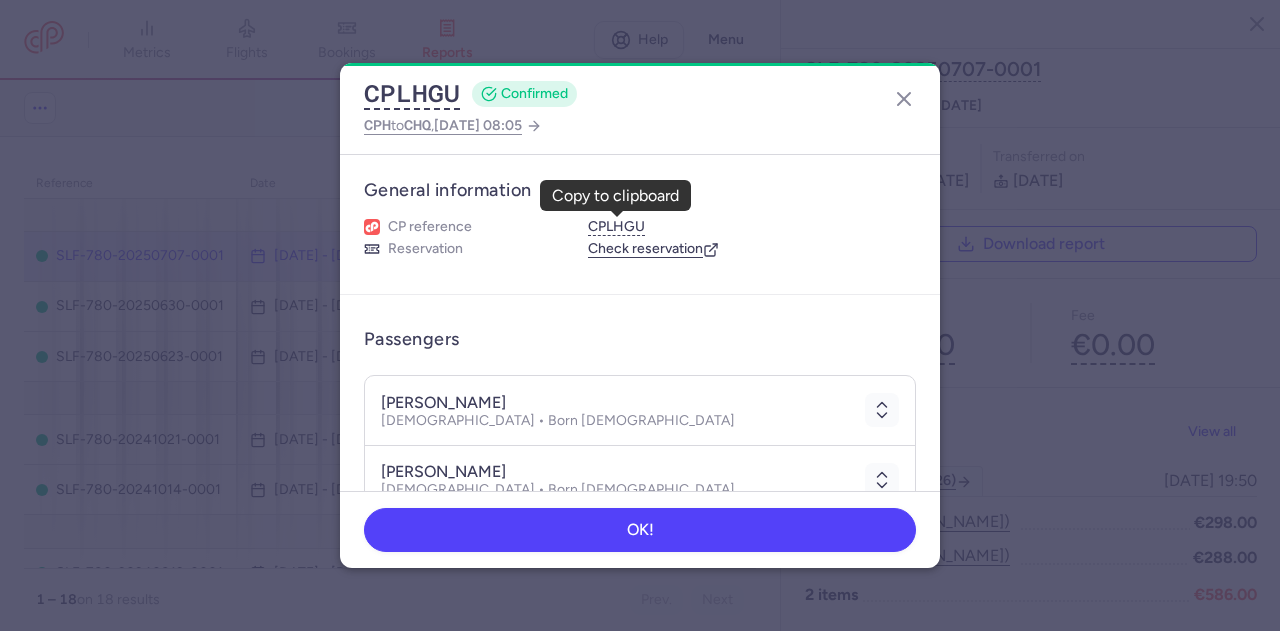 scroll, scrollTop: 0, scrollLeft: 0, axis: both 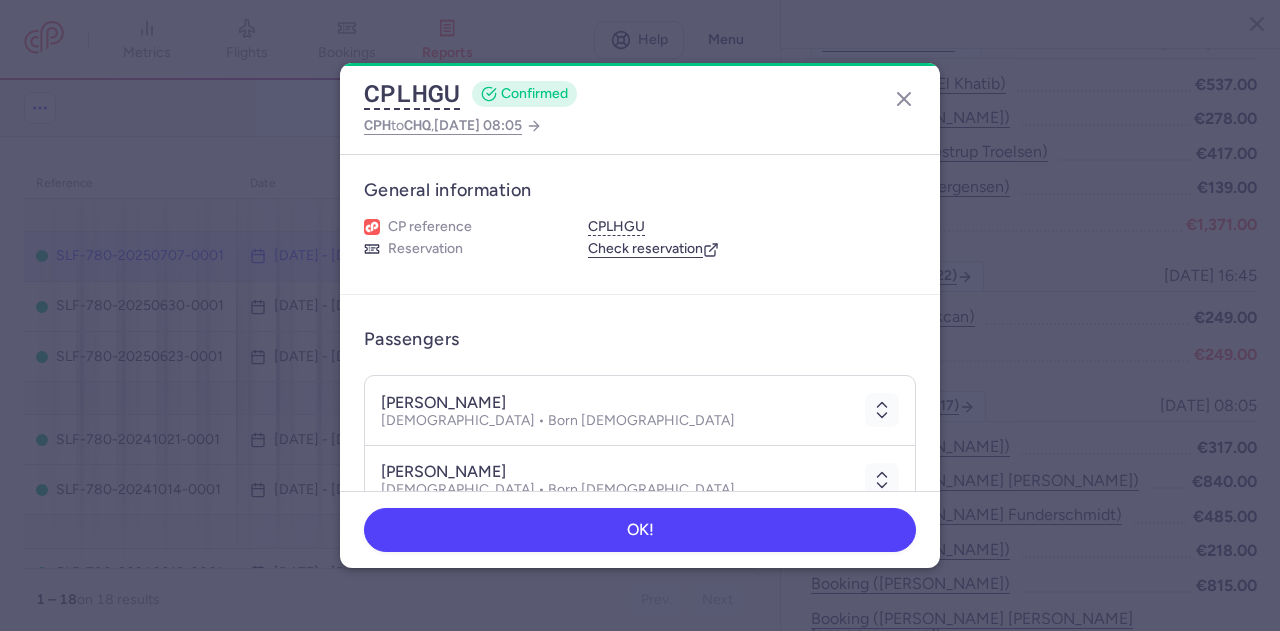 click on "CPLHGU  CONFIRMED CPH  to  CHQ ,  2025 Jul 5, 08:05 General information CP reference CPLHGU Reservation  Check reservation  Passengers christian peters BOSSEN  Male • Born 09/11/1982 michael HANSEN  Male • Born 08/02/1984 Ancillaries Checked baggage 1 × 20 kg • €19.00 paid Items Booking €317.00 Booking date  27/06/2025  Show transactions OK!" 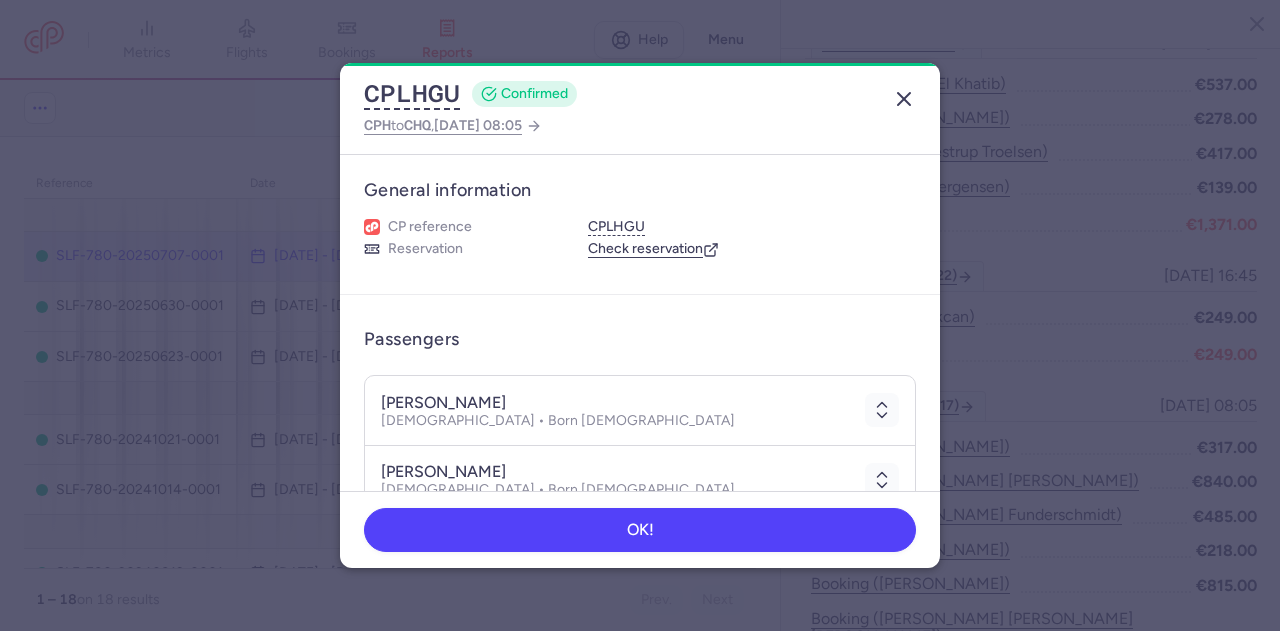 click 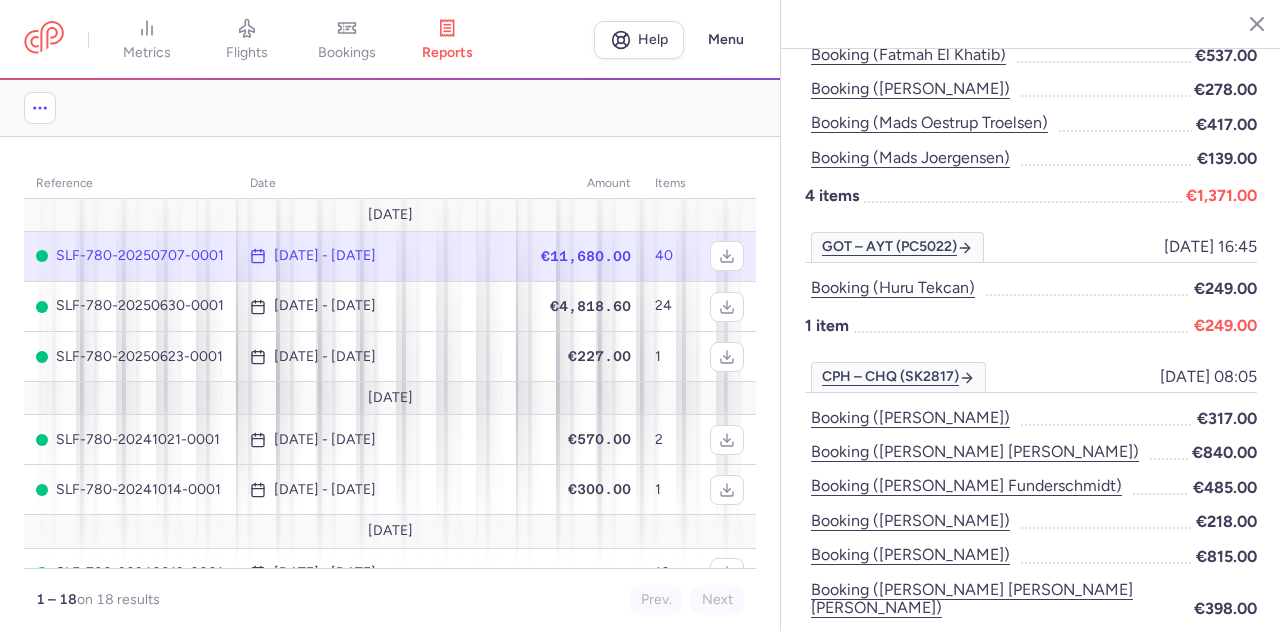 scroll, scrollTop: 1000, scrollLeft: 0, axis: vertical 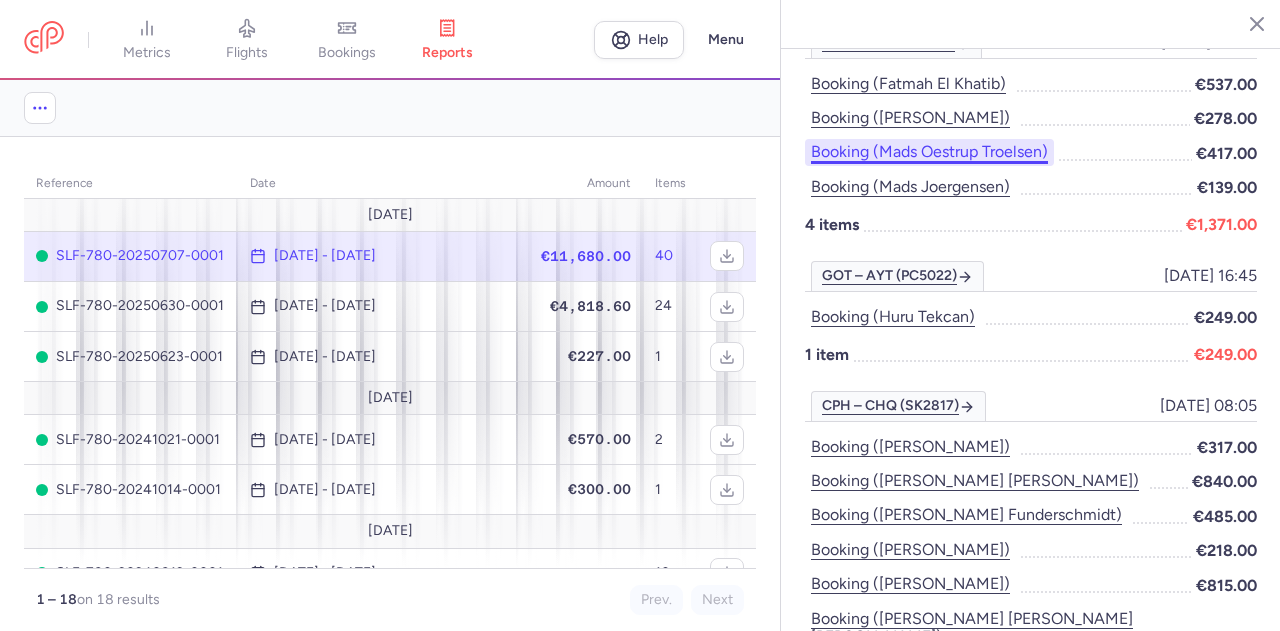 click on "Booking (mads oestrup troelsen)" at bounding box center [929, 152] 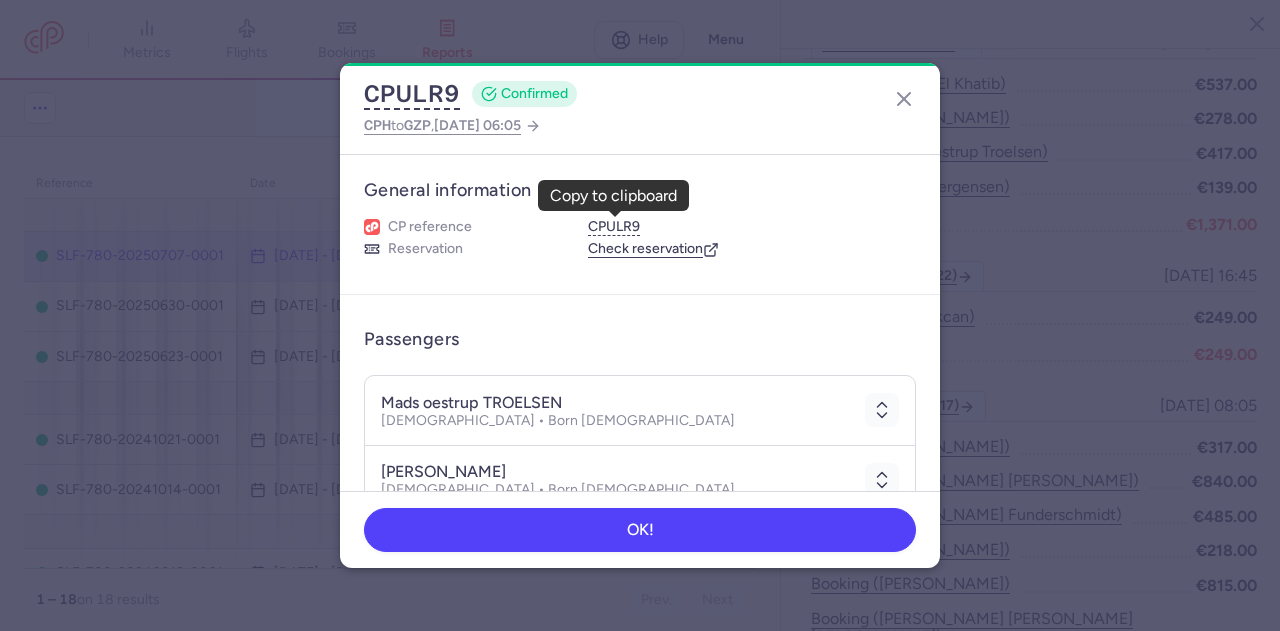 drag, startPoint x: 591, startPoint y: 223, endPoint x: 650, endPoint y: 225, distance: 59.03389 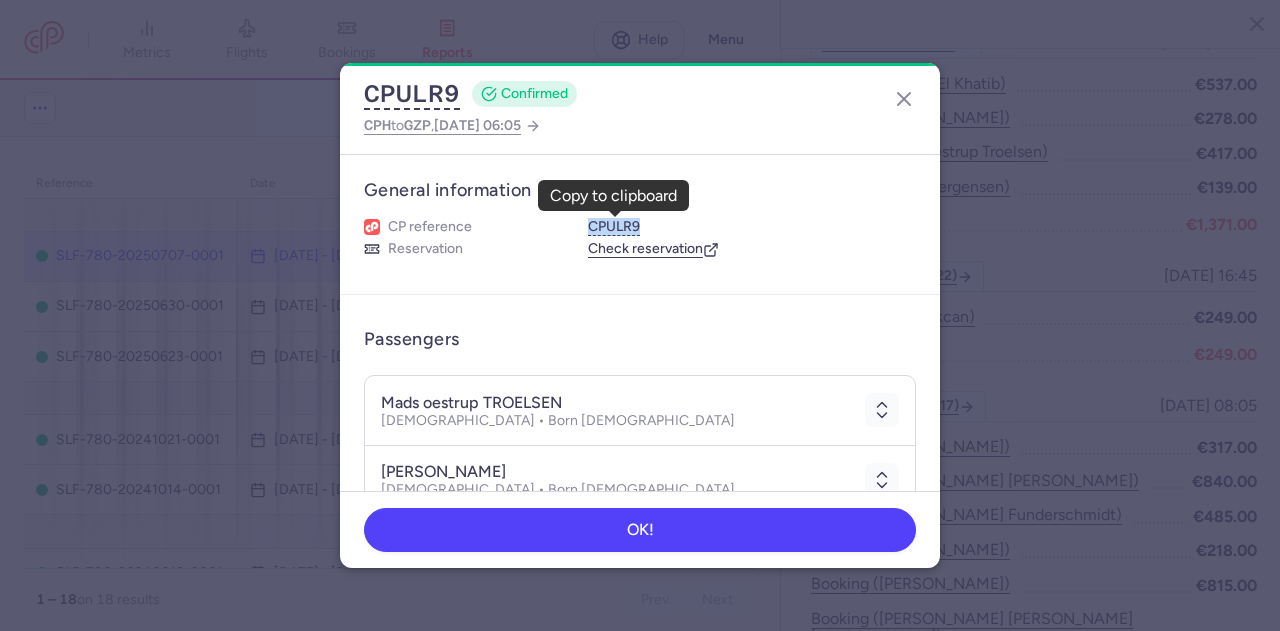 drag, startPoint x: 652, startPoint y: 224, endPoint x: 585, endPoint y: 225, distance: 67.00746 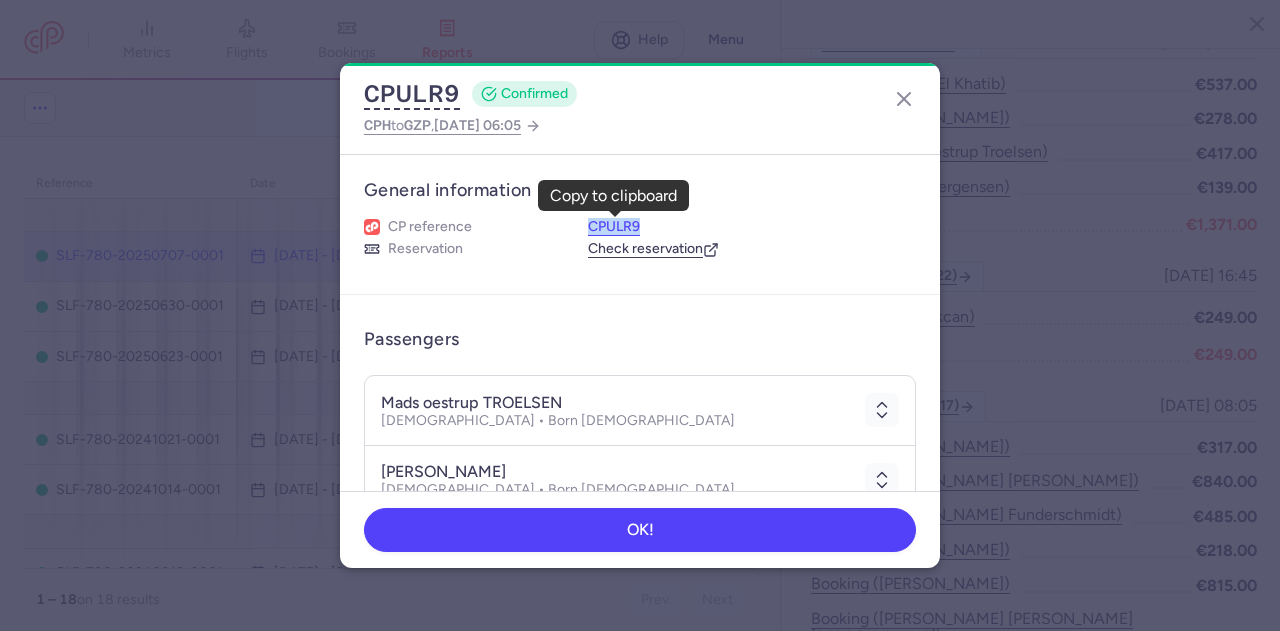 copy on "CPULR9" 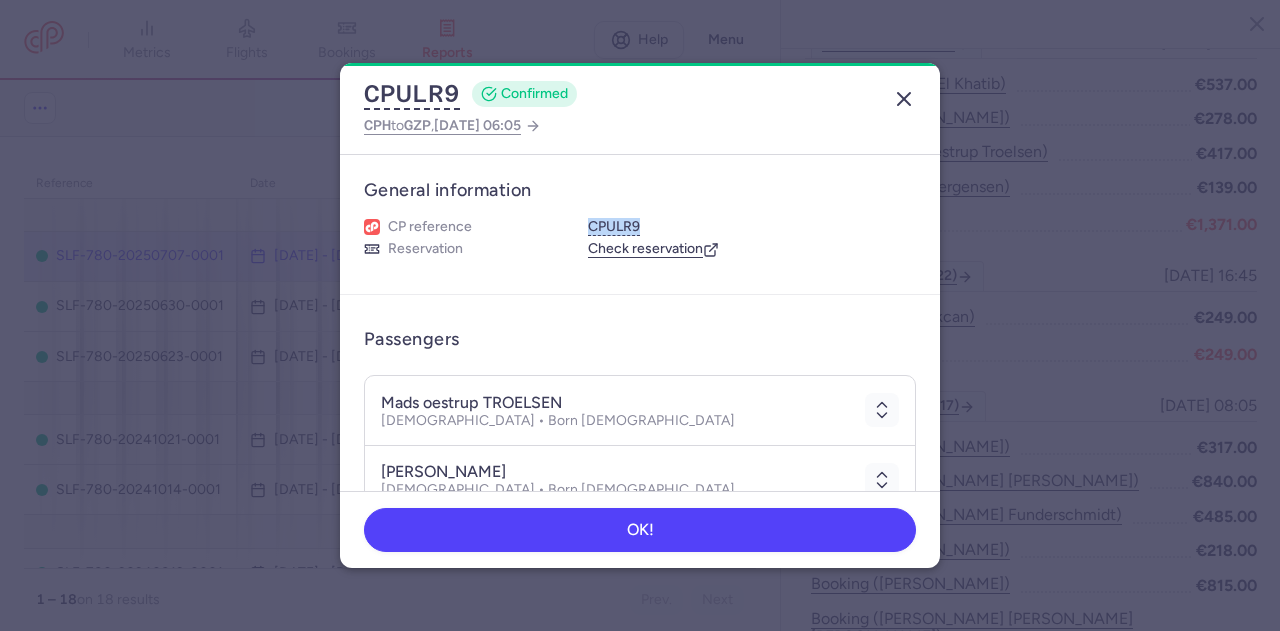 click 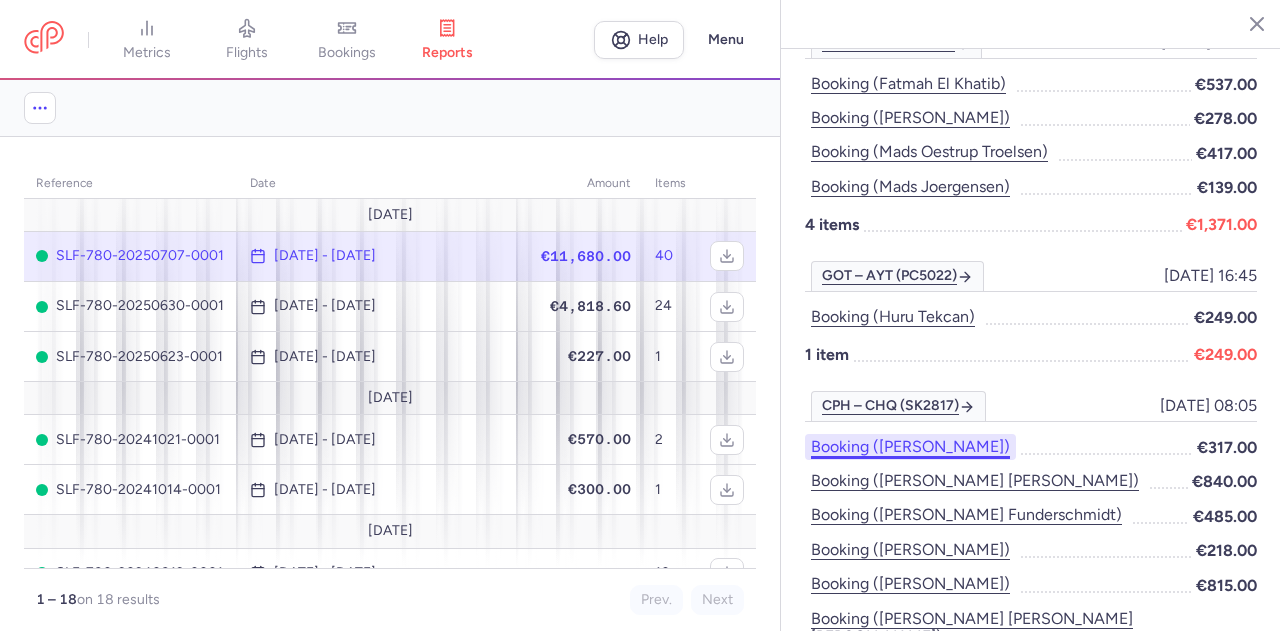 click on "Booking ([PERSON_NAME])" at bounding box center [910, 447] 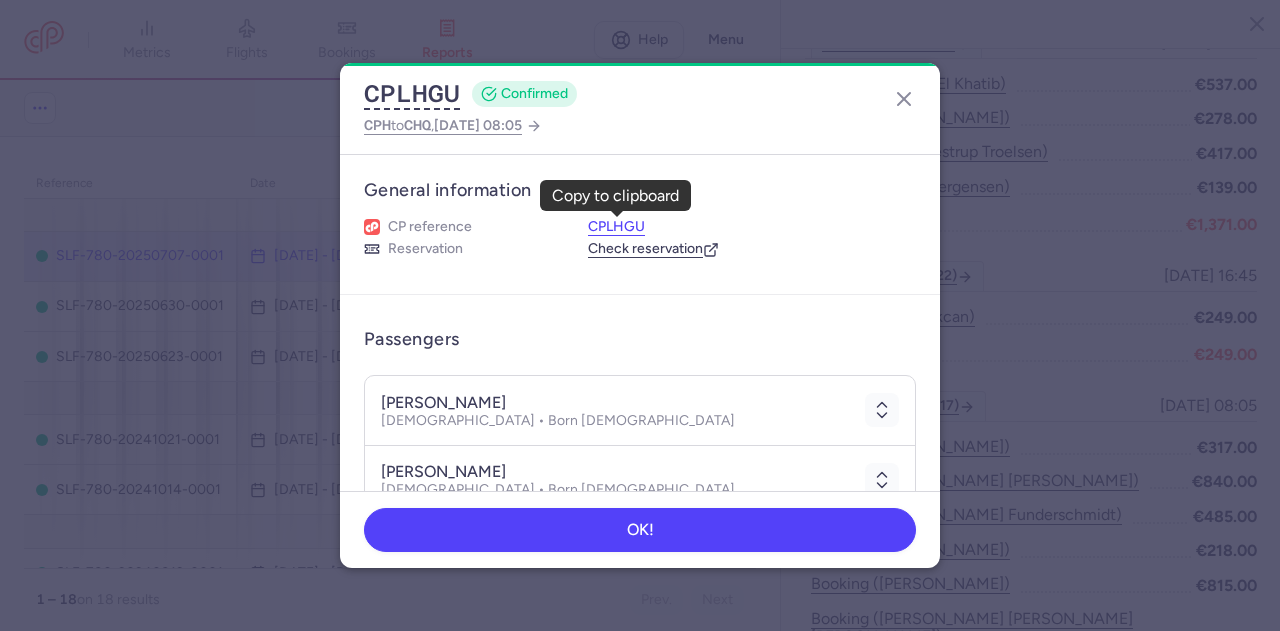 drag, startPoint x: 589, startPoint y: 217, endPoint x: 644, endPoint y: 230, distance: 56.515484 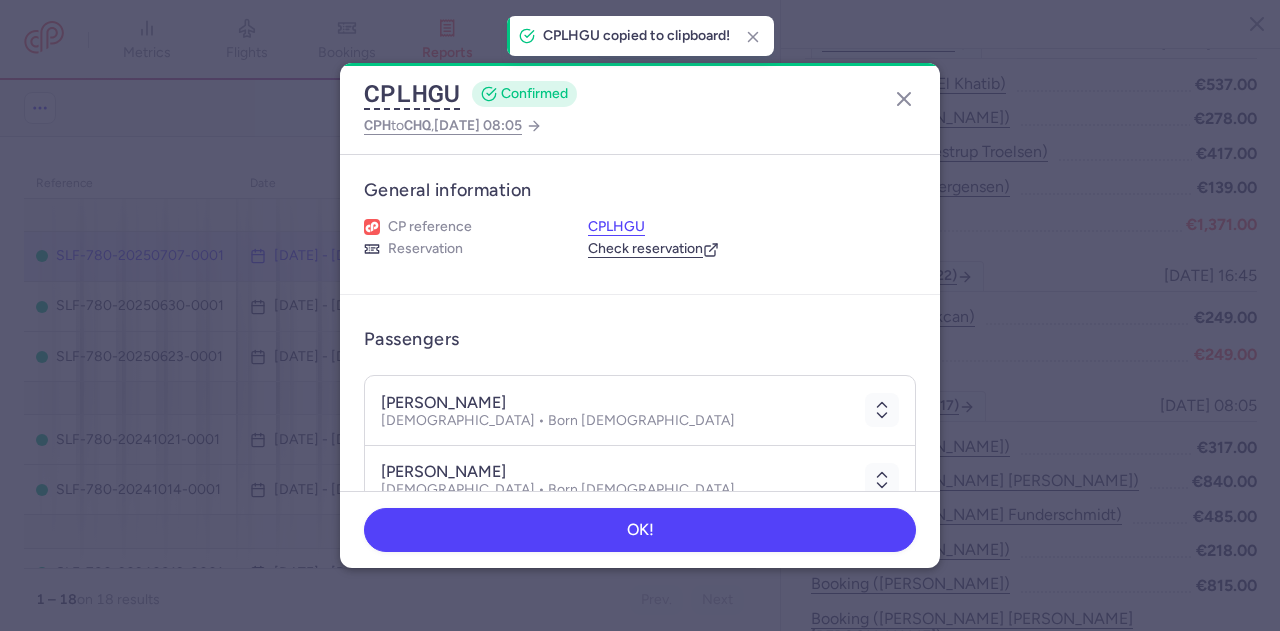 drag, startPoint x: 644, startPoint y: 230, endPoint x: 592, endPoint y: 224, distance: 52.34501 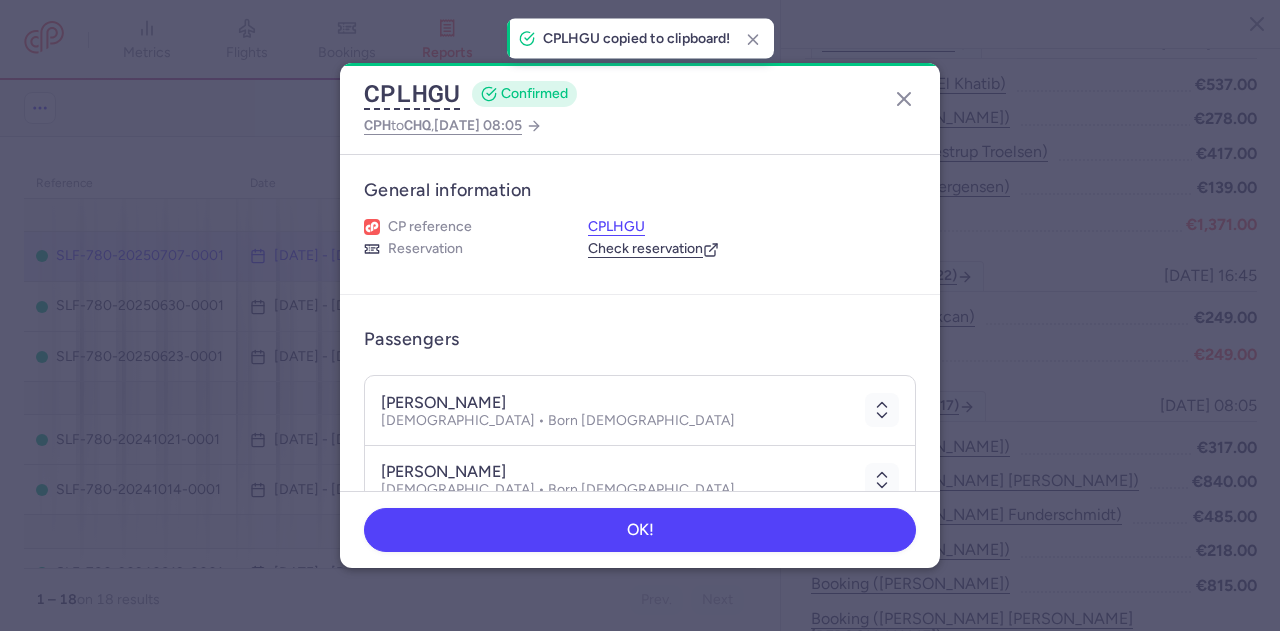 click on "CPLHGU" at bounding box center (616, 227) 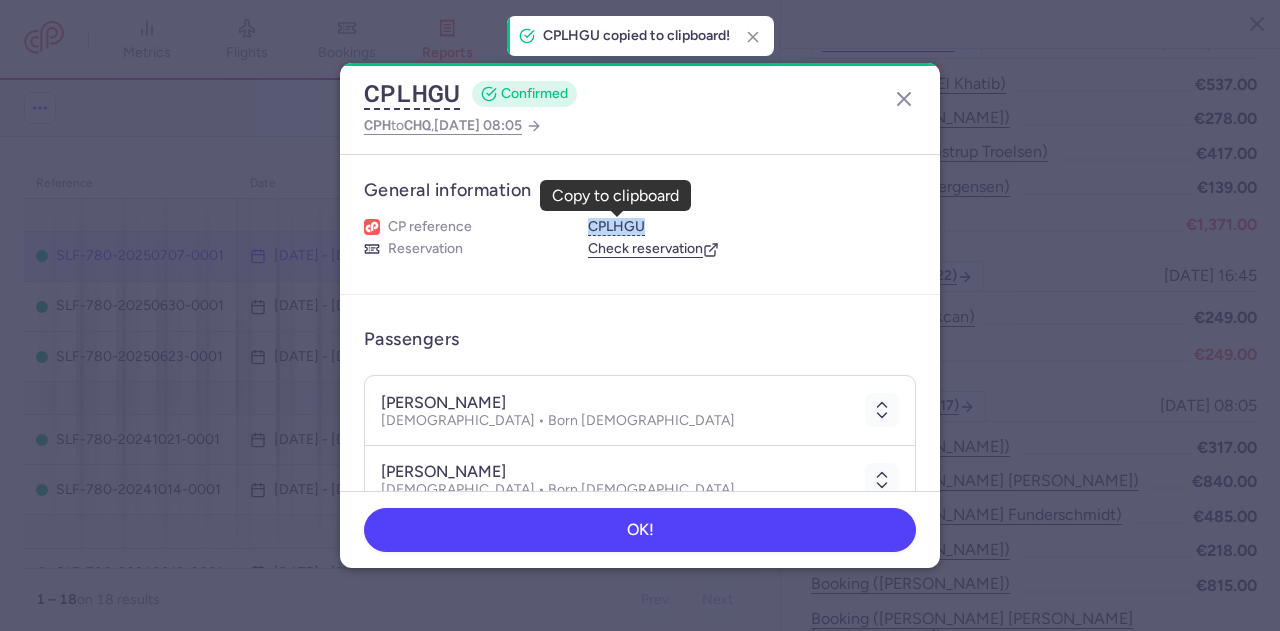 drag, startPoint x: 652, startPoint y: 226, endPoint x: 586, endPoint y: 231, distance: 66.189125 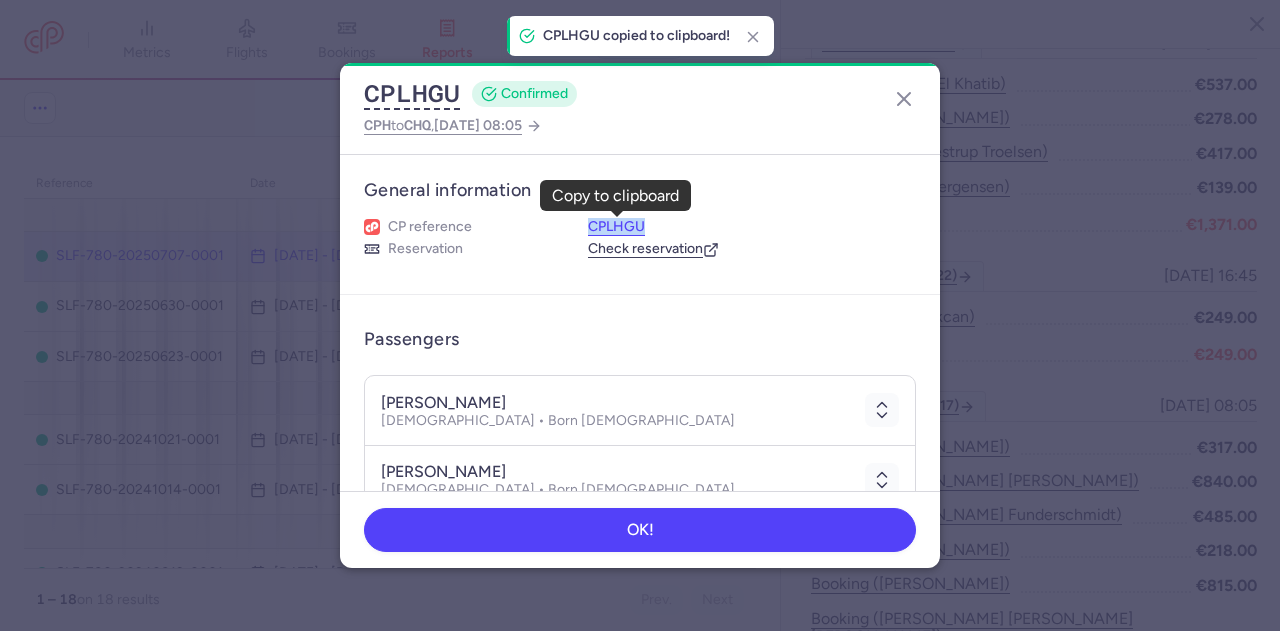 copy on "CPLHGU" 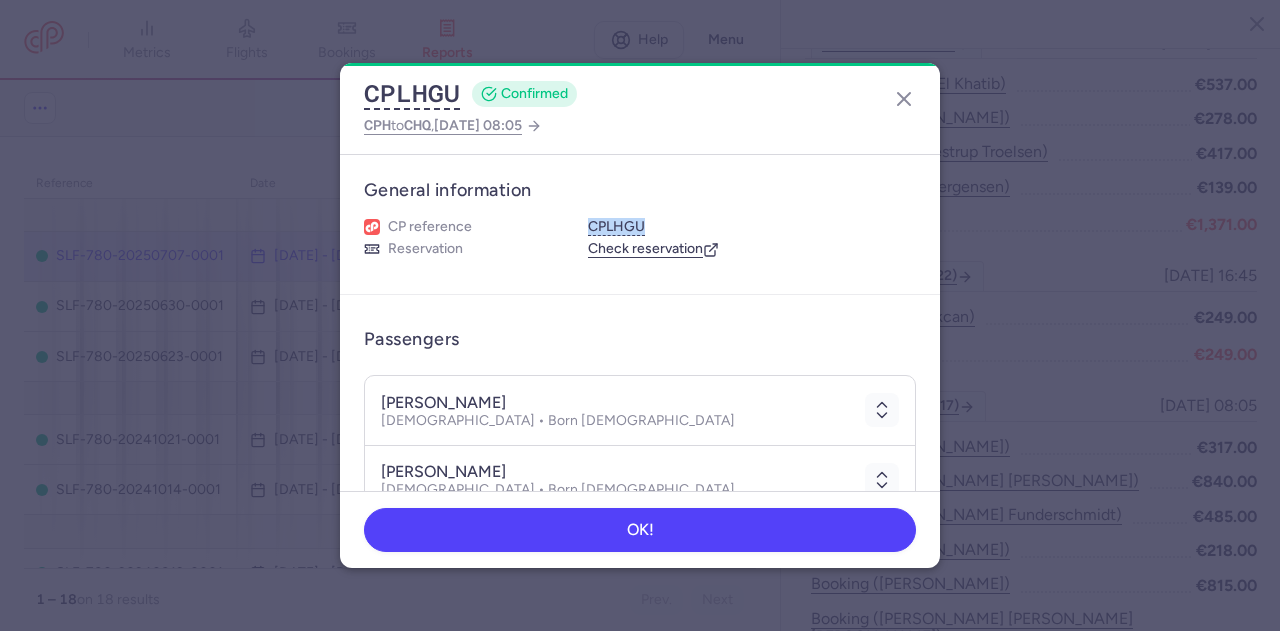 drag, startPoint x: 378, startPoint y: 403, endPoint x: 561, endPoint y: 400, distance: 183.02458 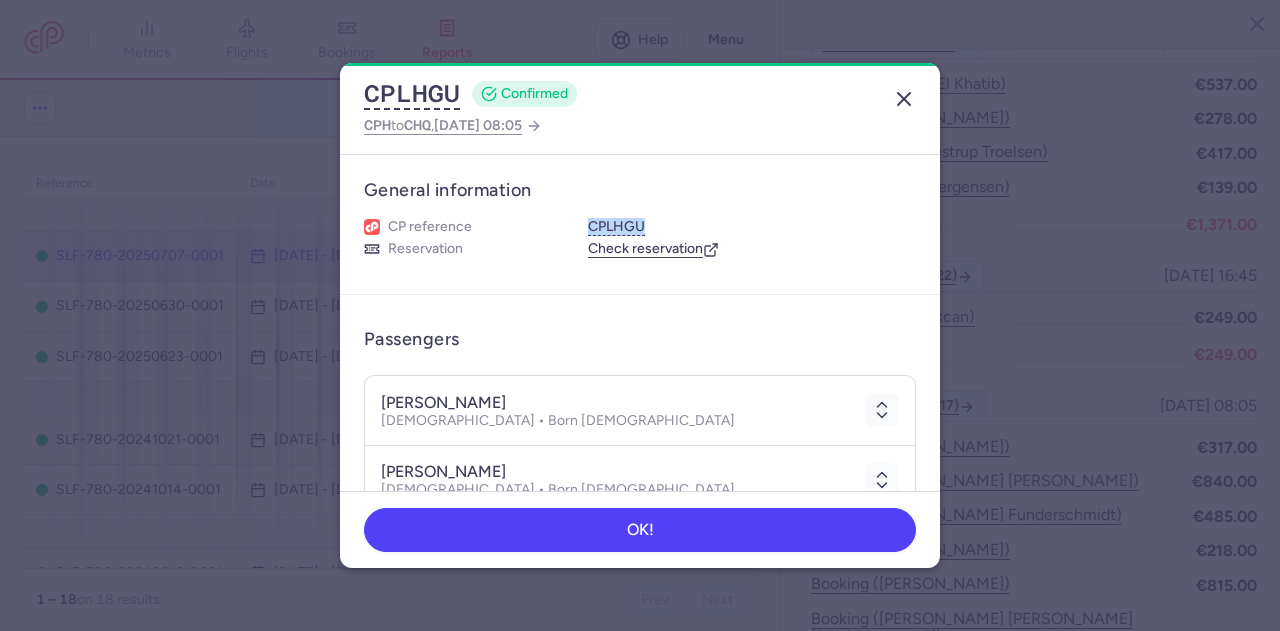 click 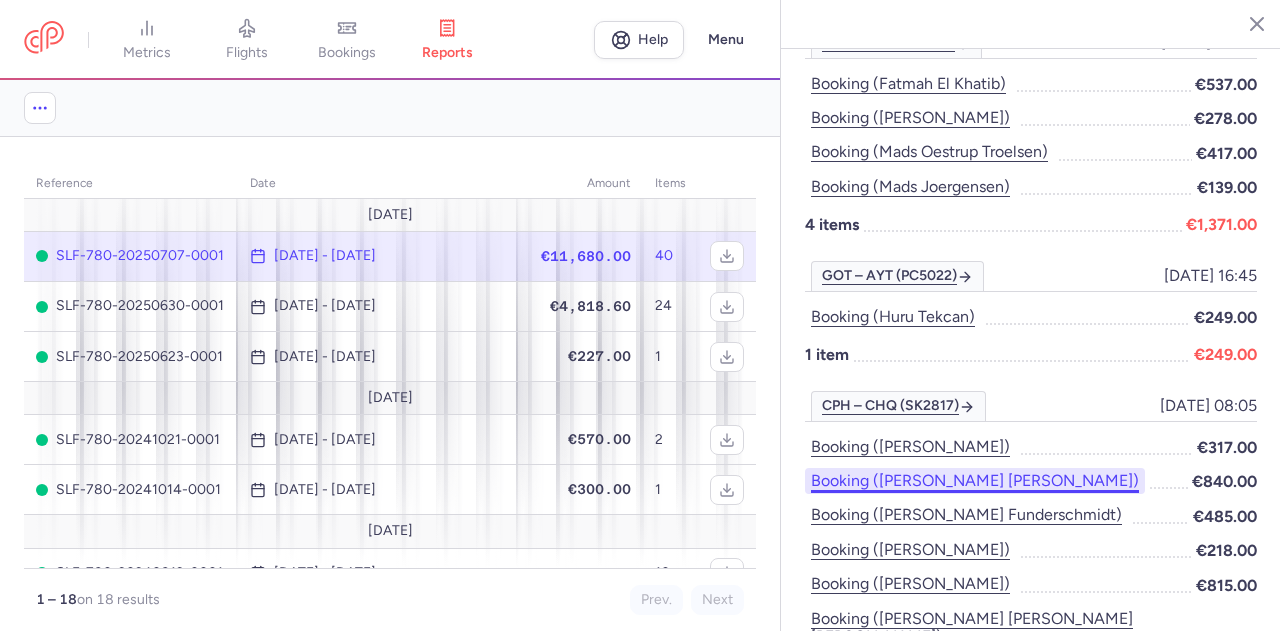 click on "Booking ([PERSON_NAME] [PERSON_NAME])" at bounding box center [975, 481] 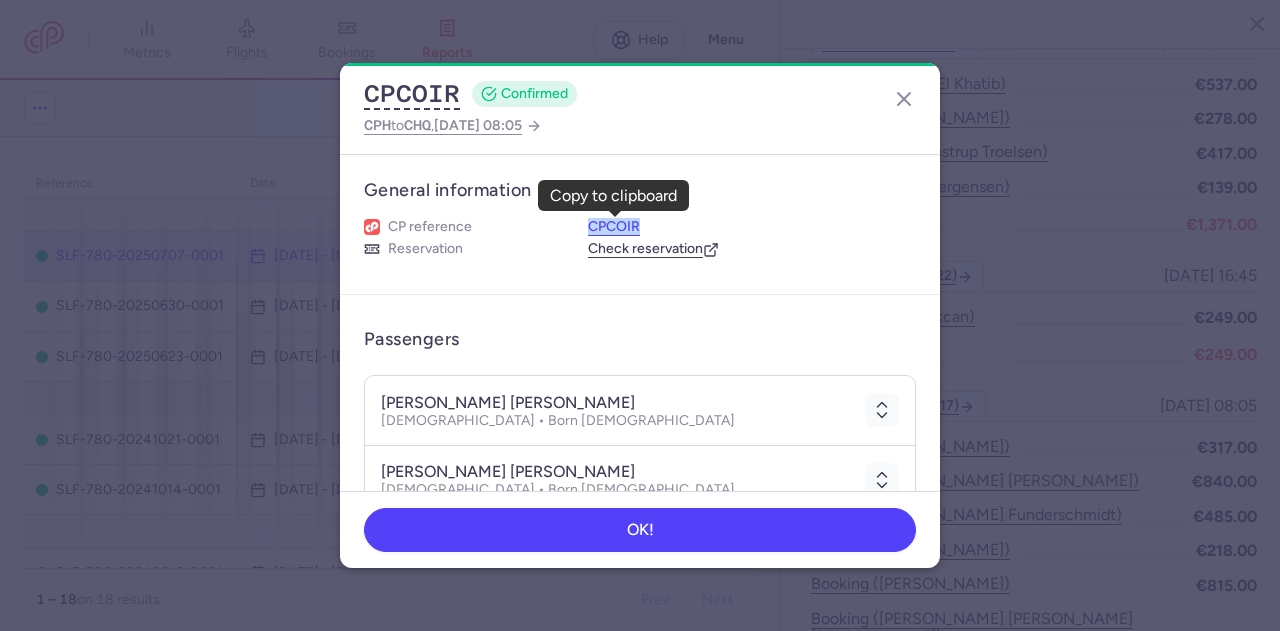 drag, startPoint x: 583, startPoint y: 225, endPoint x: 638, endPoint y: 229, distance: 55.145264 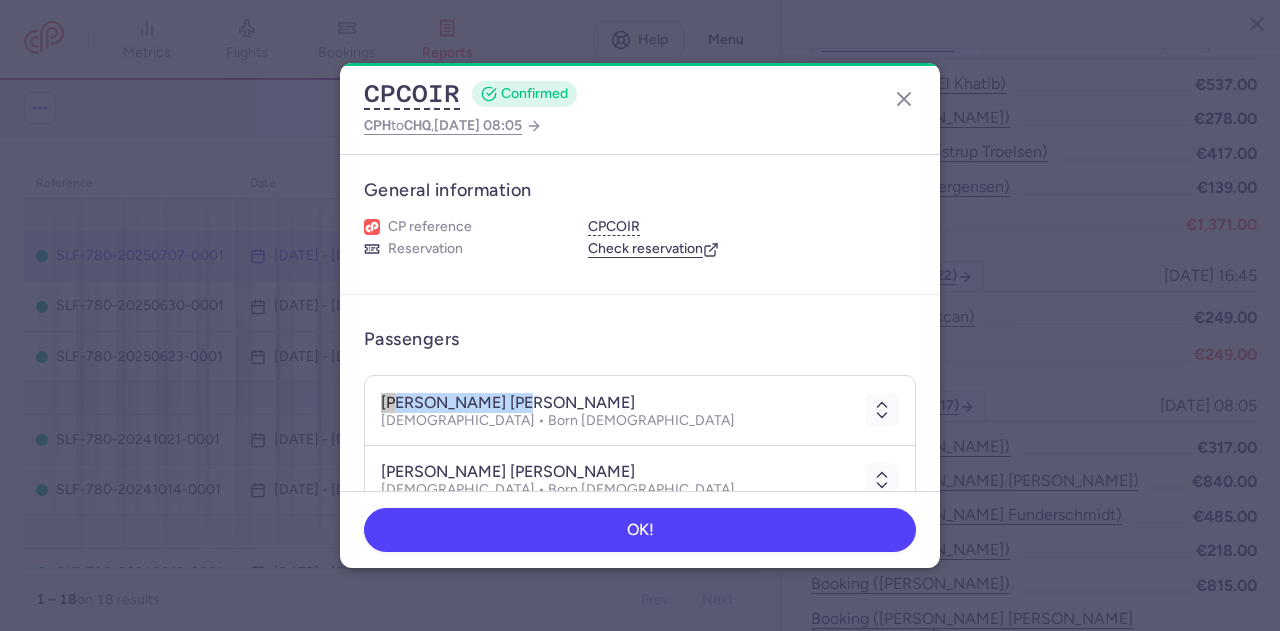 drag, startPoint x: 382, startPoint y: 399, endPoint x: 516, endPoint y: 399, distance: 134 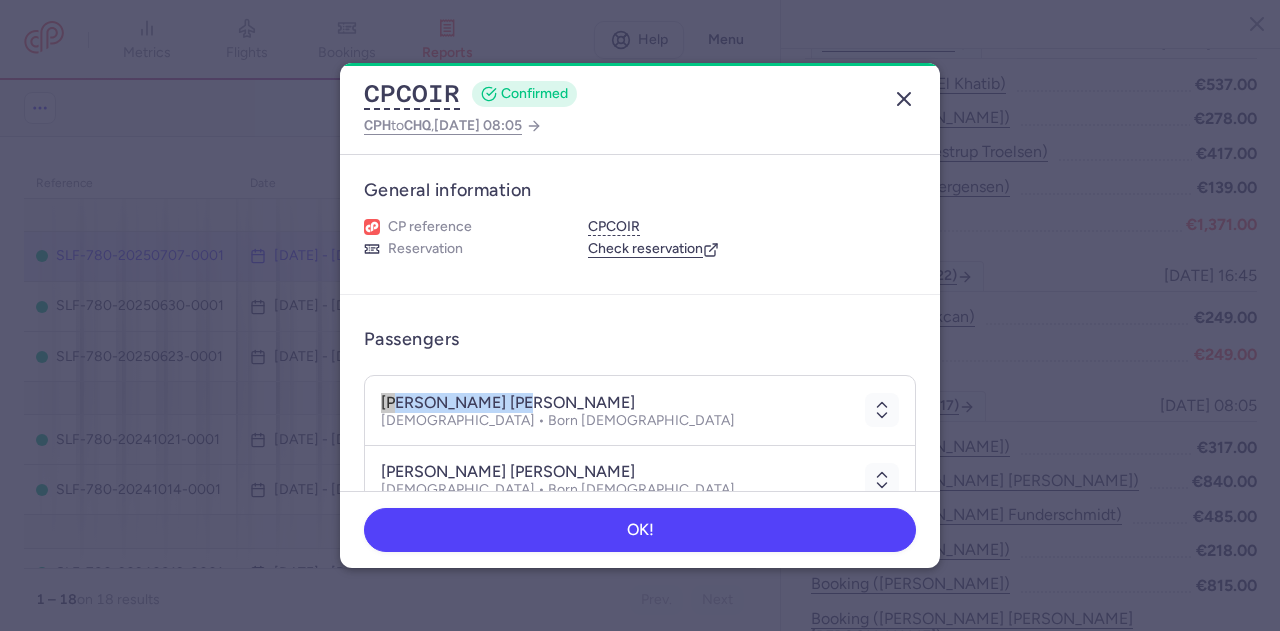 click 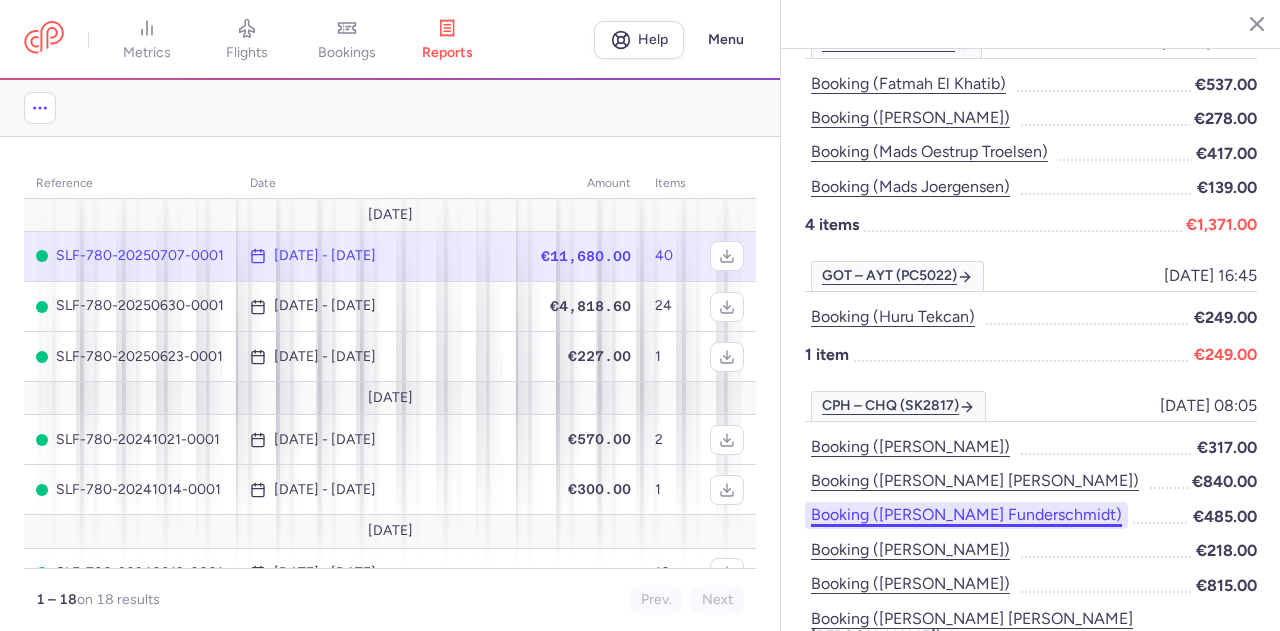 click on "Booking ([PERSON_NAME] funderschmidt)" at bounding box center (966, 515) 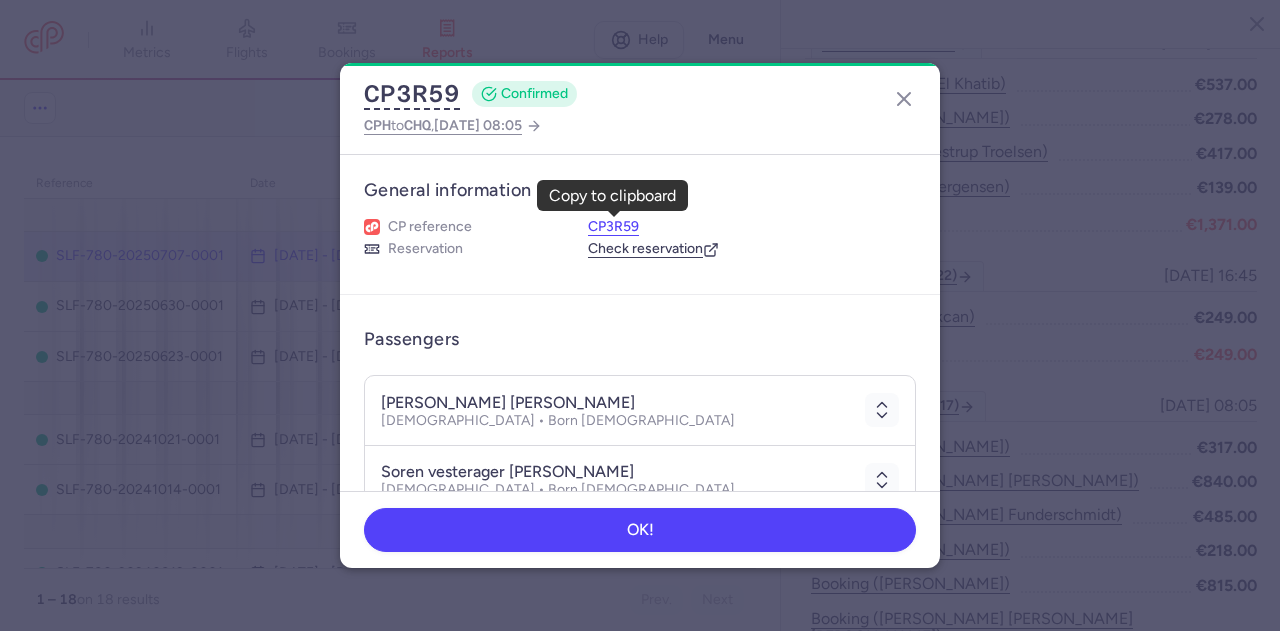 drag, startPoint x: 588, startPoint y: 225, endPoint x: 633, endPoint y: 227, distance: 45.044422 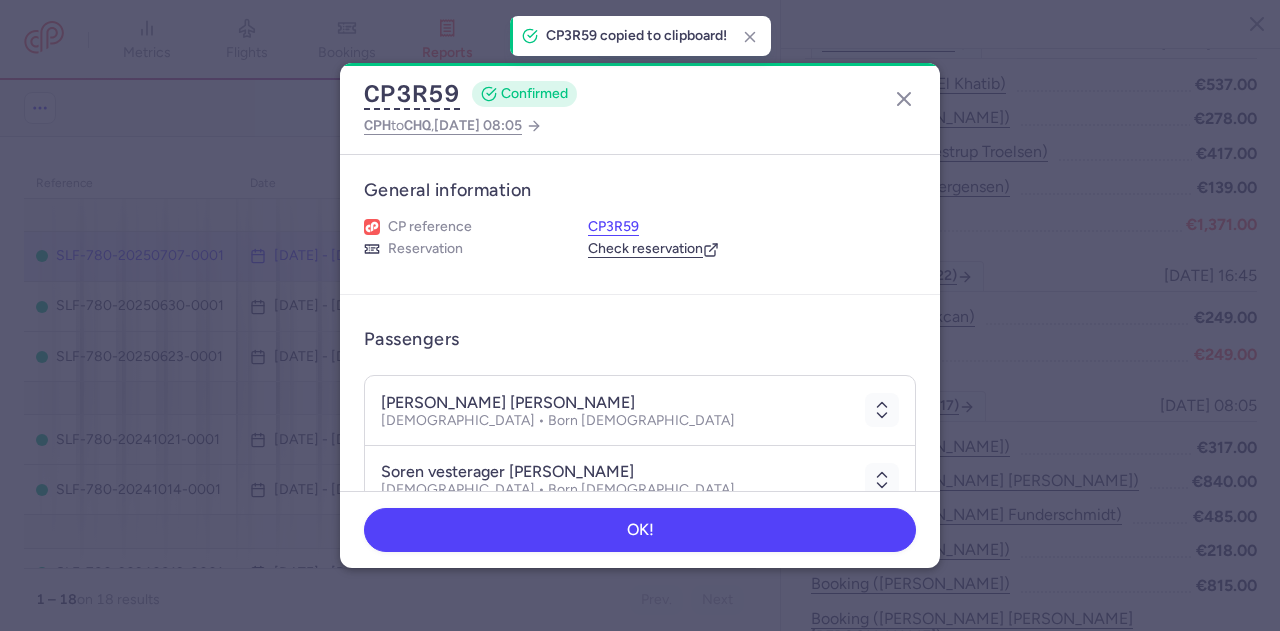drag, startPoint x: 637, startPoint y: 227, endPoint x: 606, endPoint y: 229, distance: 31.06445 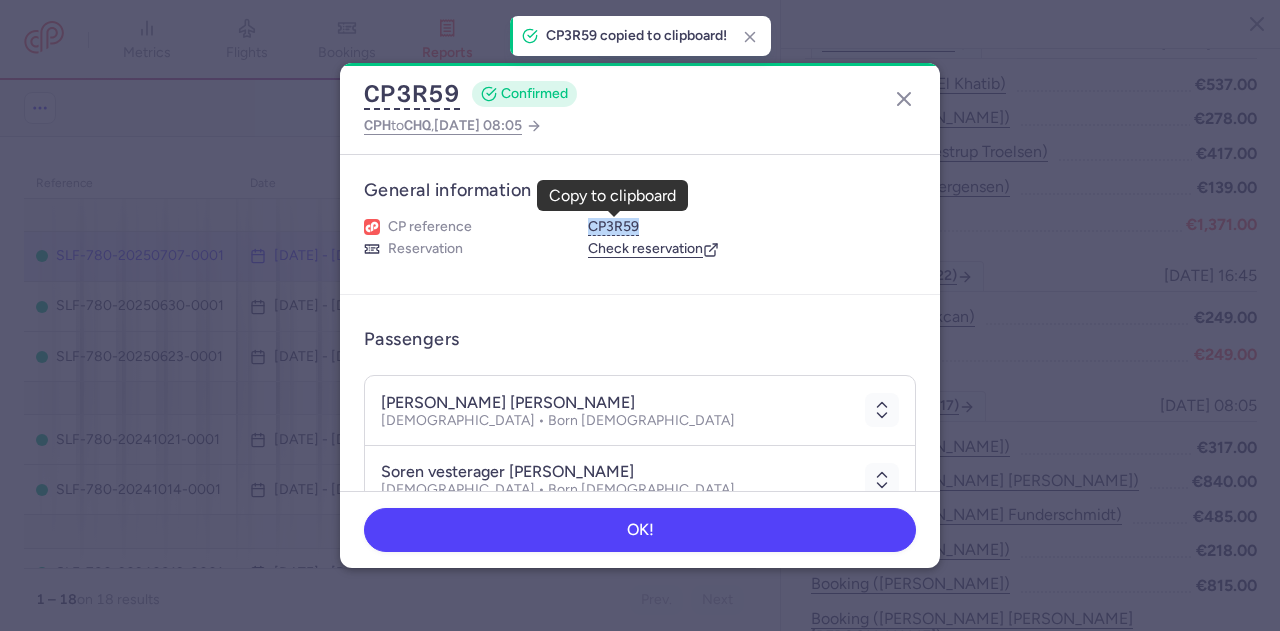 drag, startPoint x: 585, startPoint y: 225, endPoint x: 639, endPoint y: 225, distance: 54 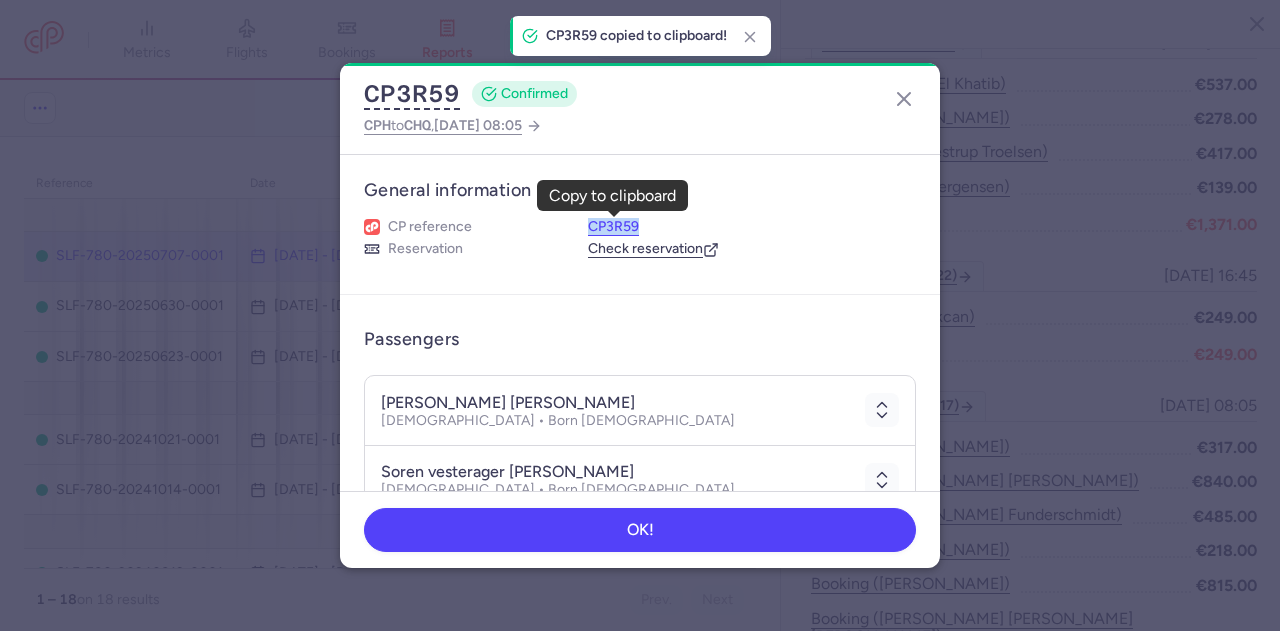 copy on "CP3R59" 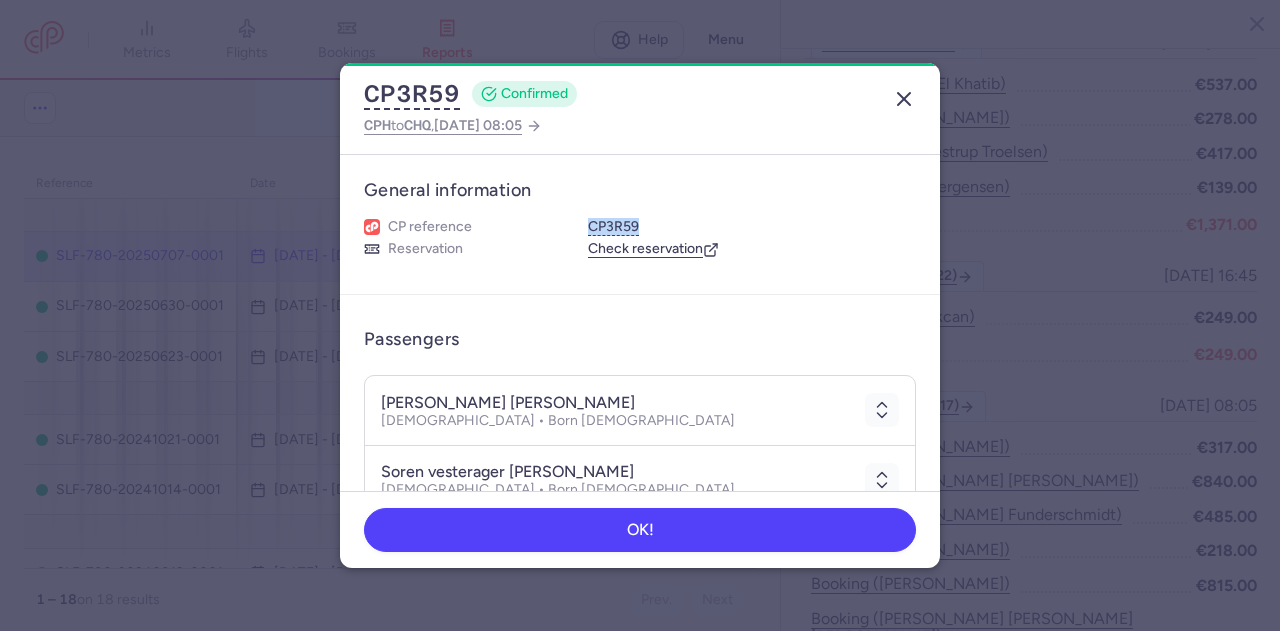 click 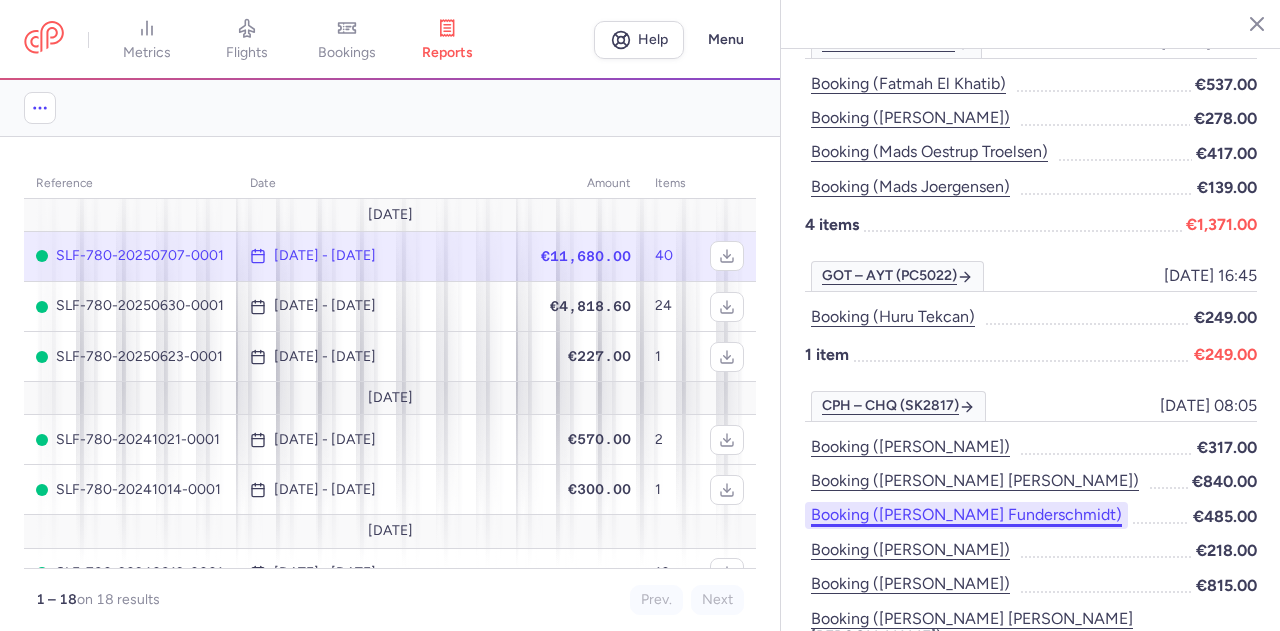 click on "Booking ([PERSON_NAME] funderschmidt)" at bounding box center (966, 515) 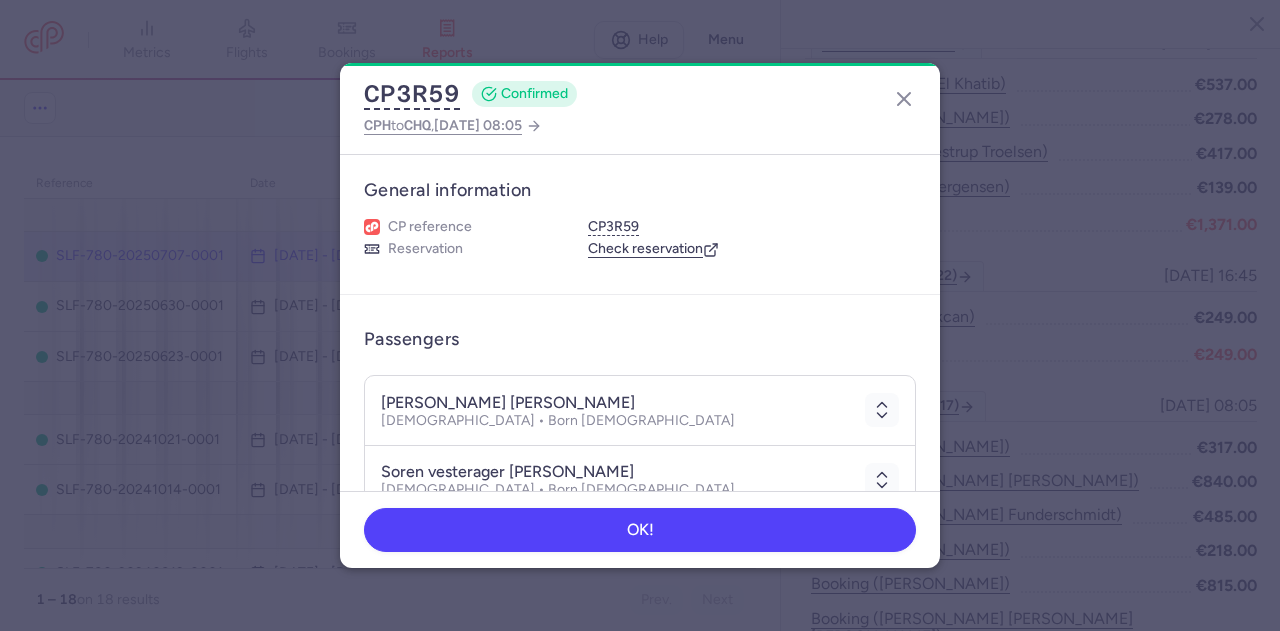 drag, startPoint x: 381, startPoint y: 402, endPoint x: 667, endPoint y: 405, distance: 286.01575 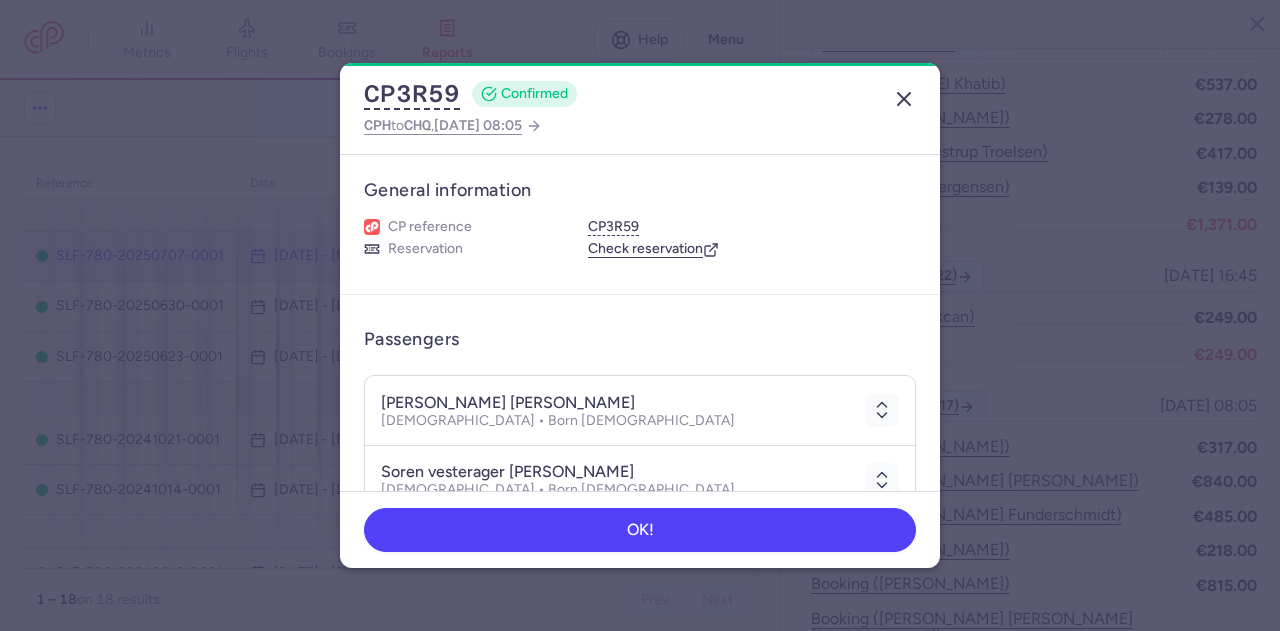 click 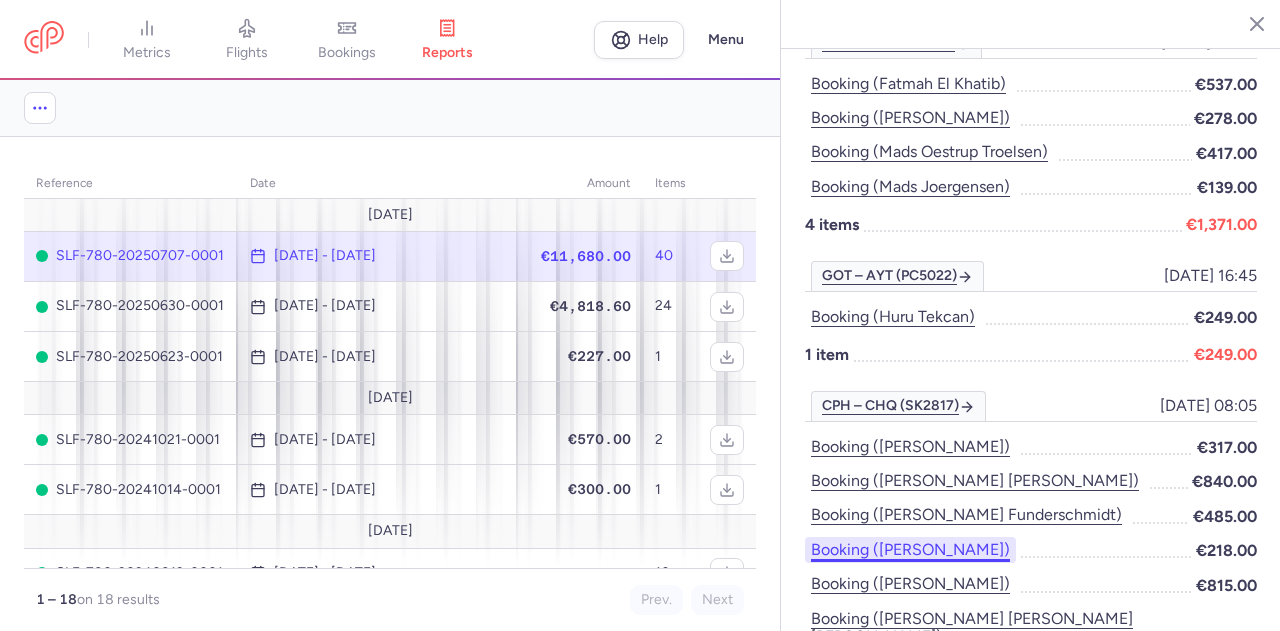 click on "Booking ([PERSON_NAME])" at bounding box center [910, 550] 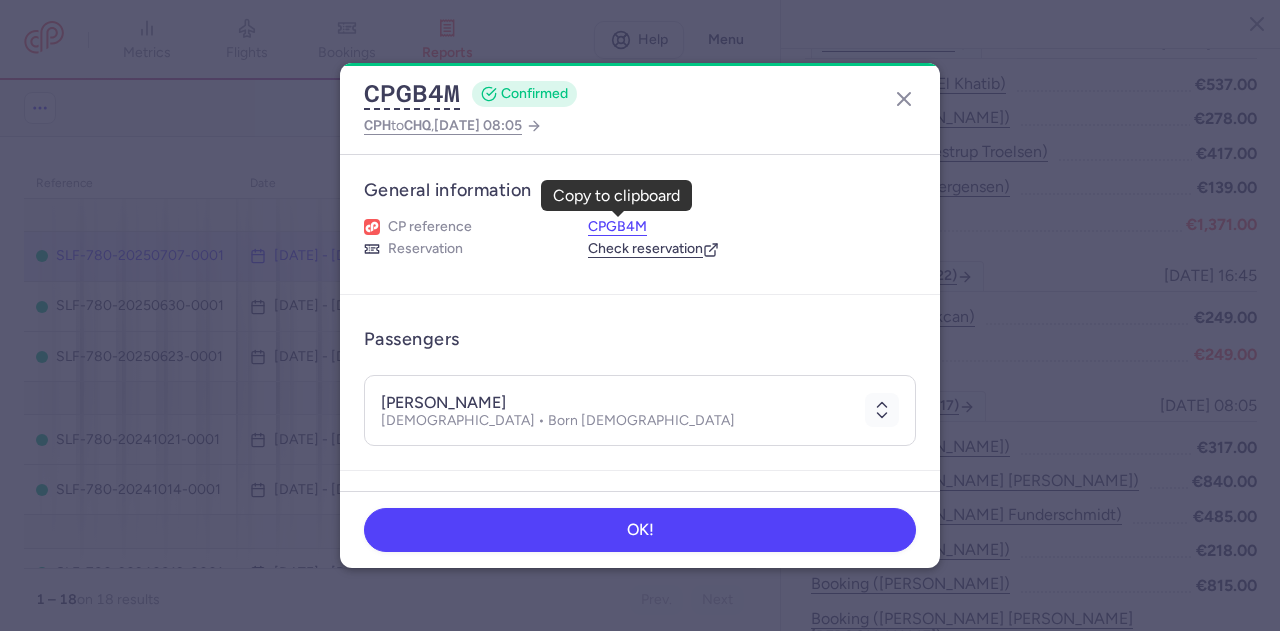 drag, startPoint x: 590, startPoint y: 222, endPoint x: 642, endPoint y: 224, distance: 52.03845 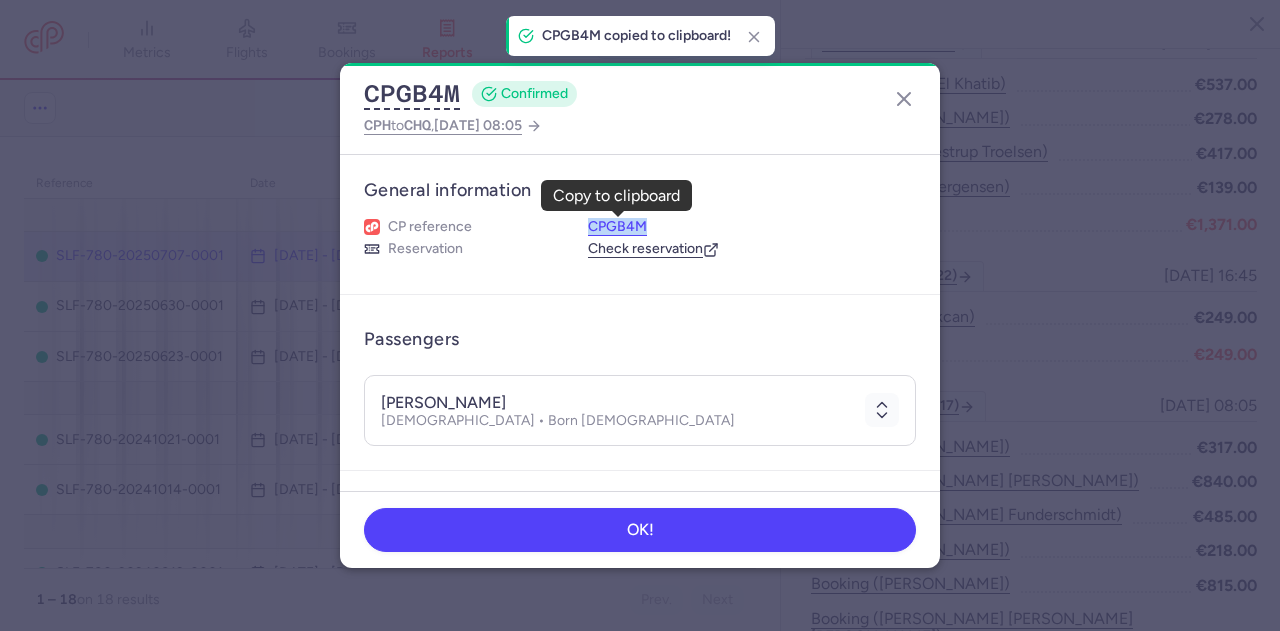 drag, startPoint x: 651, startPoint y: 223, endPoint x: 591, endPoint y: 225, distance: 60.033325 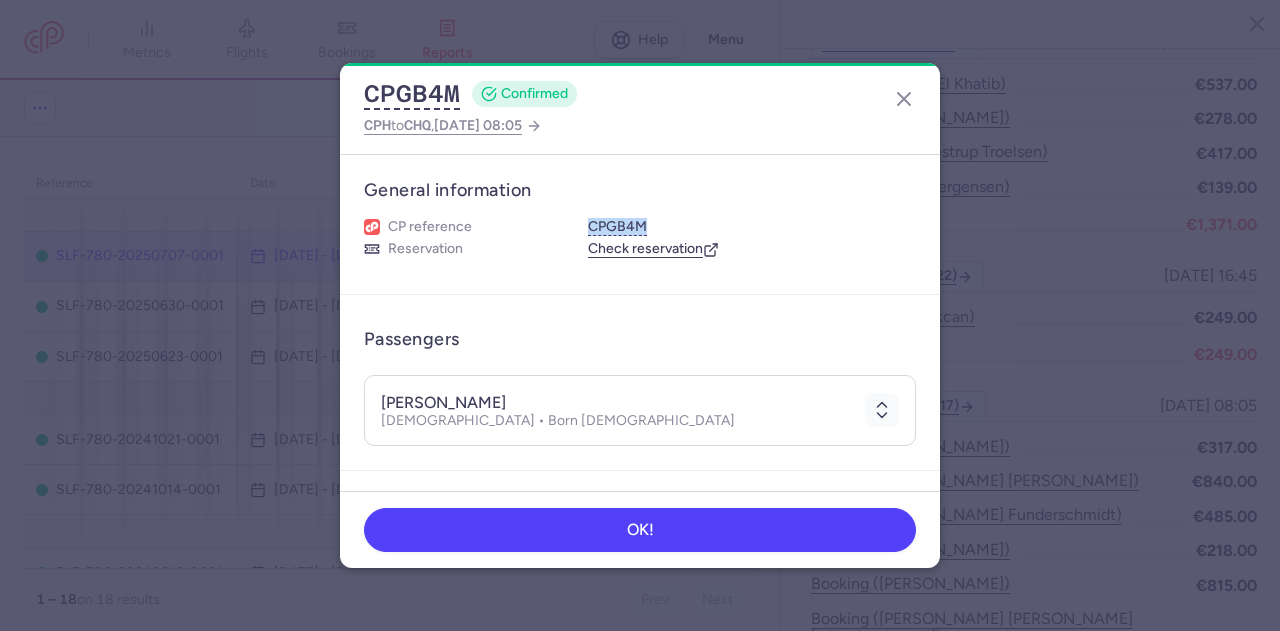 drag, startPoint x: 380, startPoint y: 399, endPoint x: 515, endPoint y: 398, distance: 135.00371 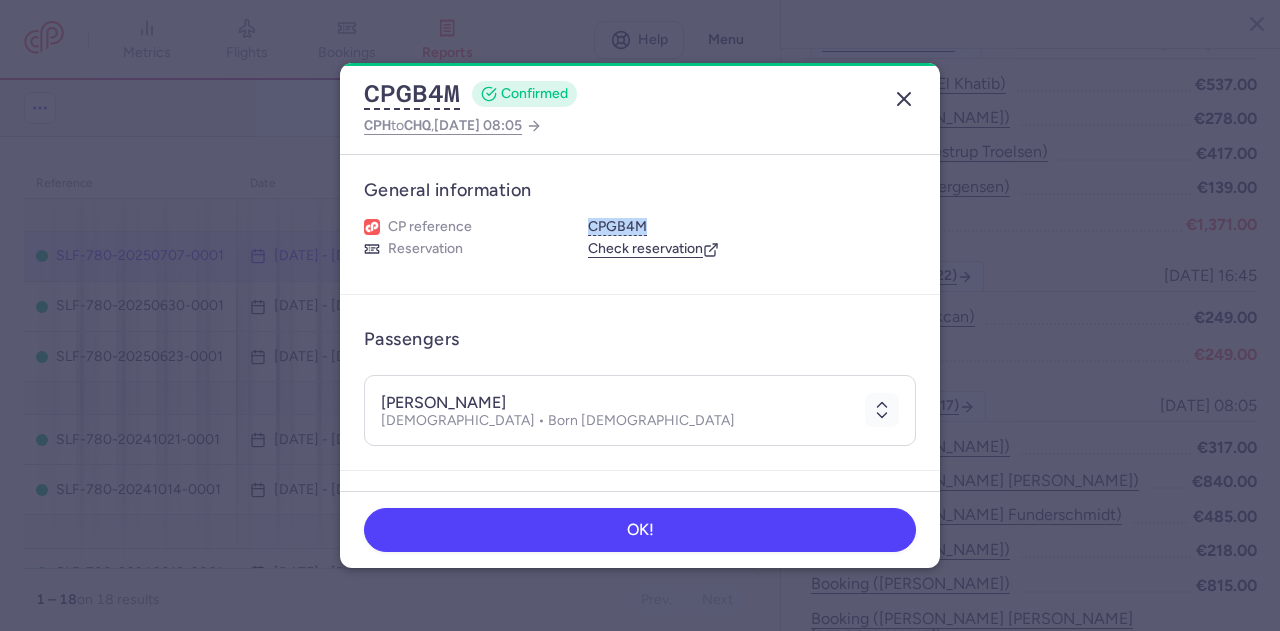 click 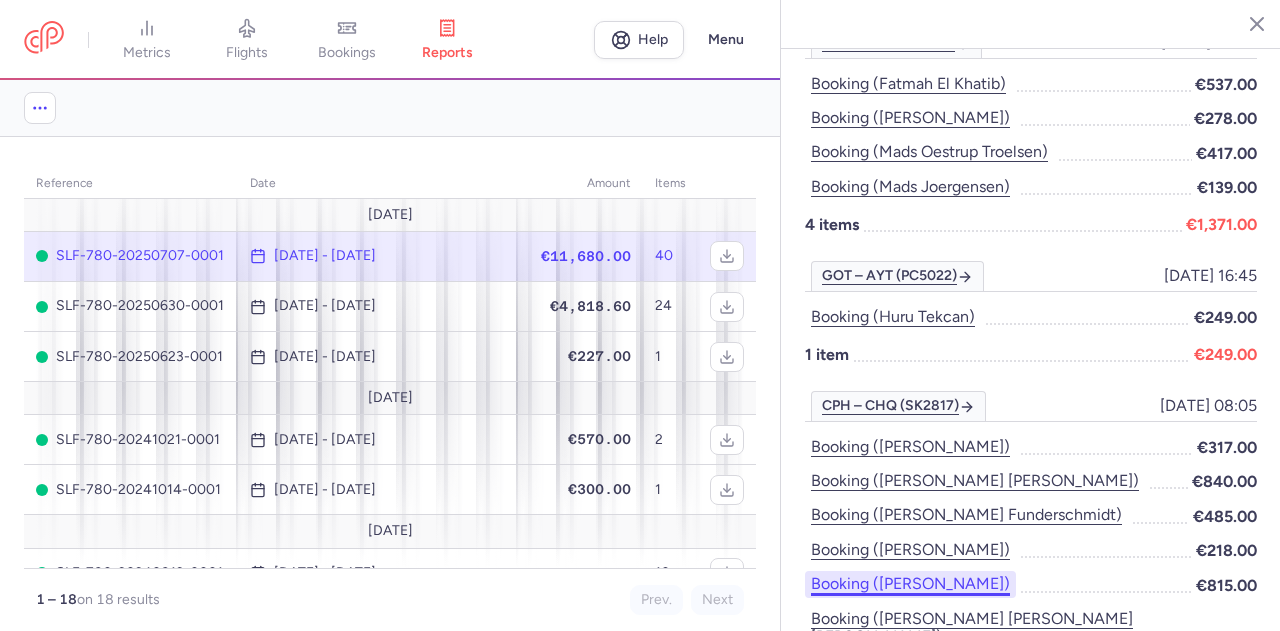 click on "Booking ([PERSON_NAME])" at bounding box center (910, 584) 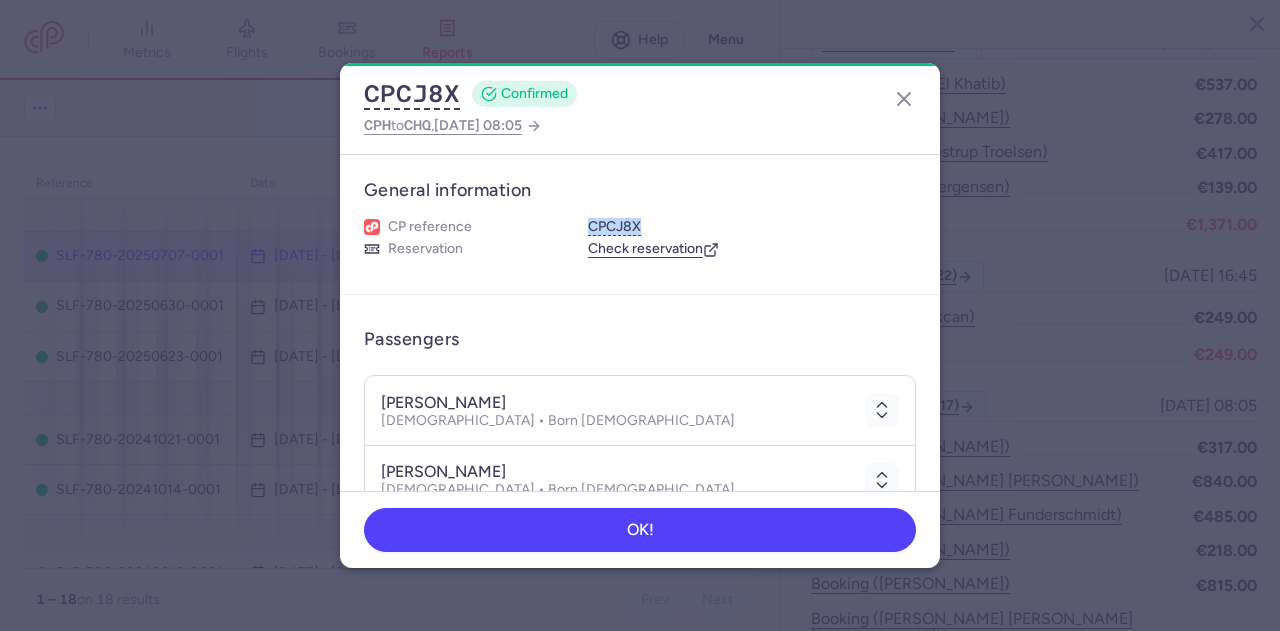 drag, startPoint x: 644, startPoint y: 223, endPoint x: 582, endPoint y: 216, distance: 62.39391 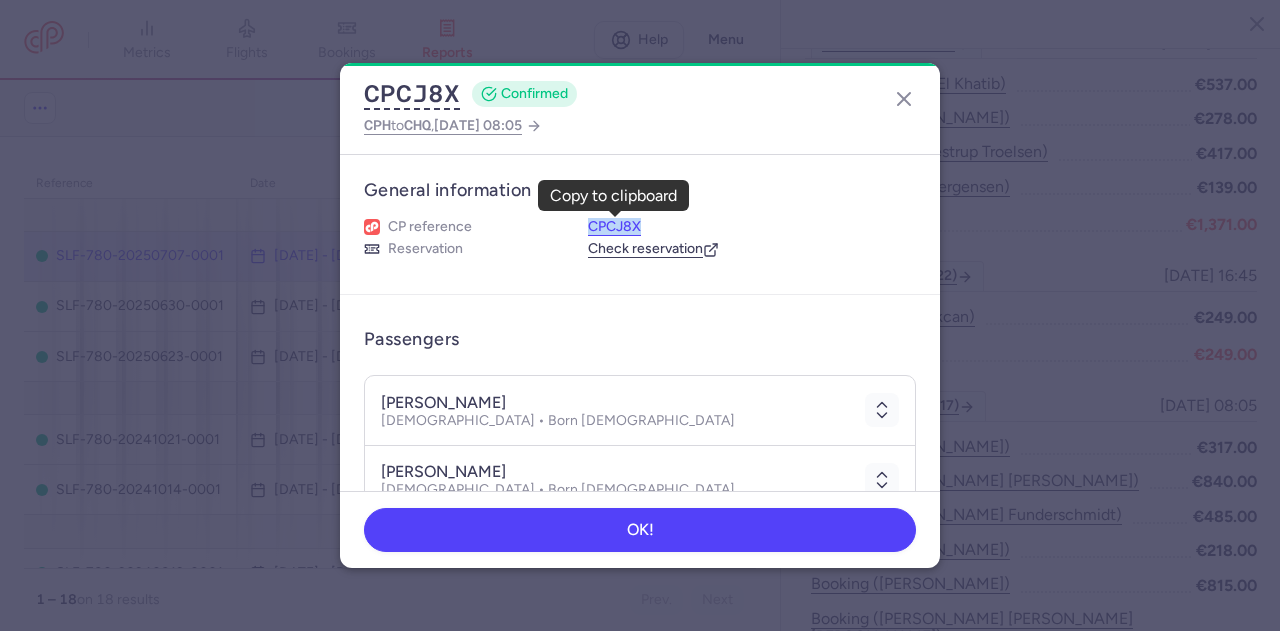 copy on "CPCJ8X" 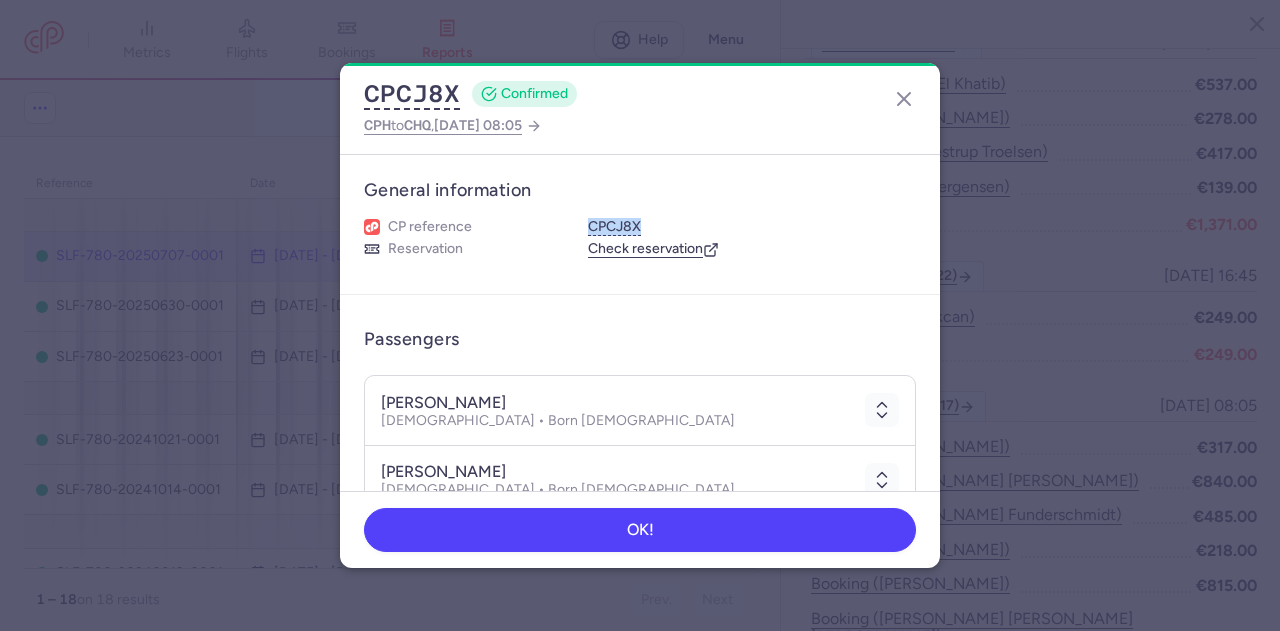 drag, startPoint x: 379, startPoint y: 397, endPoint x: 622, endPoint y: 405, distance: 243.13165 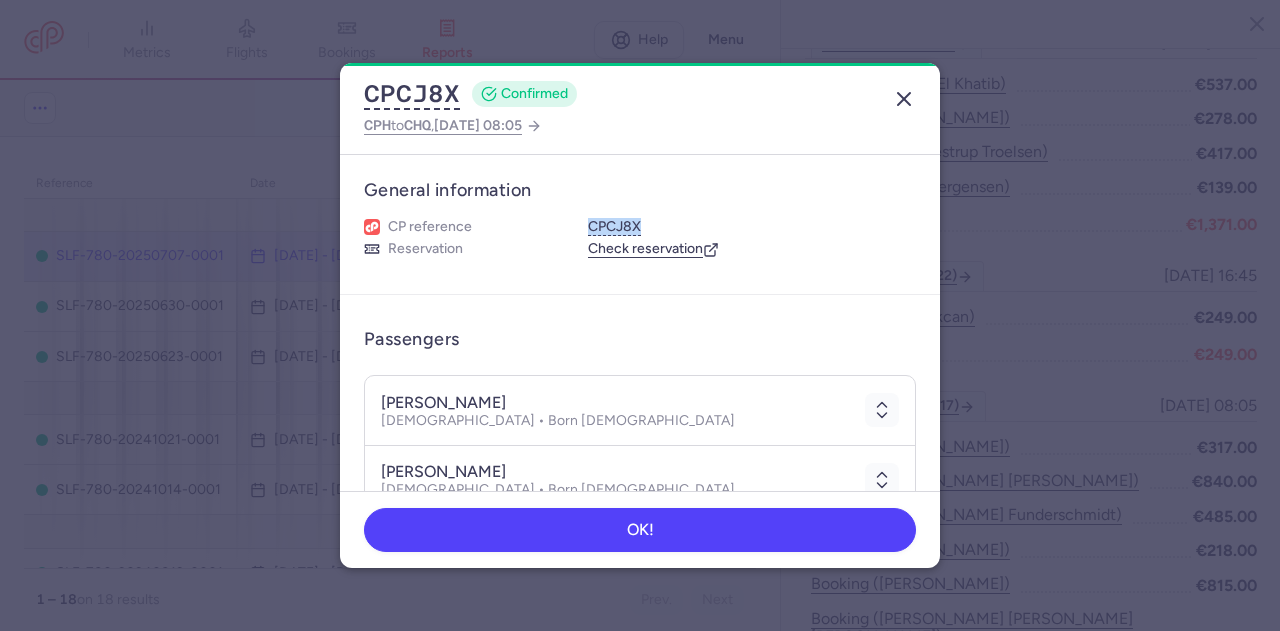 click 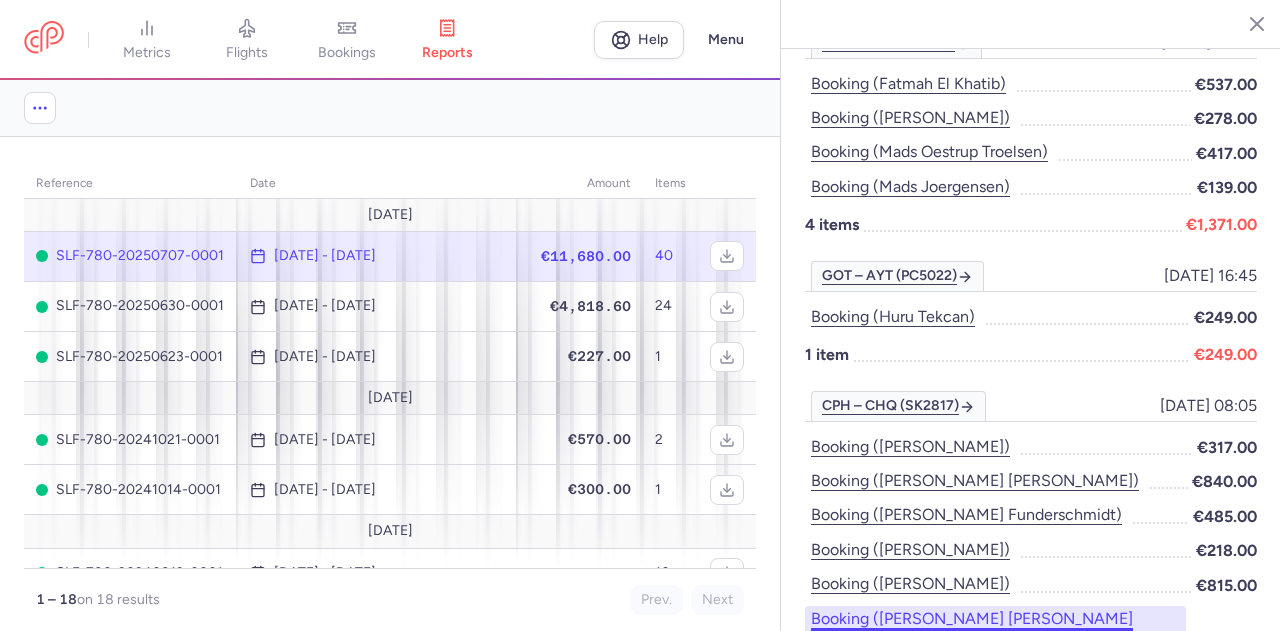 click on "Booking ([PERSON_NAME] [PERSON_NAME] [PERSON_NAME])" at bounding box center (995, 628) 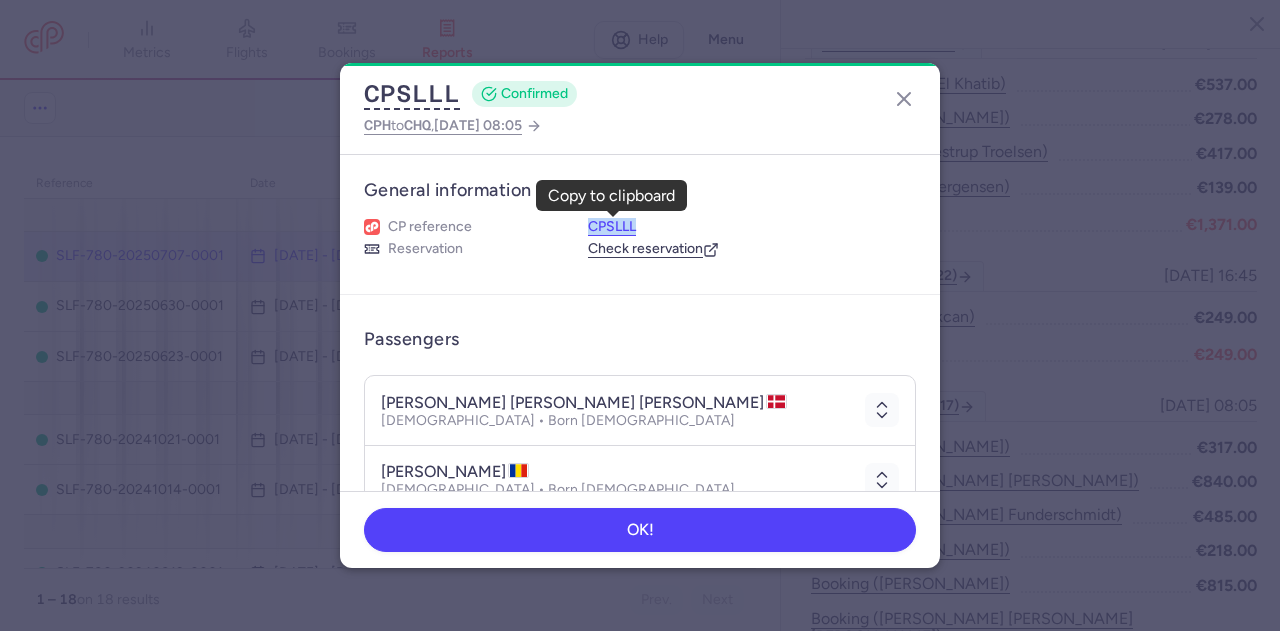 drag, startPoint x: 644, startPoint y: 229, endPoint x: 588, endPoint y: 225, distance: 56.142673 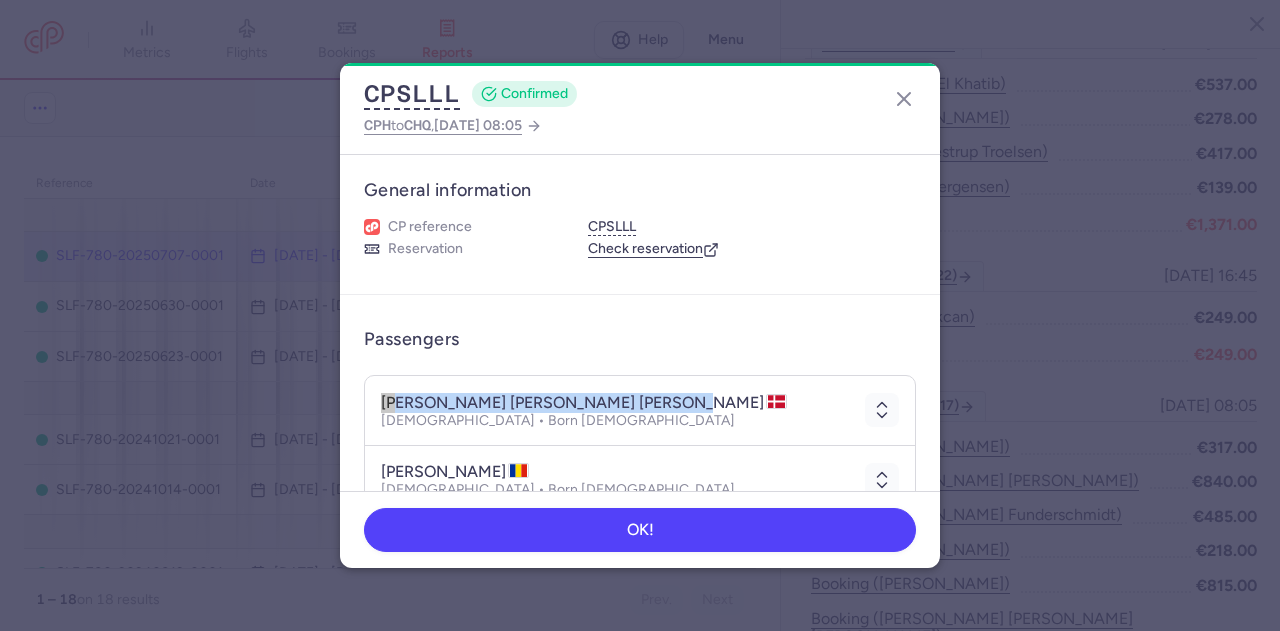 drag, startPoint x: 382, startPoint y: 401, endPoint x: 673, endPoint y: 408, distance: 291.08417 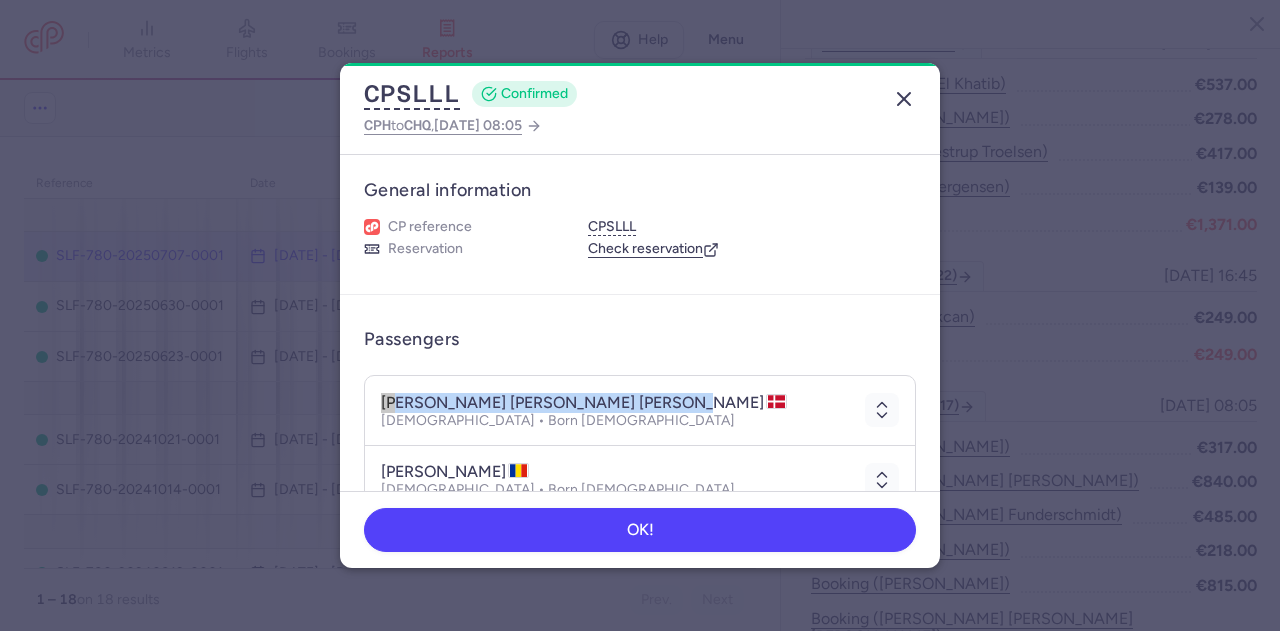 click 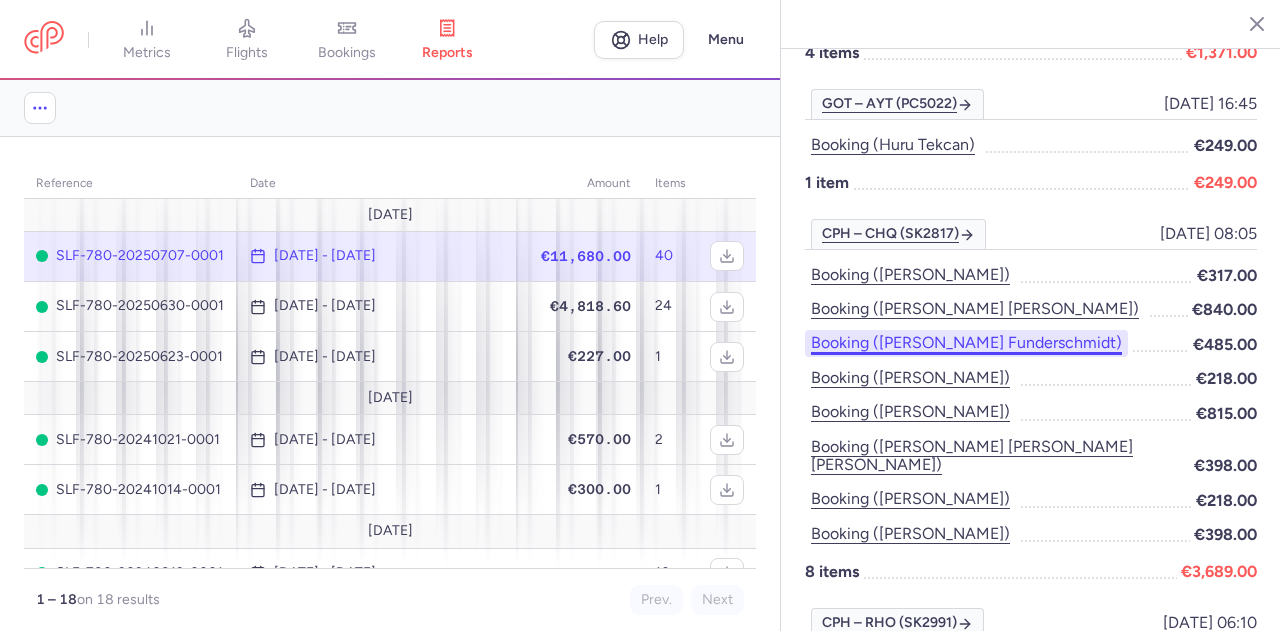 scroll, scrollTop: 1200, scrollLeft: 0, axis: vertical 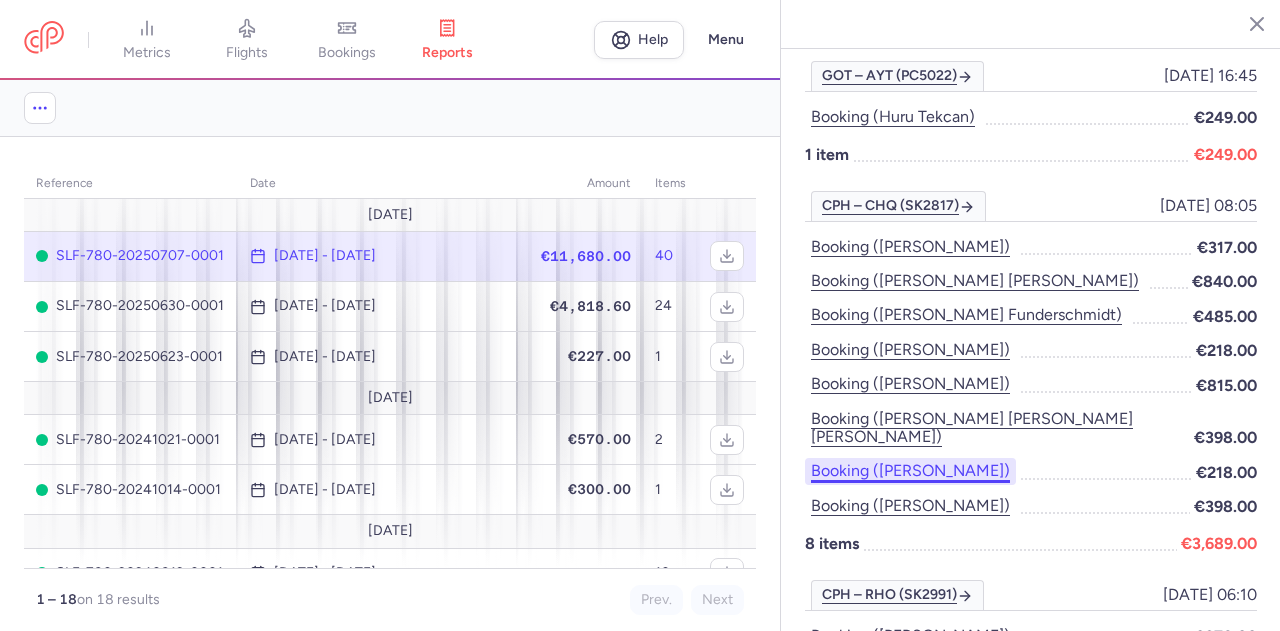 click on "Booking ([PERSON_NAME])" at bounding box center [910, 471] 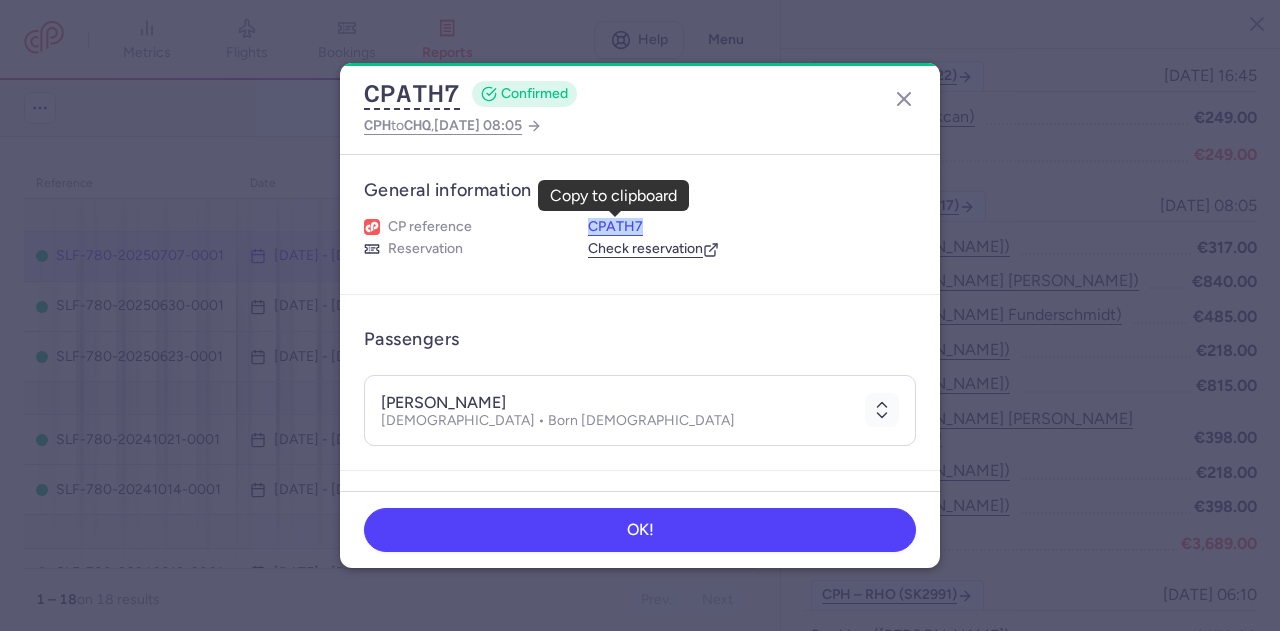 drag, startPoint x: 644, startPoint y: 222, endPoint x: 592, endPoint y: 227, distance: 52.23983 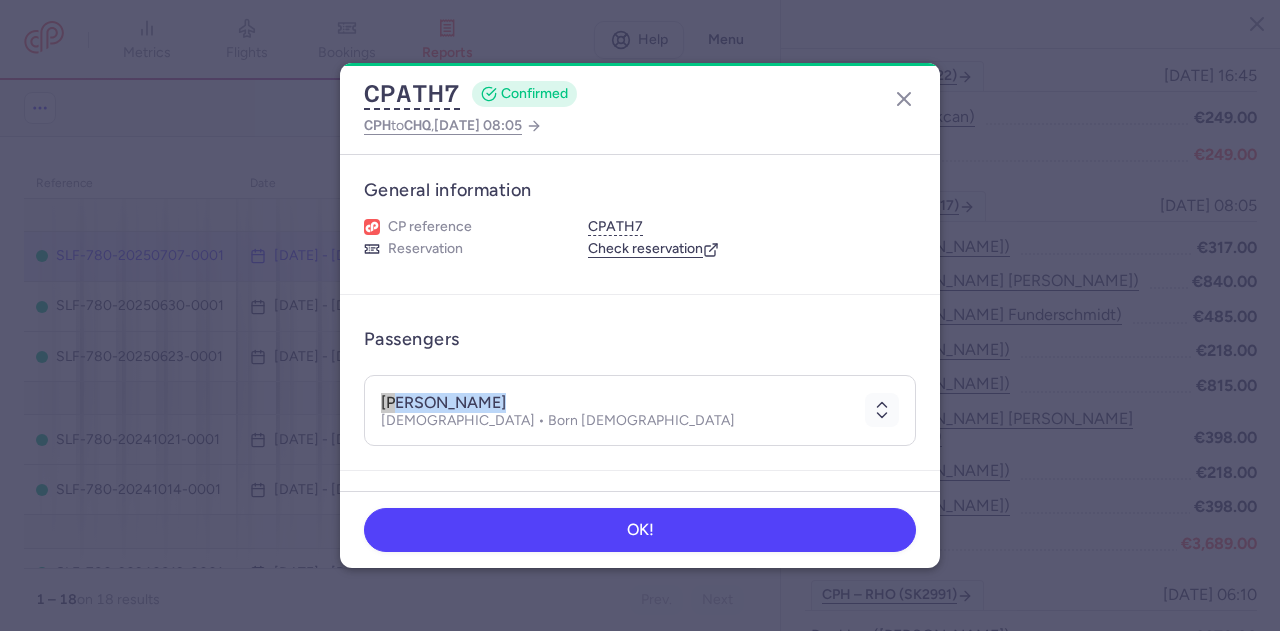 drag, startPoint x: 488, startPoint y: 397, endPoint x: 382, endPoint y: 405, distance: 106.30146 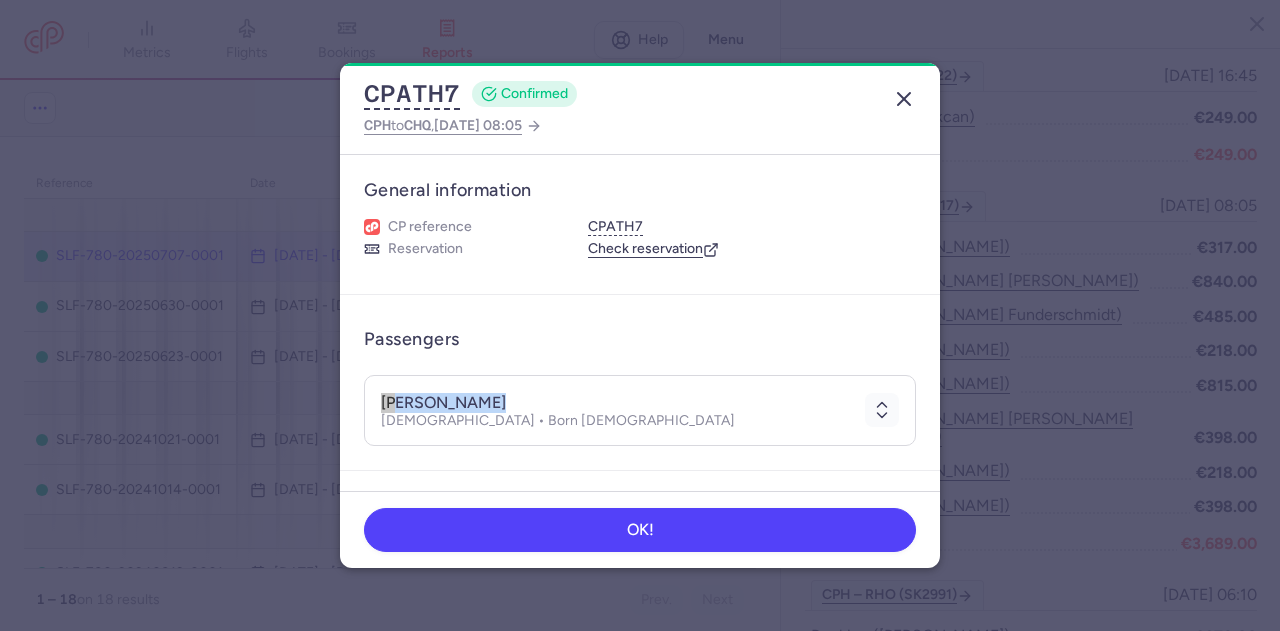 click 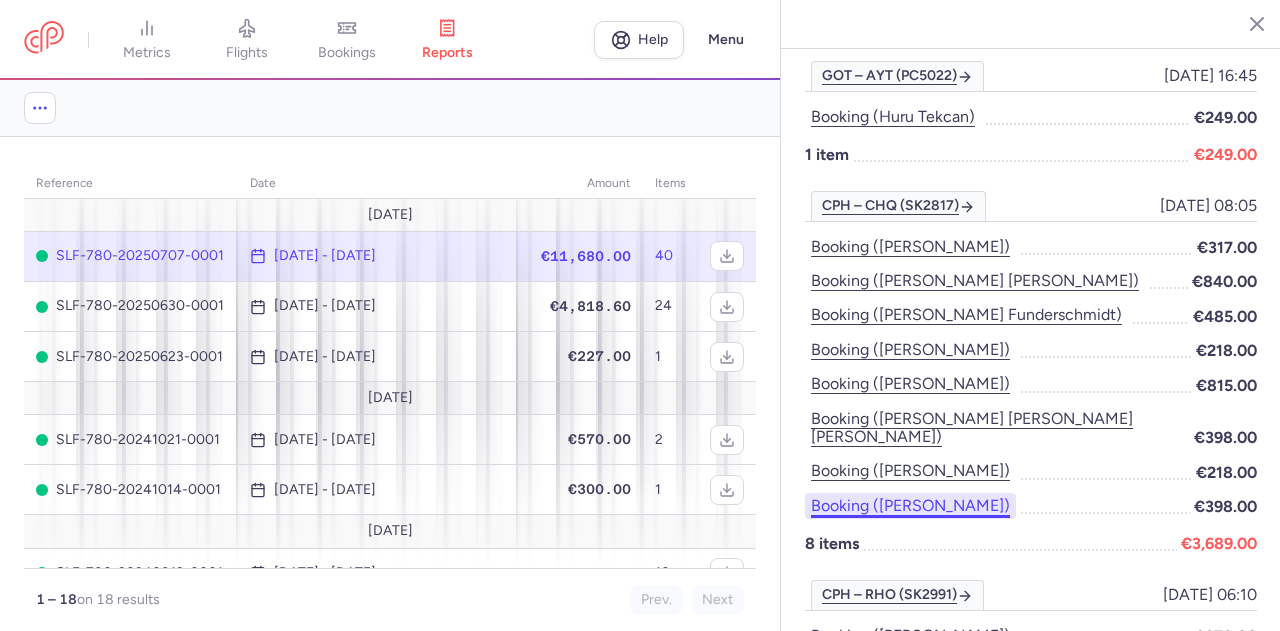 click on "Booking ([PERSON_NAME])" at bounding box center (910, 506) 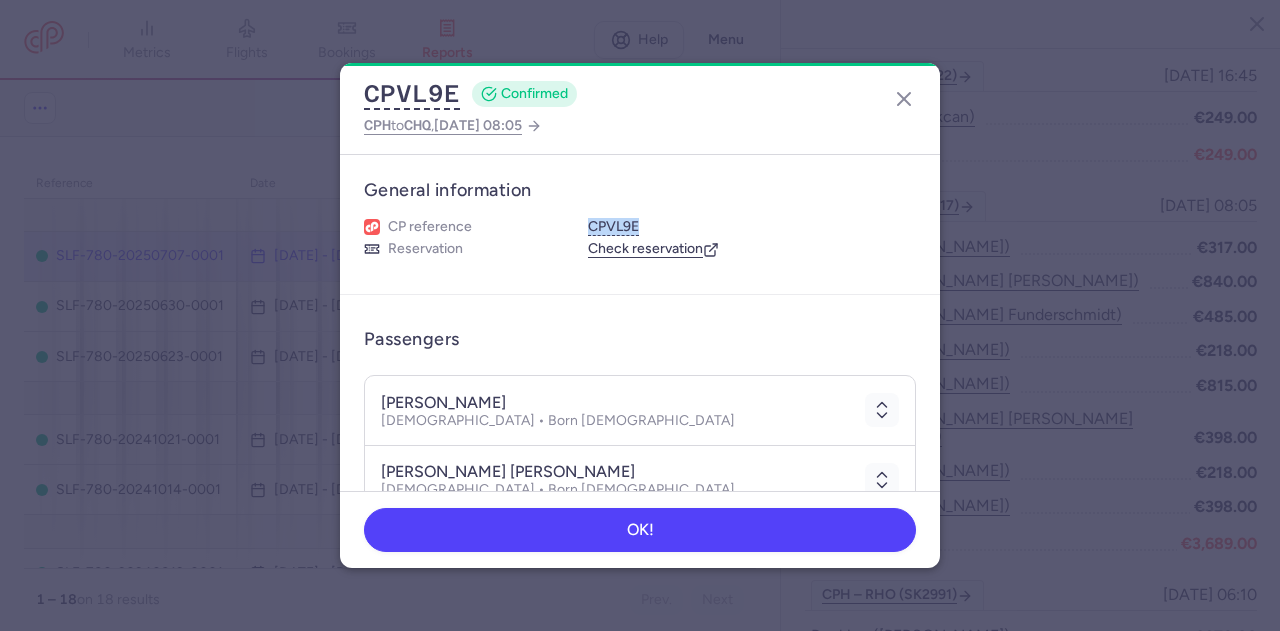 drag, startPoint x: 643, startPoint y: 226, endPoint x: 577, endPoint y: 224, distance: 66.0303 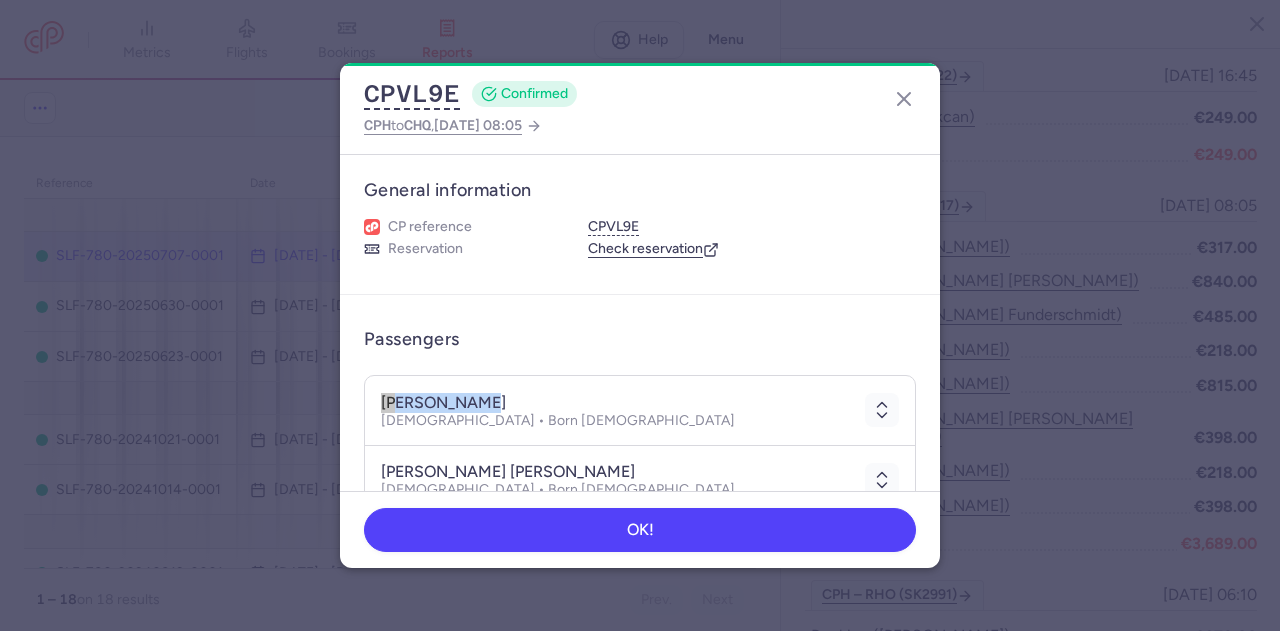 drag, startPoint x: 492, startPoint y: 397, endPoint x: 381, endPoint y: 397, distance: 111 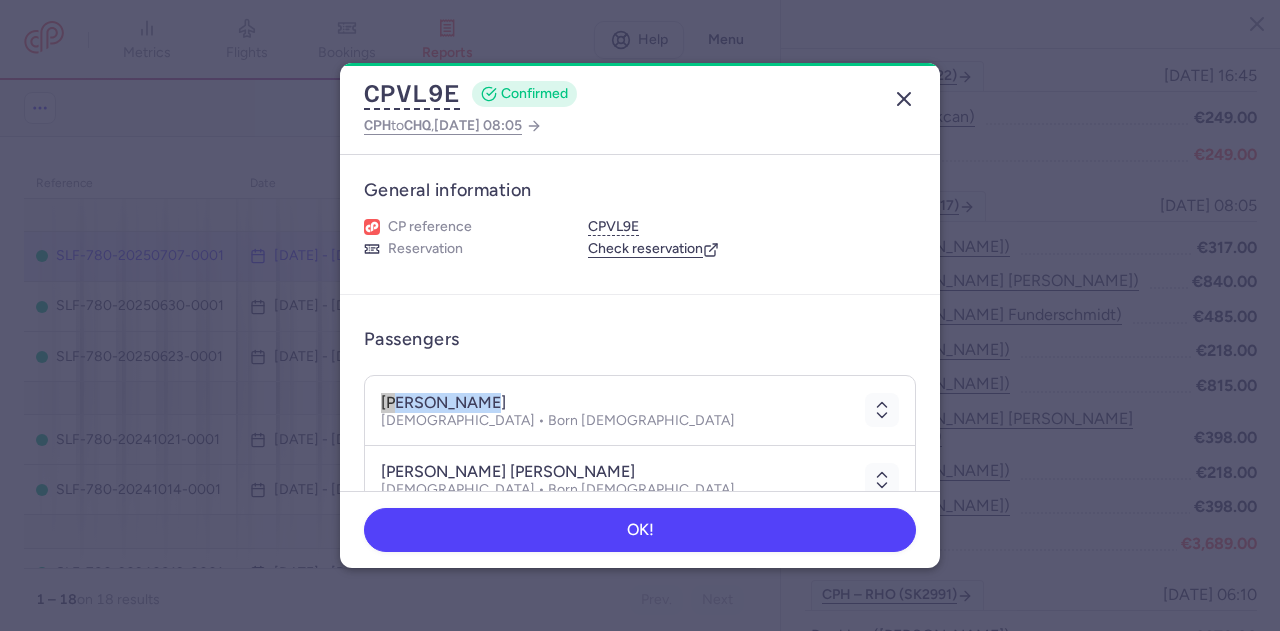 click 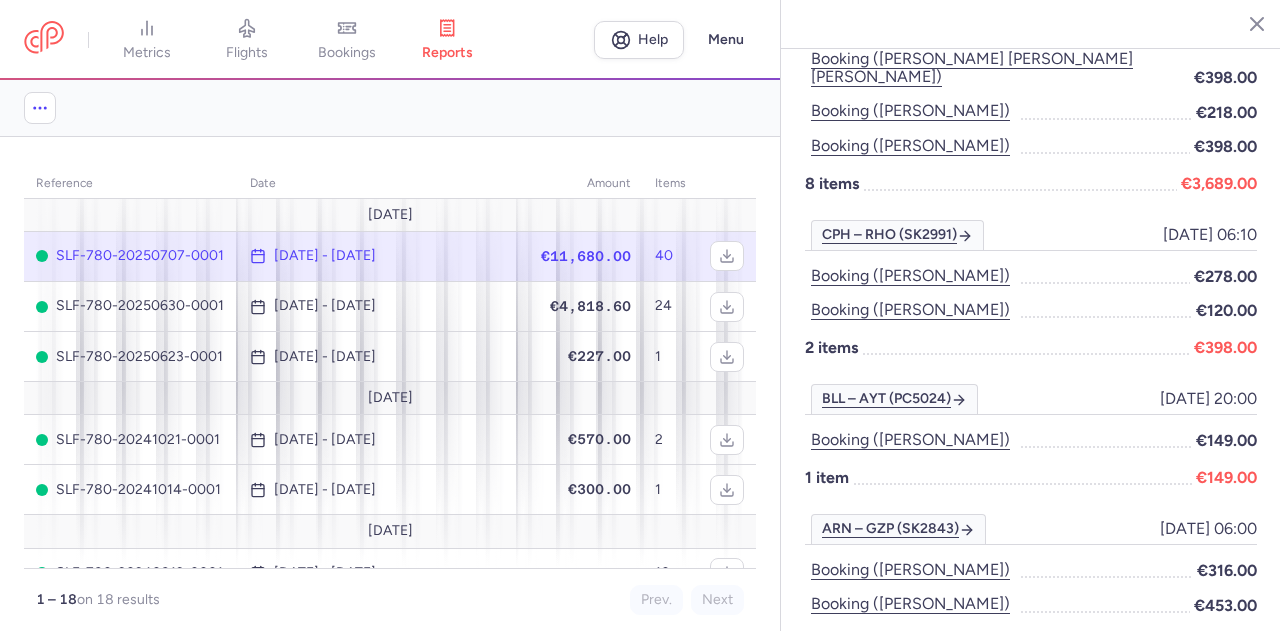 scroll, scrollTop: 1600, scrollLeft: 0, axis: vertical 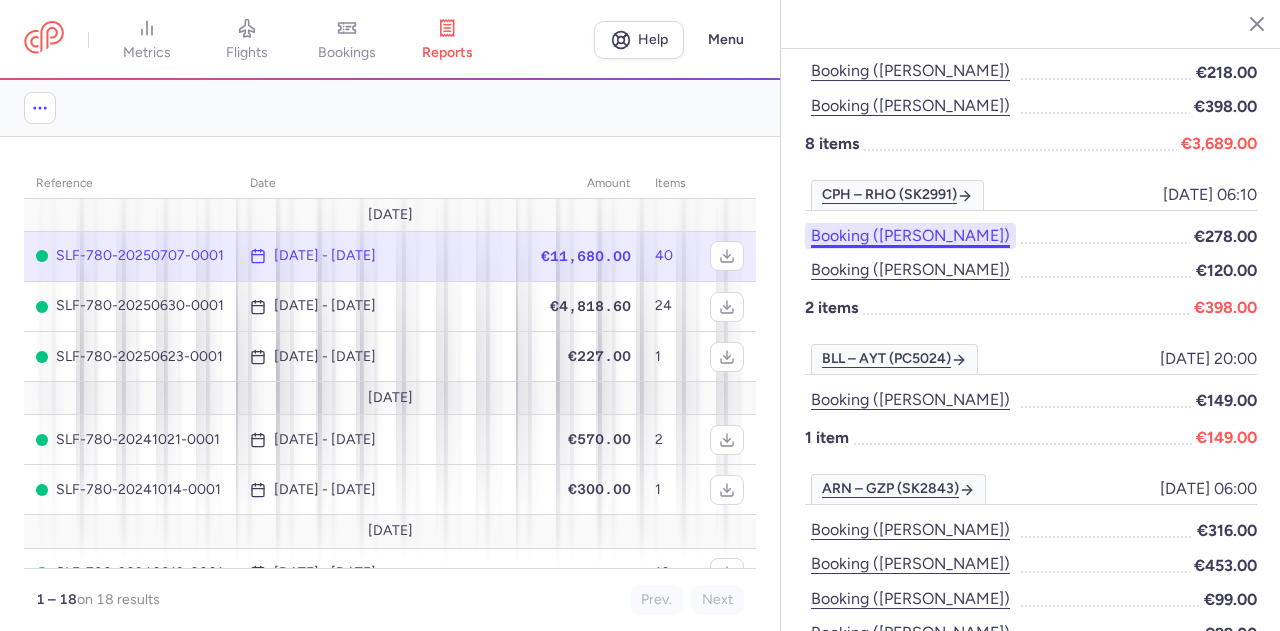click on "Booking ([PERSON_NAME])" at bounding box center (910, 236) 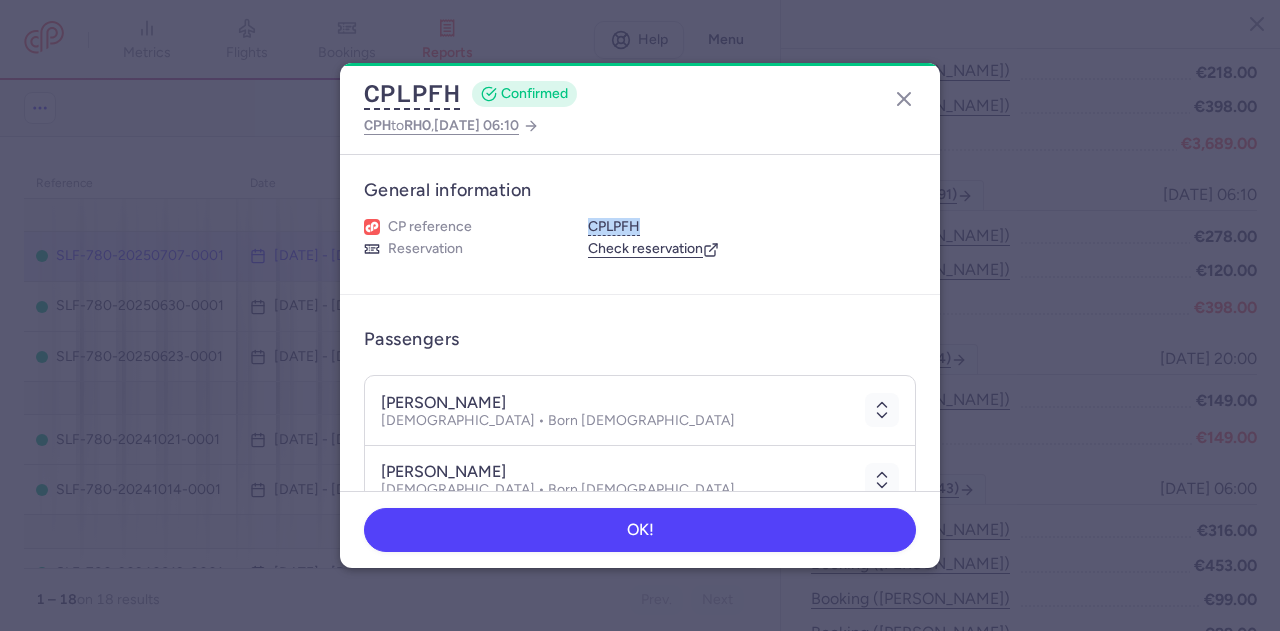click on "CP reference CPLPFH Reservation  Check reservation" at bounding box center [640, 238] 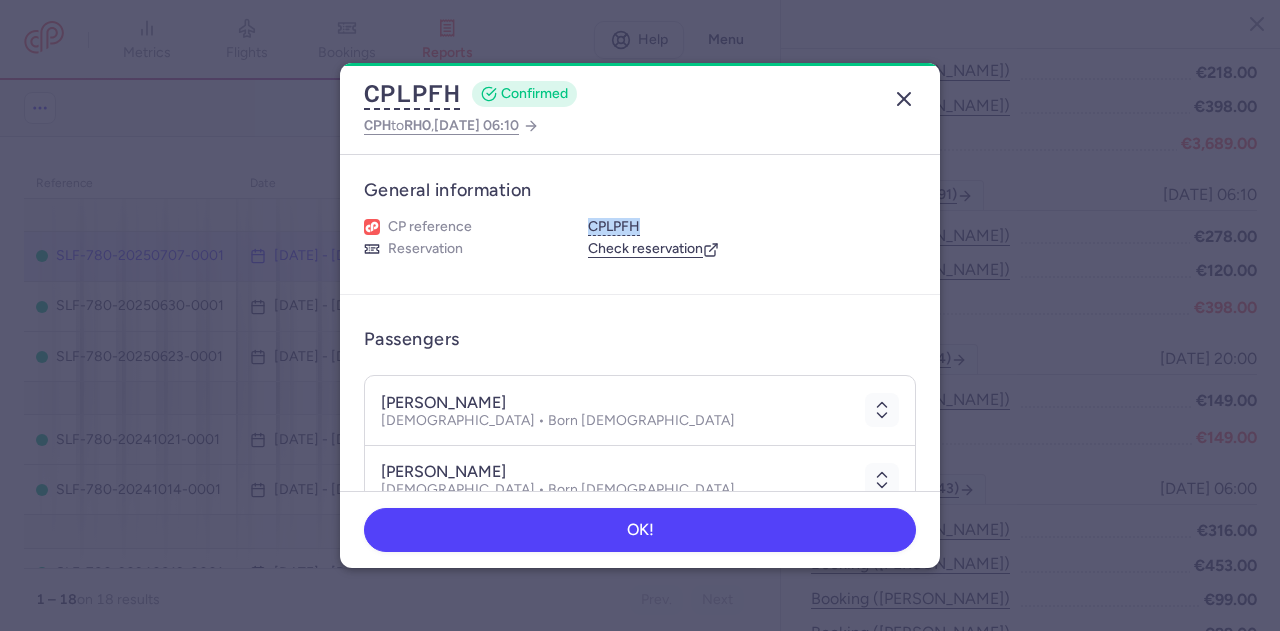 click 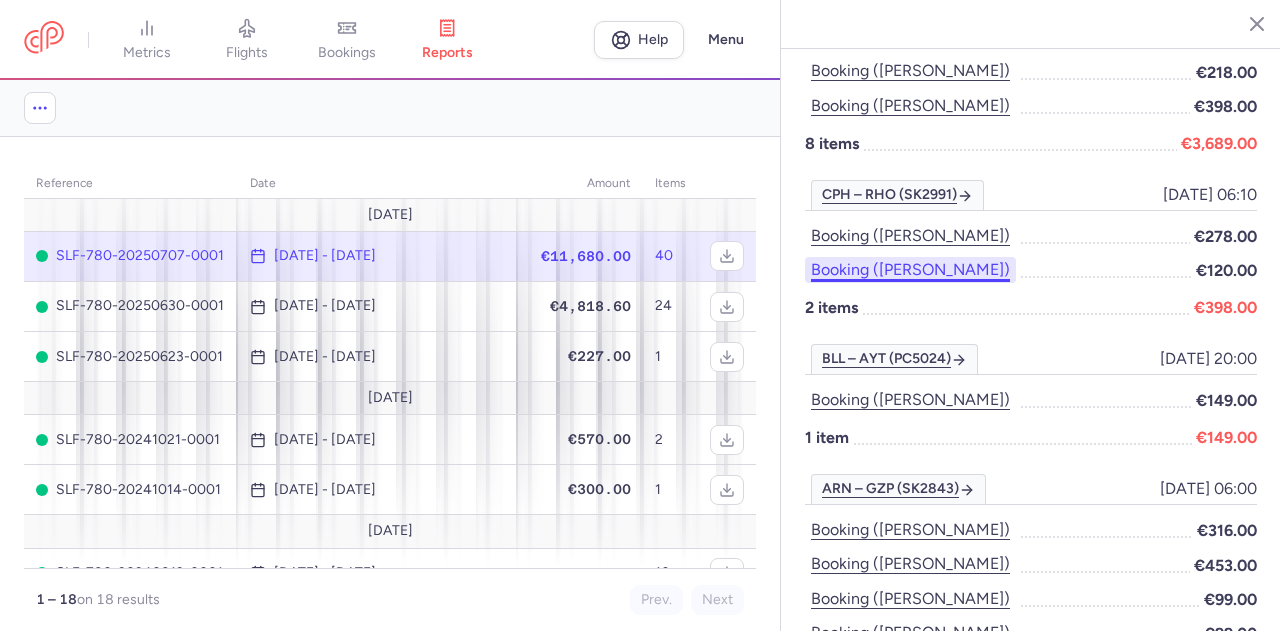click on "Booking ([PERSON_NAME])" at bounding box center [910, 270] 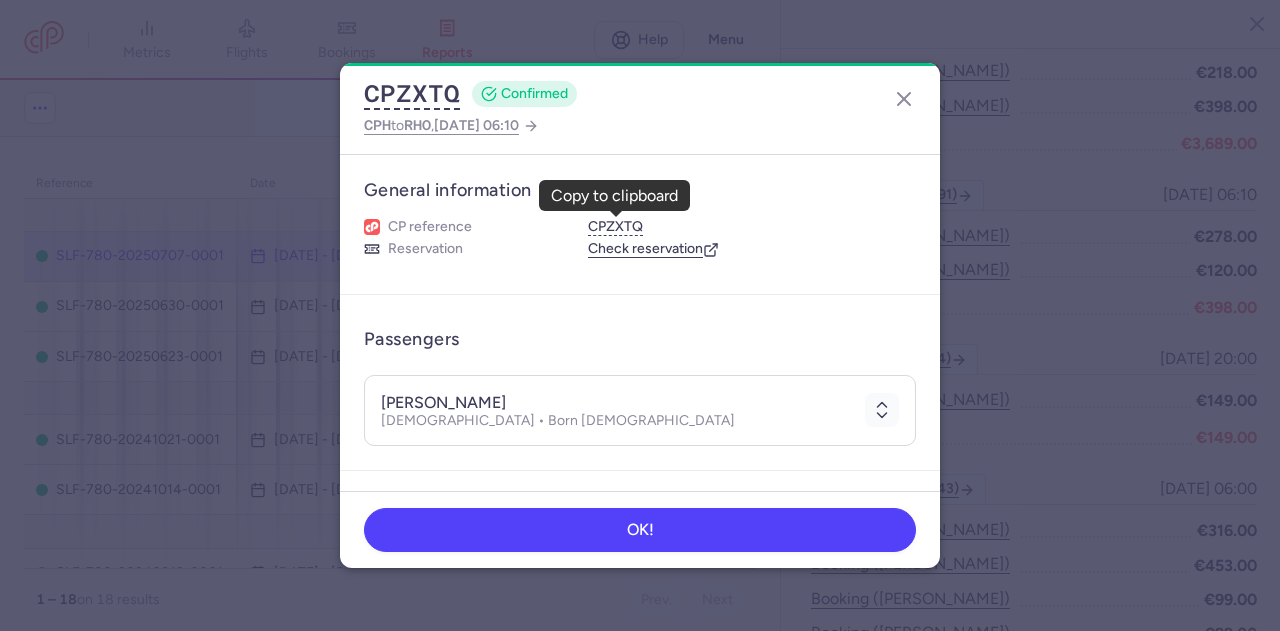 drag, startPoint x: 641, startPoint y: 220, endPoint x: 572, endPoint y: 221, distance: 69.00725 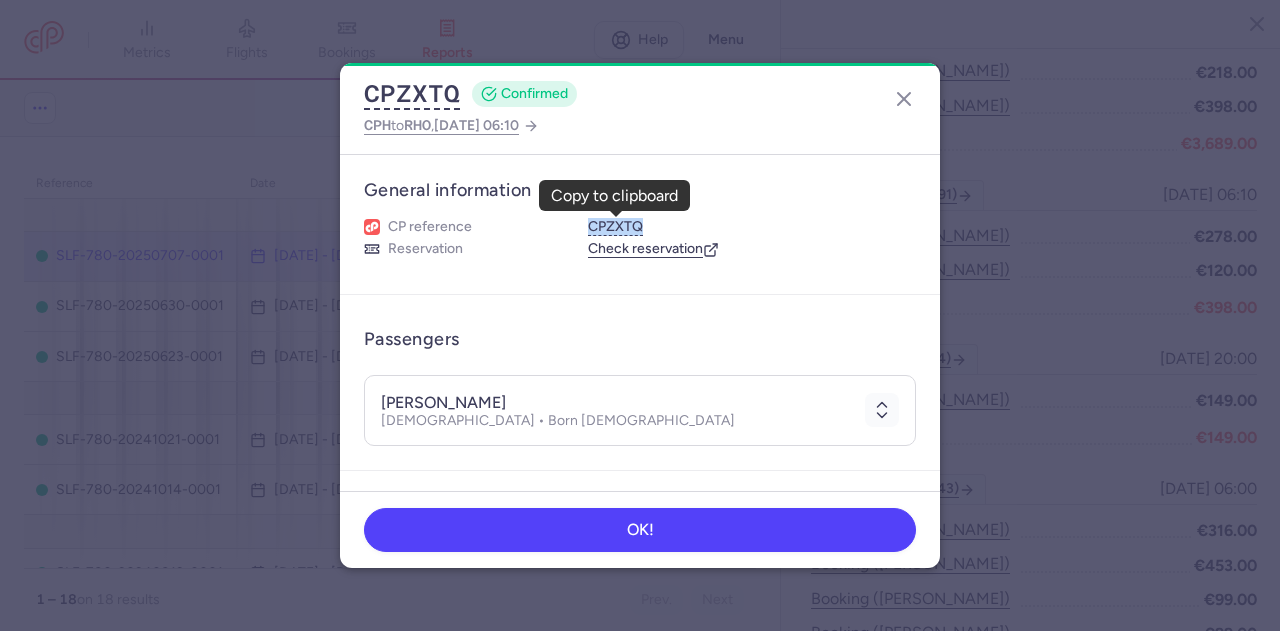 drag, startPoint x: 584, startPoint y: 225, endPoint x: 646, endPoint y: 227, distance: 62.03225 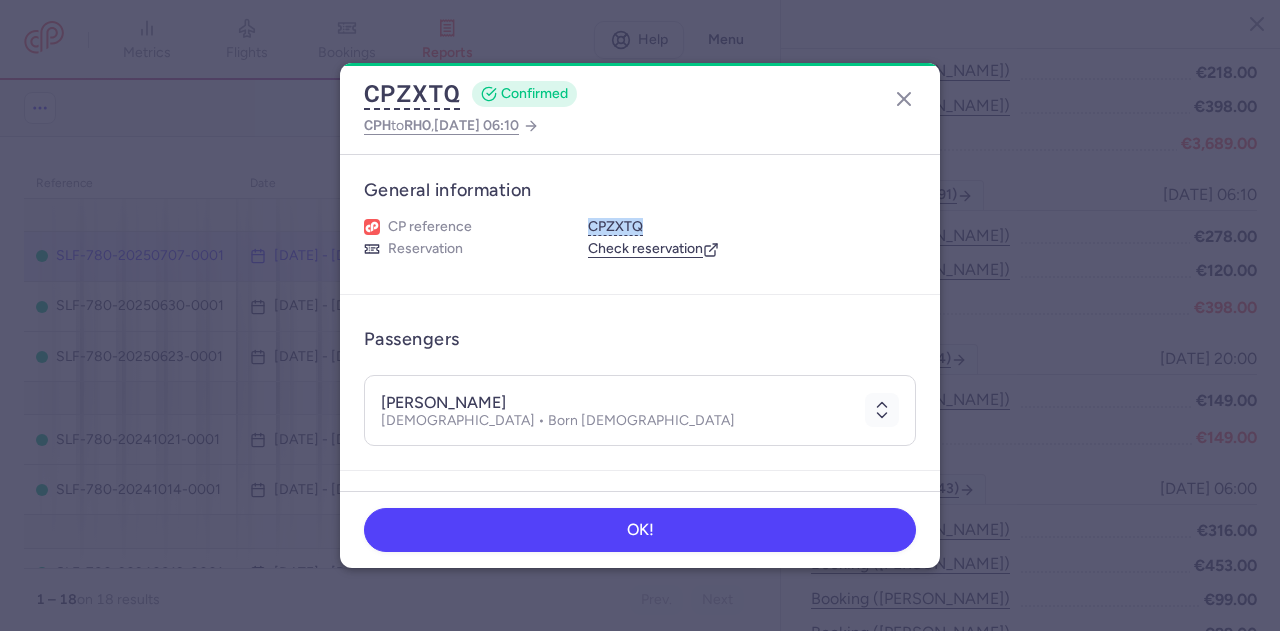 drag, startPoint x: 382, startPoint y: 400, endPoint x: 590, endPoint y: 396, distance: 208.03845 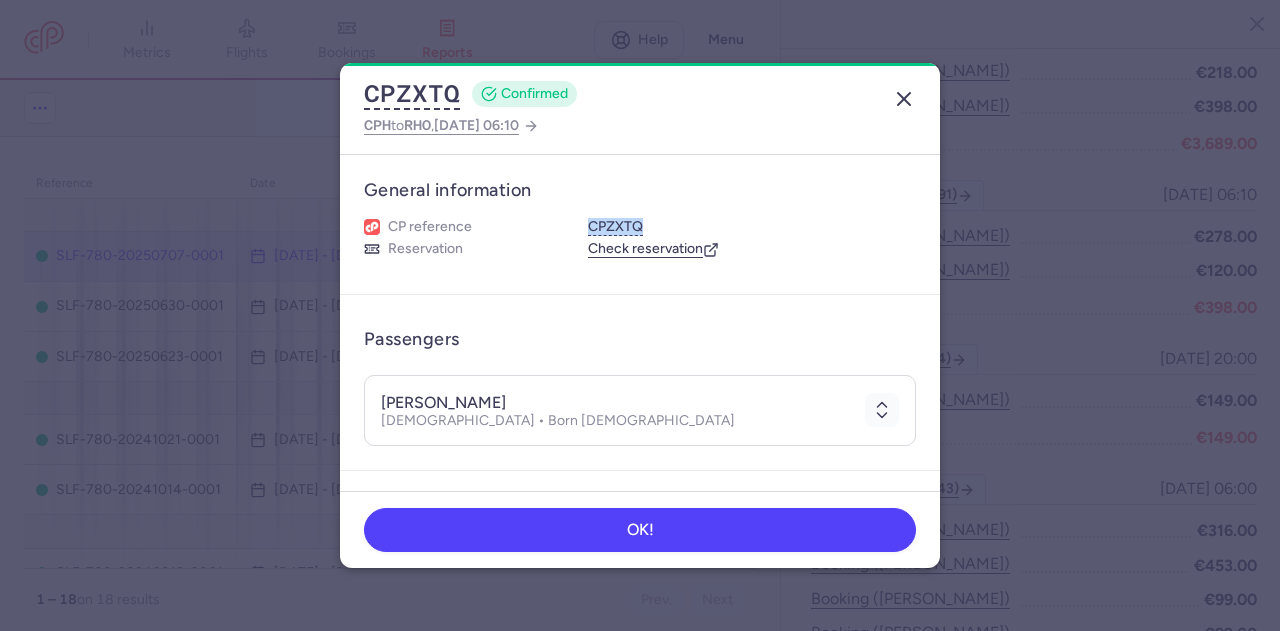 click 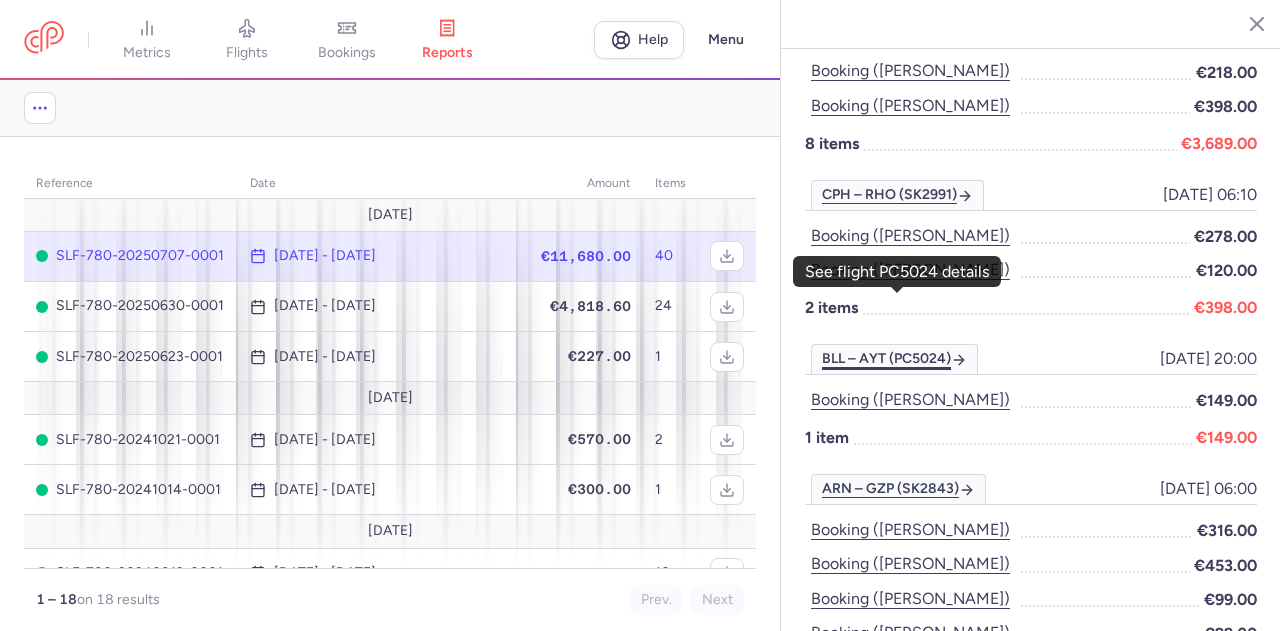click on "BLL – AYT (PC5024)" at bounding box center [894, 359] 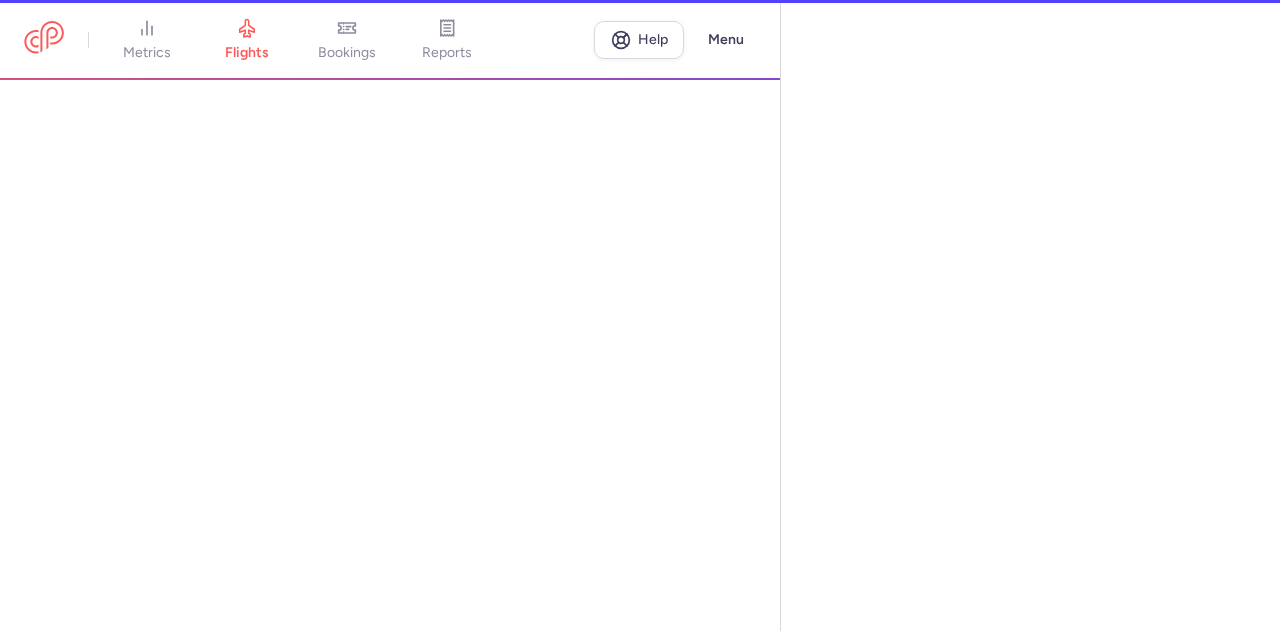 select on "days" 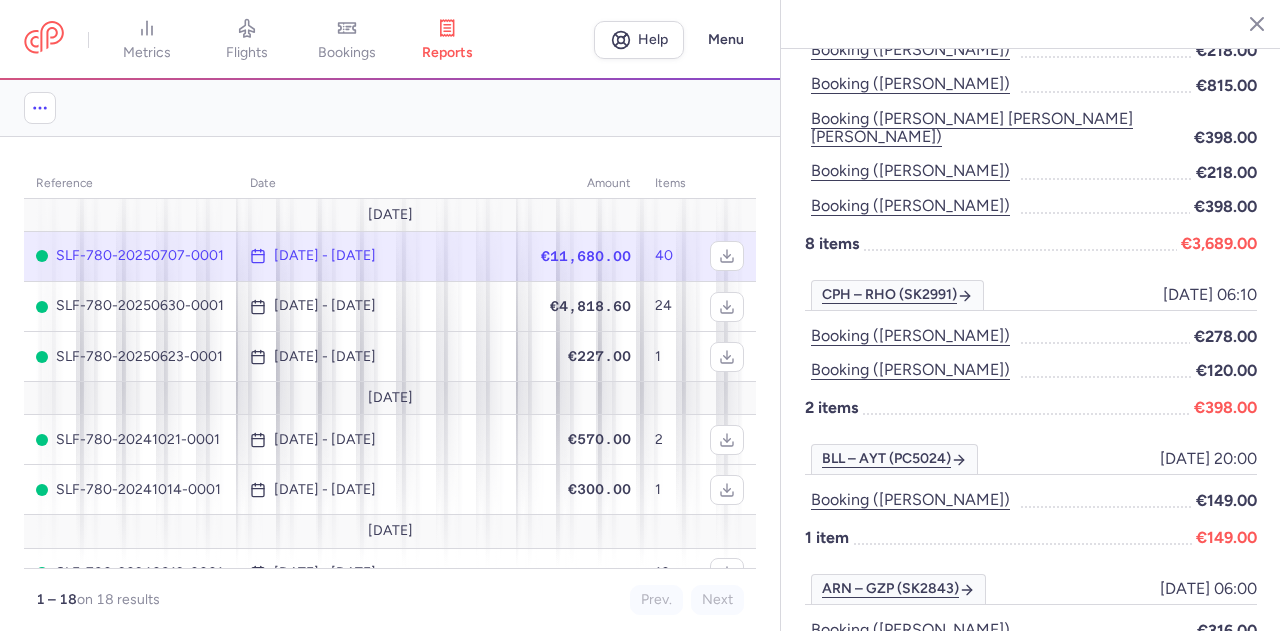 scroll, scrollTop: 1600, scrollLeft: 0, axis: vertical 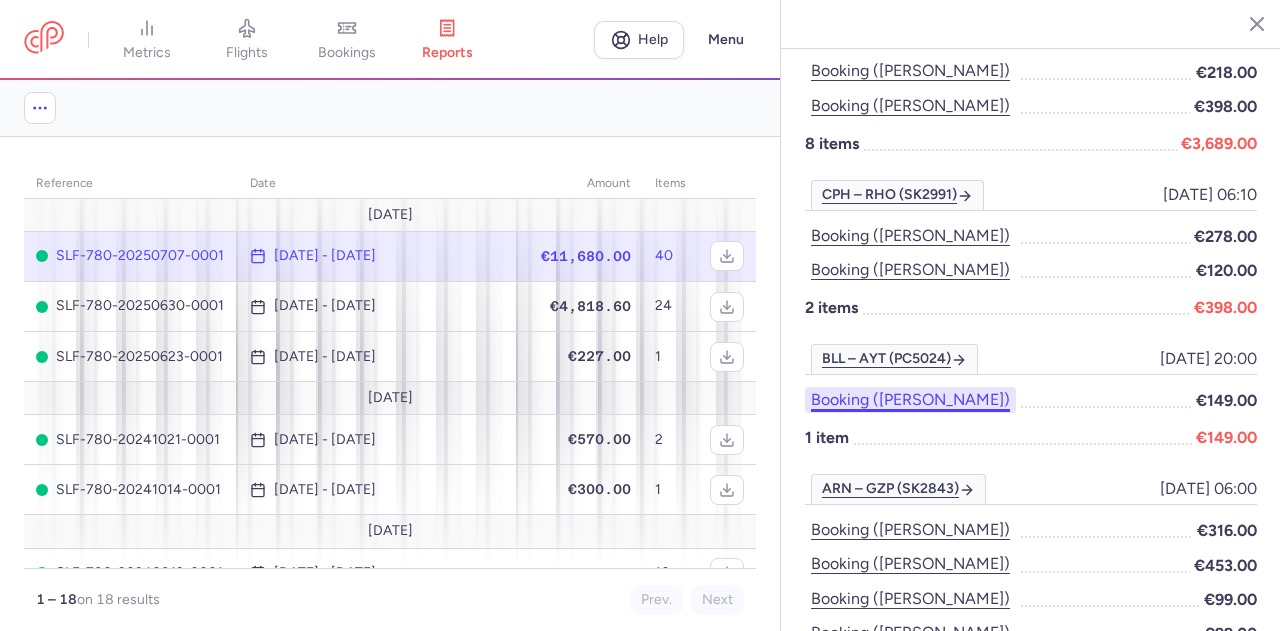 click on "Booking ([PERSON_NAME])" at bounding box center [910, 400] 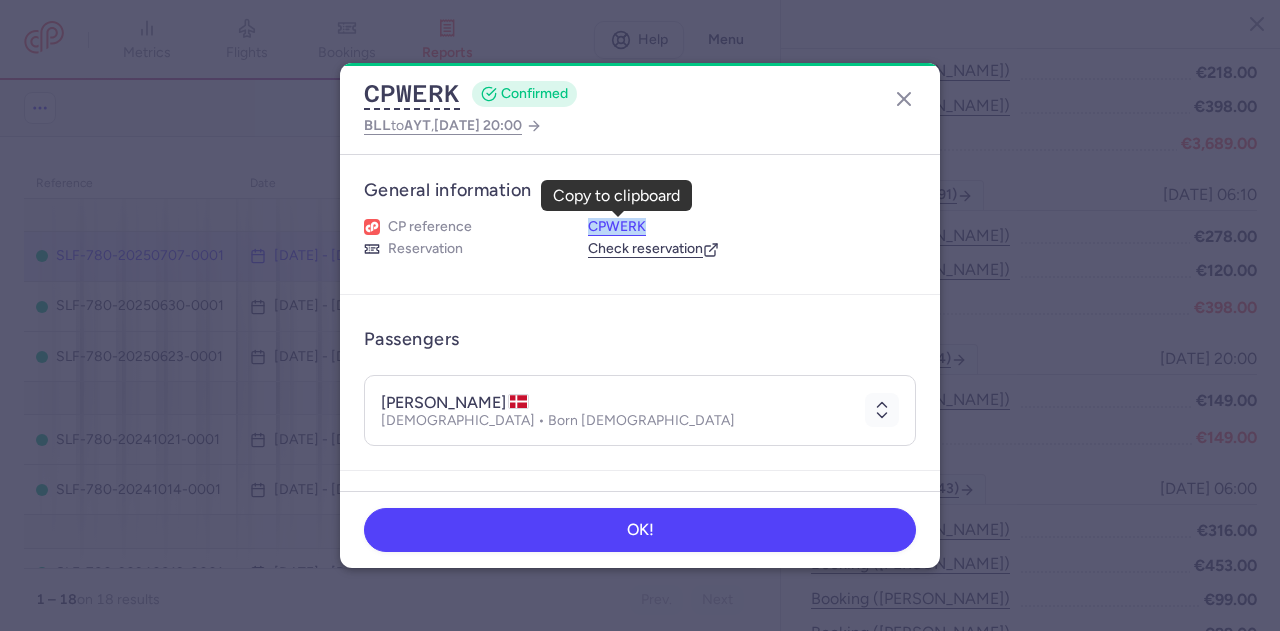 drag, startPoint x: 654, startPoint y: 226, endPoint x: 591, endPoint y: 222, distance: 63.126858 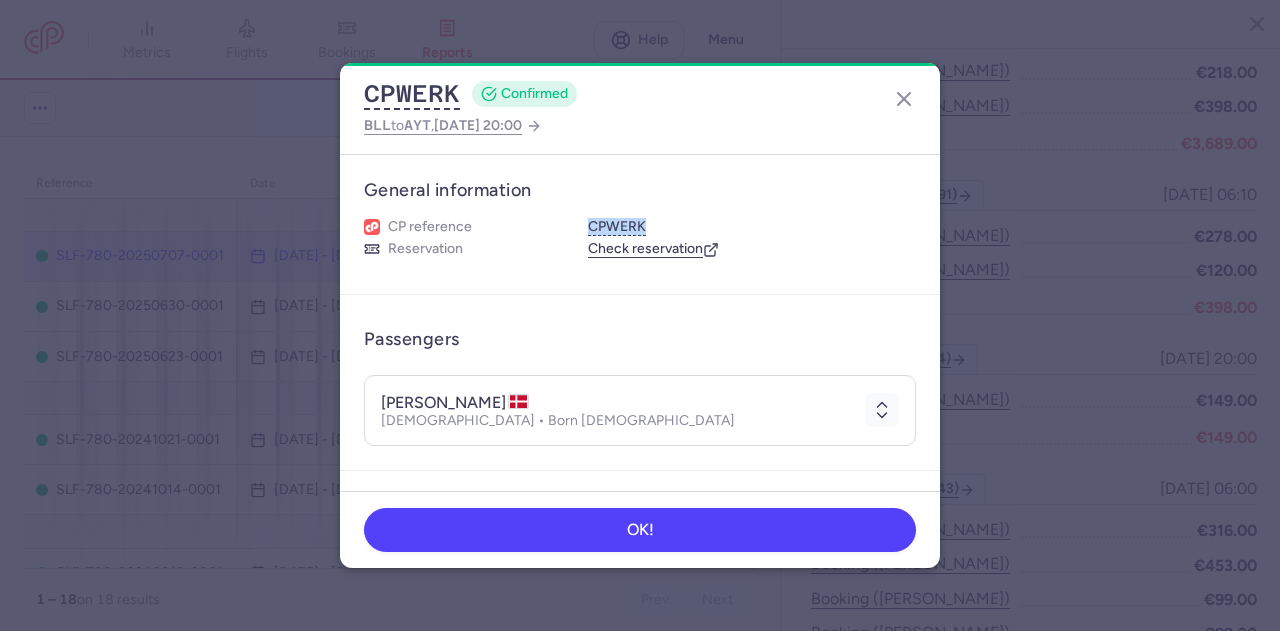 drag, startPoint x: 380, startPoint y: 397, endPoint x: 520, endPoint y: 401, distance: 140.05713 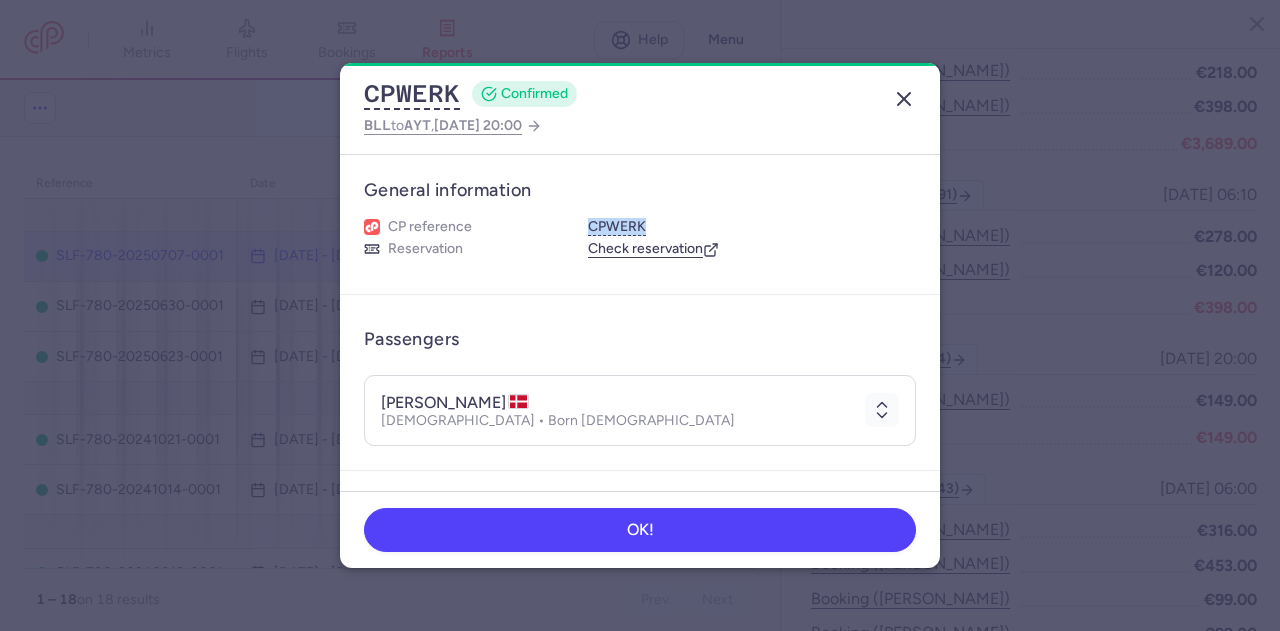 click 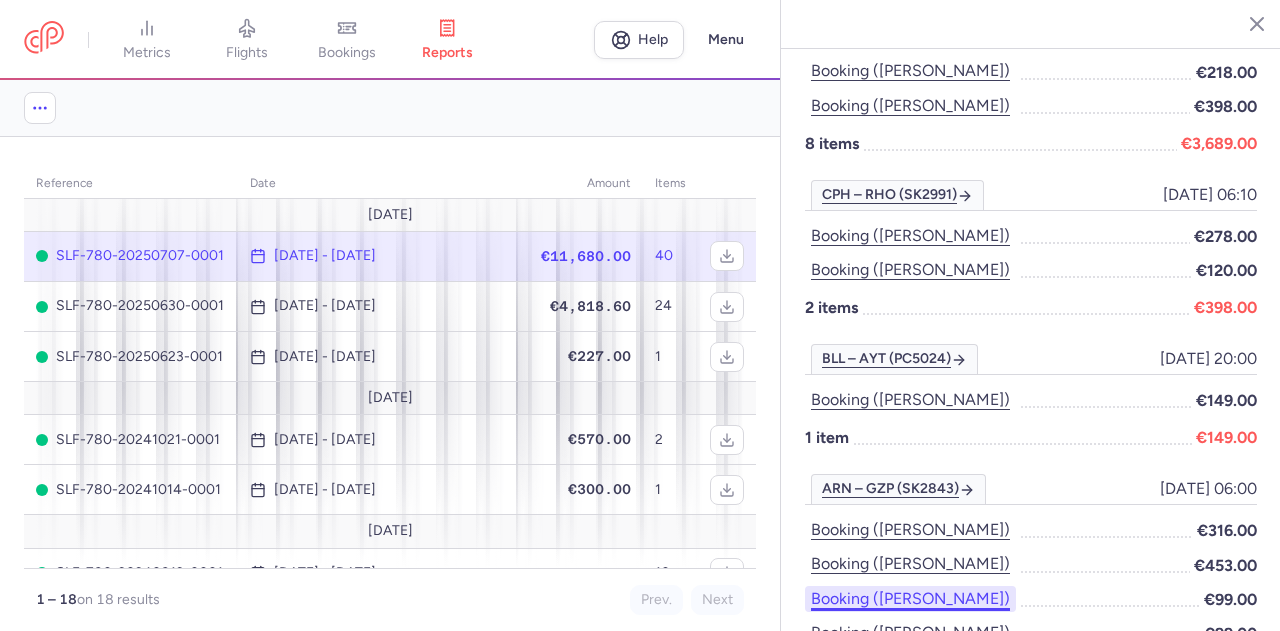 click on "Booking ([PERSON_NAME])" at bounding box center (910, 599) 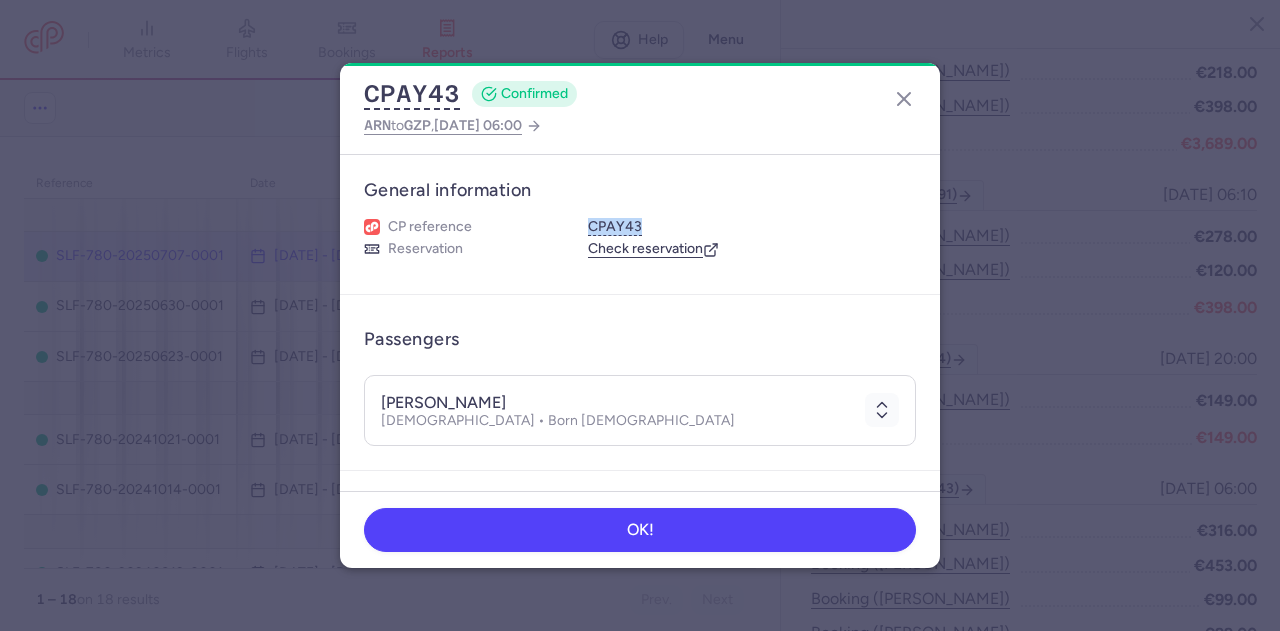 drag, startPoint x: 646, startPoint y: 226, endPoint x: 580, endPoint y: 225, distance: 66.007576 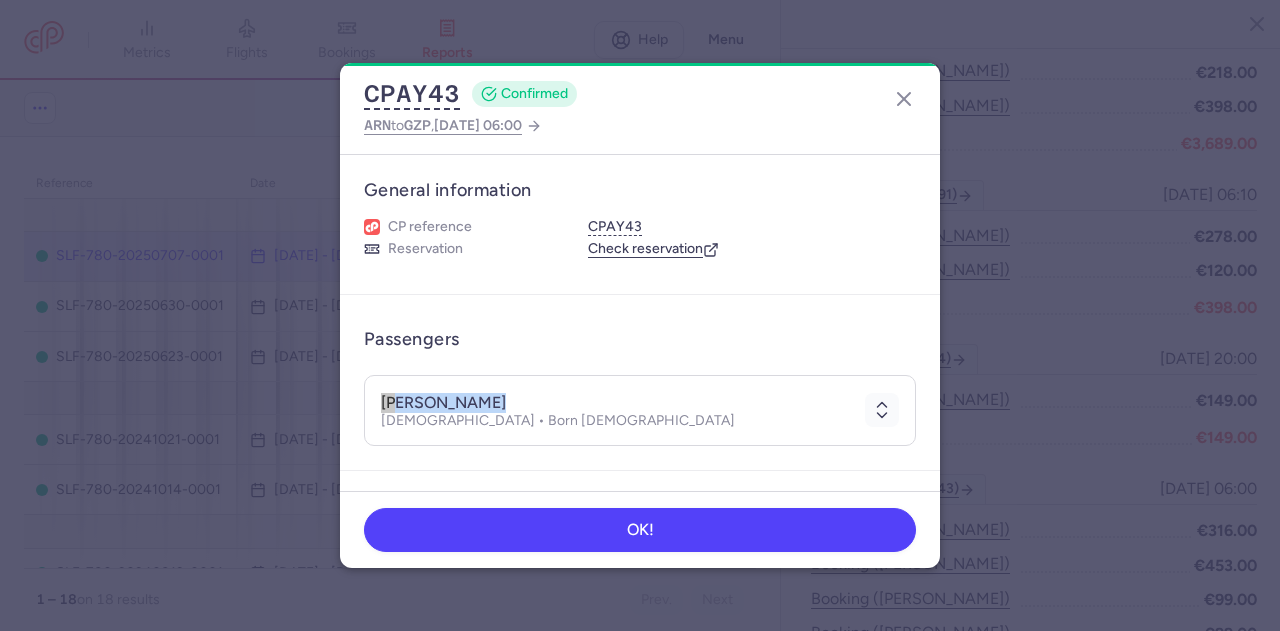 drag, startPoint x: 503, startPoint y: 403, endPoint x: 374, endPoint y: 402, distance: 129.00388 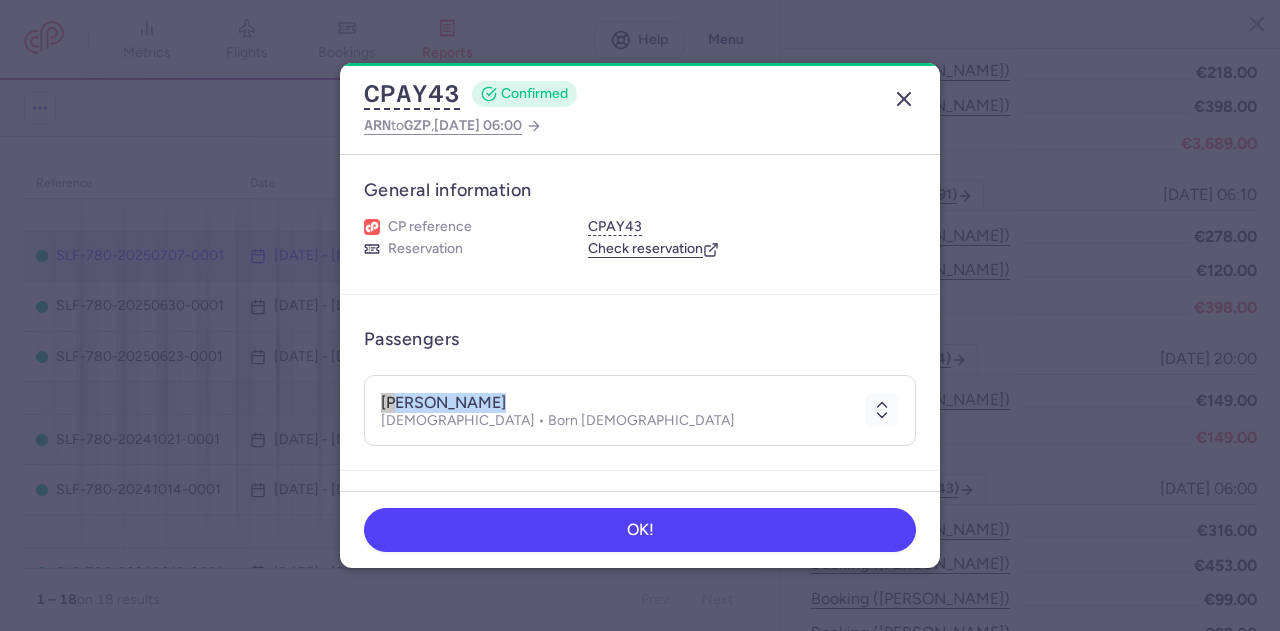 click 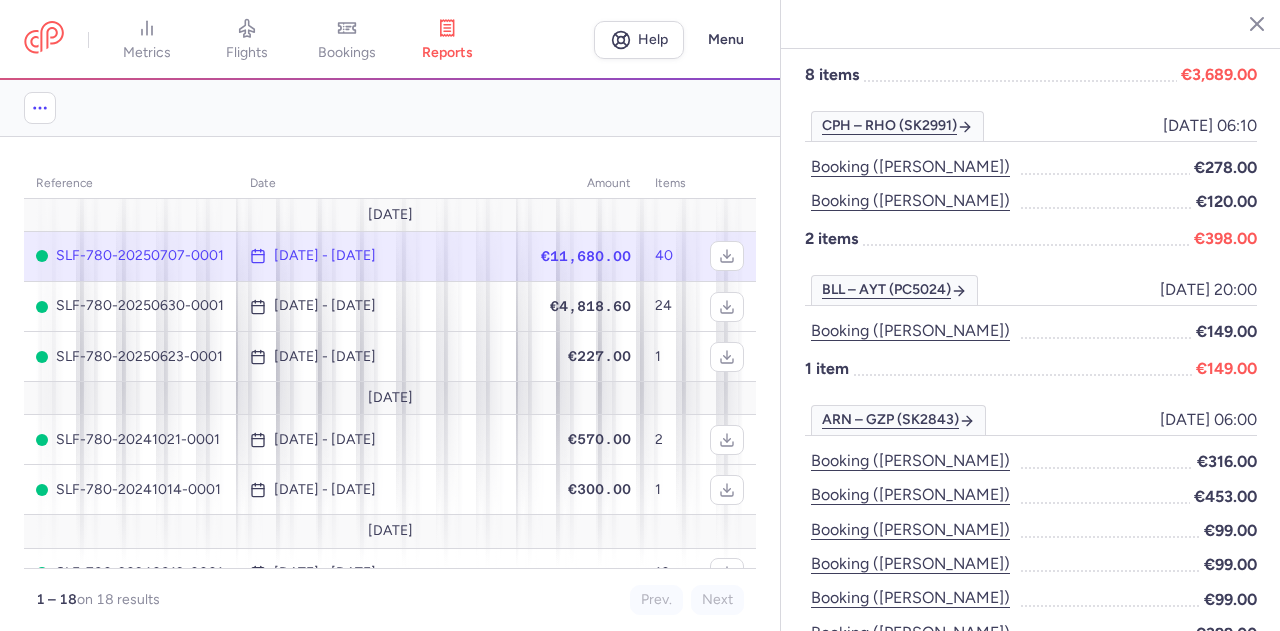 scroll, scrollTop: 1700, scrollLeft: 0, axis: vertical 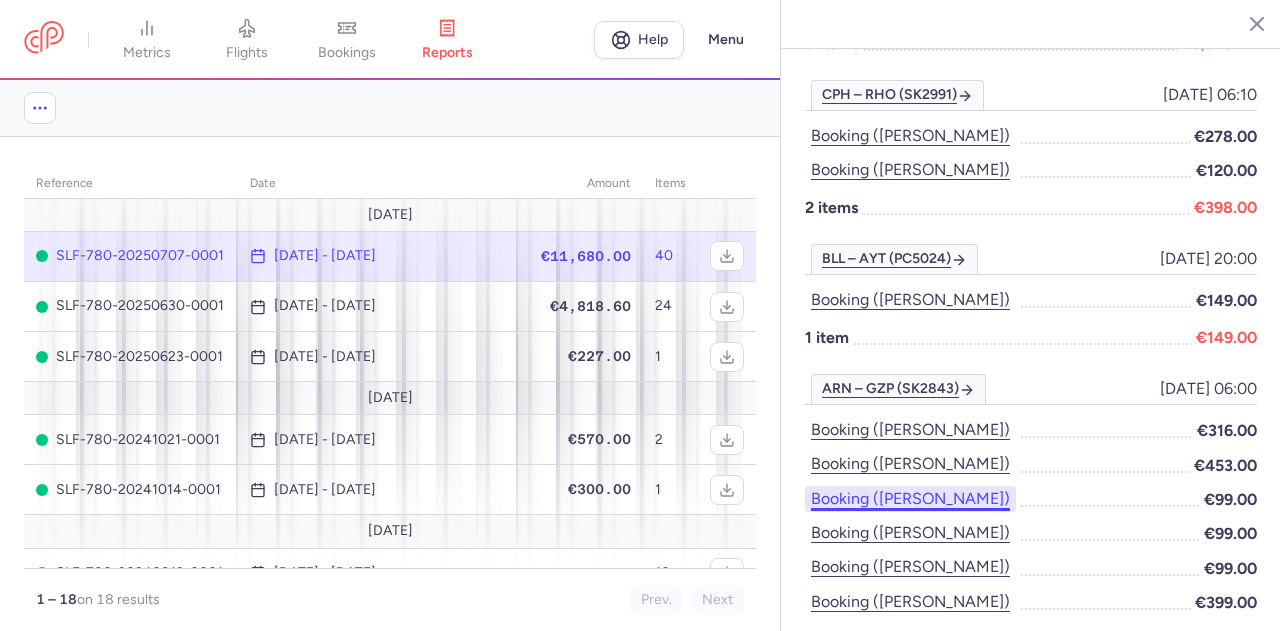 click on "Booking ([PERSON_NAME])" at bounding box center [910, 499] 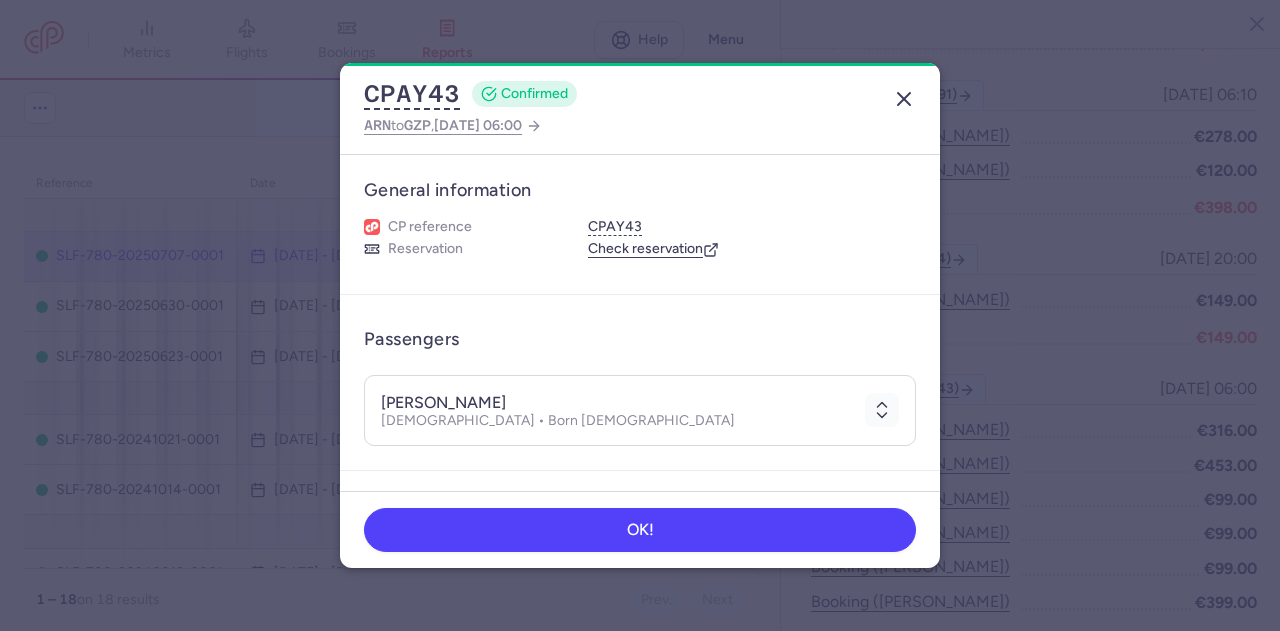 click 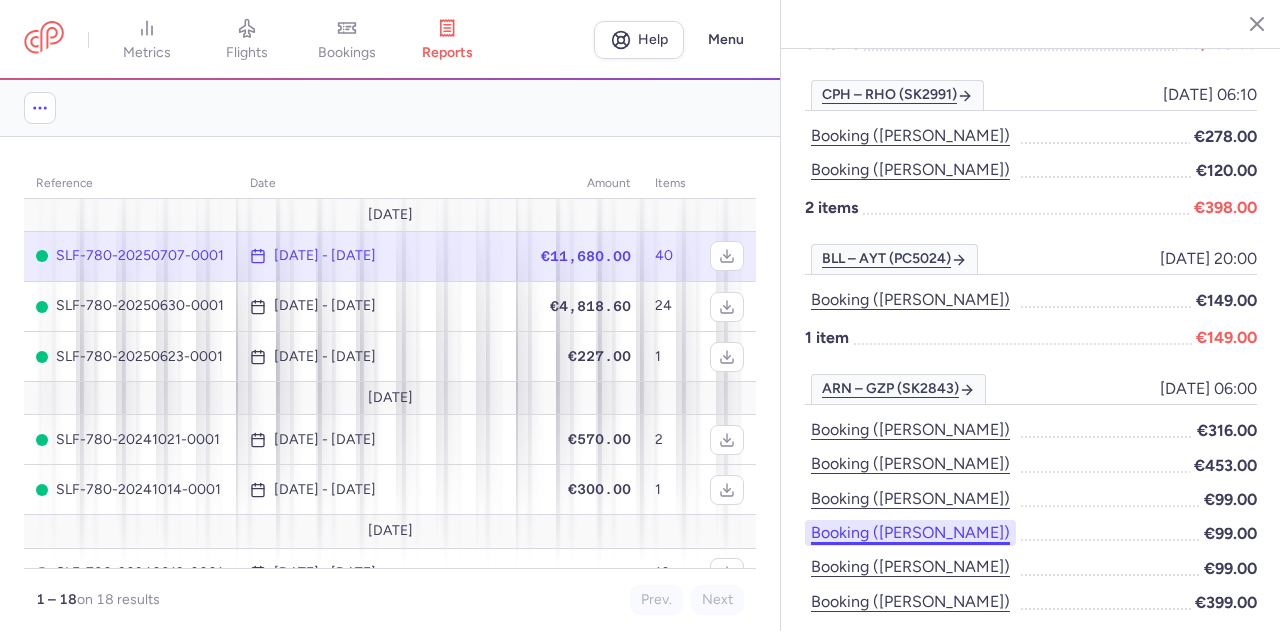 click on "Booking ([PERSON_NAME])" at bounding box center [910, 533] 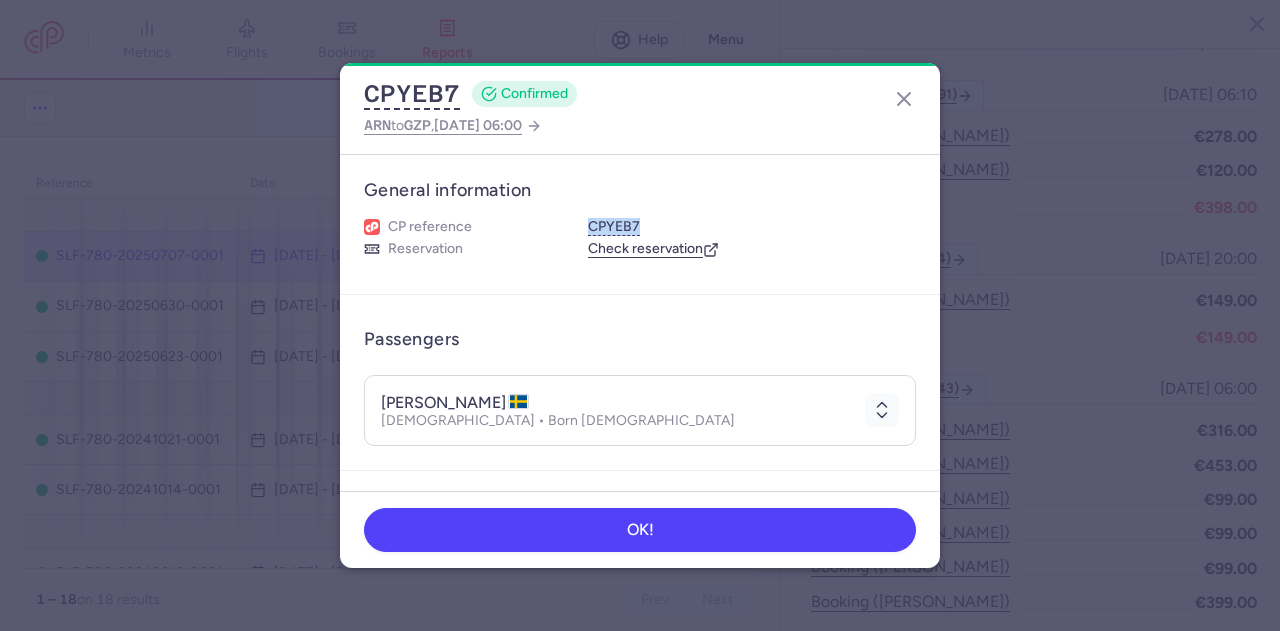 drag, startPoint x: 641, startPoint y: 223, endPoint x: 590, endPoint y: 235, distance: 52.392746 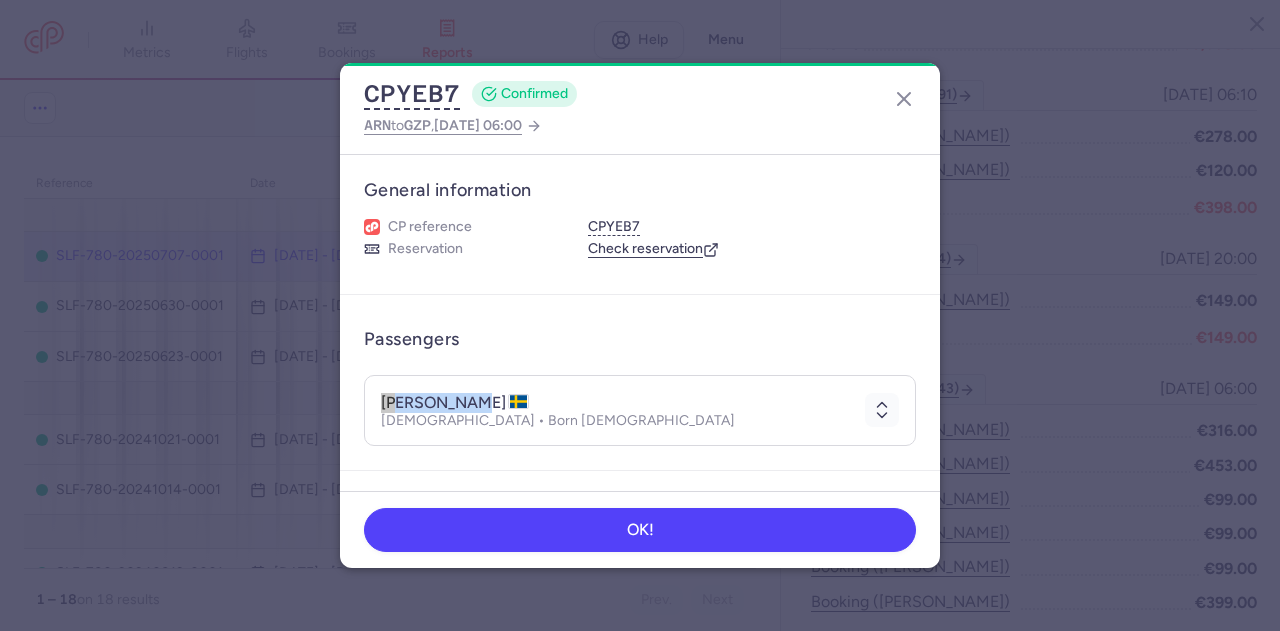 drag, startPoint x: 380, startPoint y: 399, endPoint x: 471, endPoint y: 397, distance: 91.02197 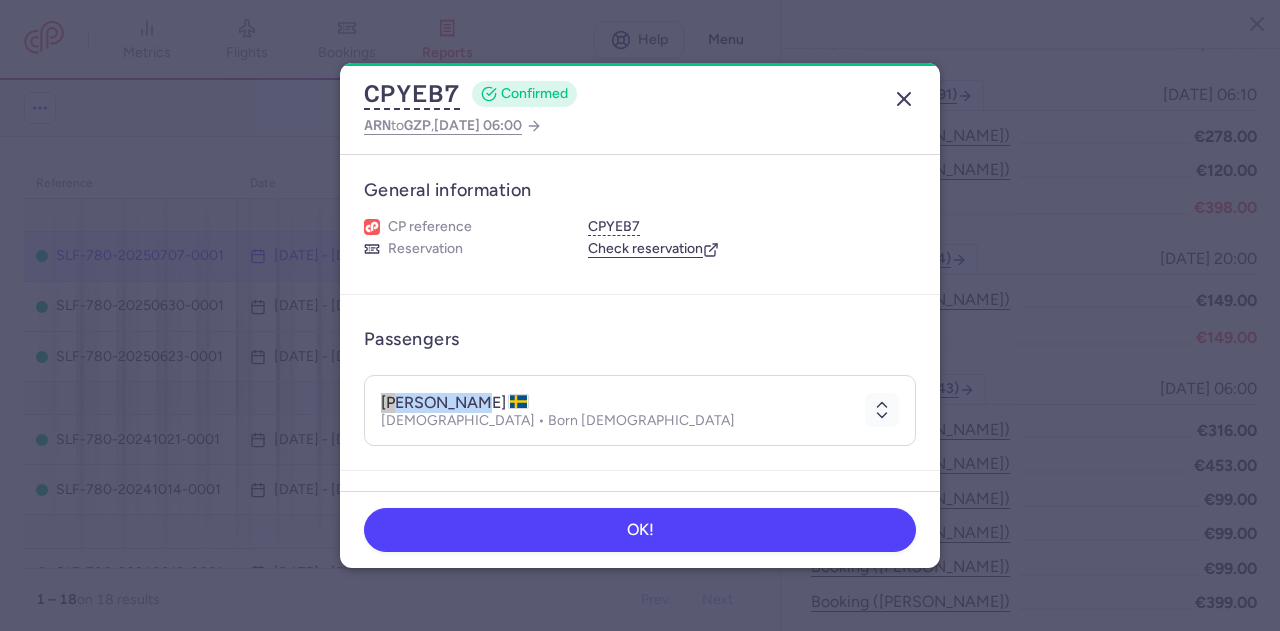 click 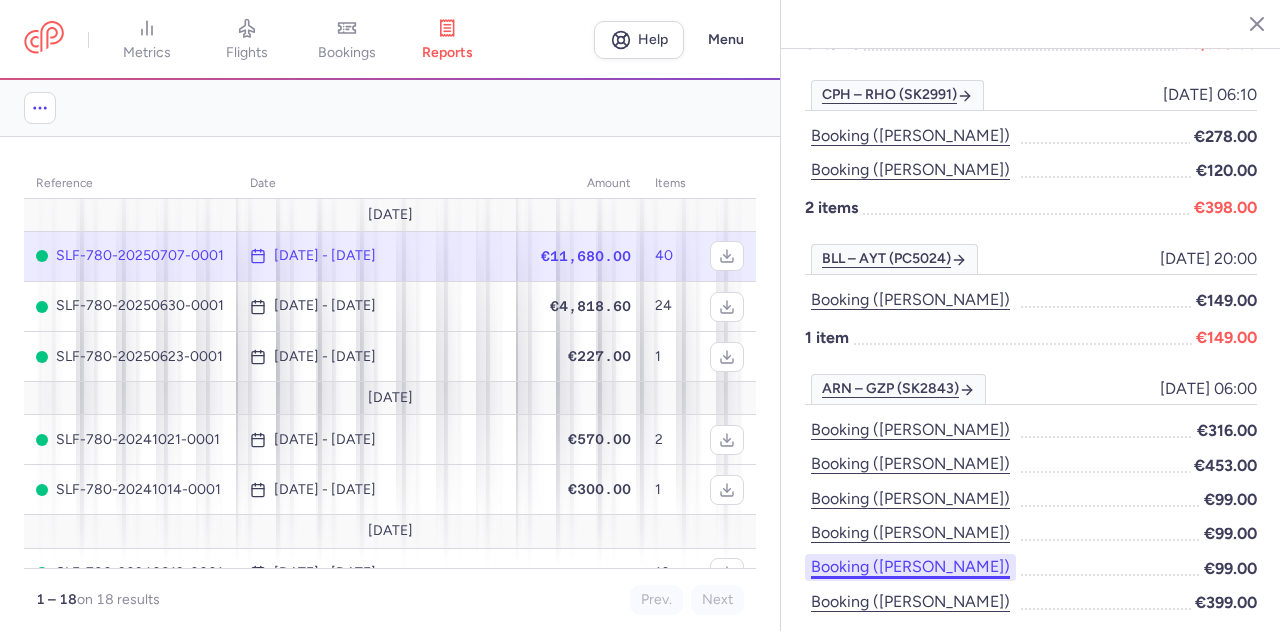 click on "Booking ([PERSON_NAME])" at bounding box center (910, 567) 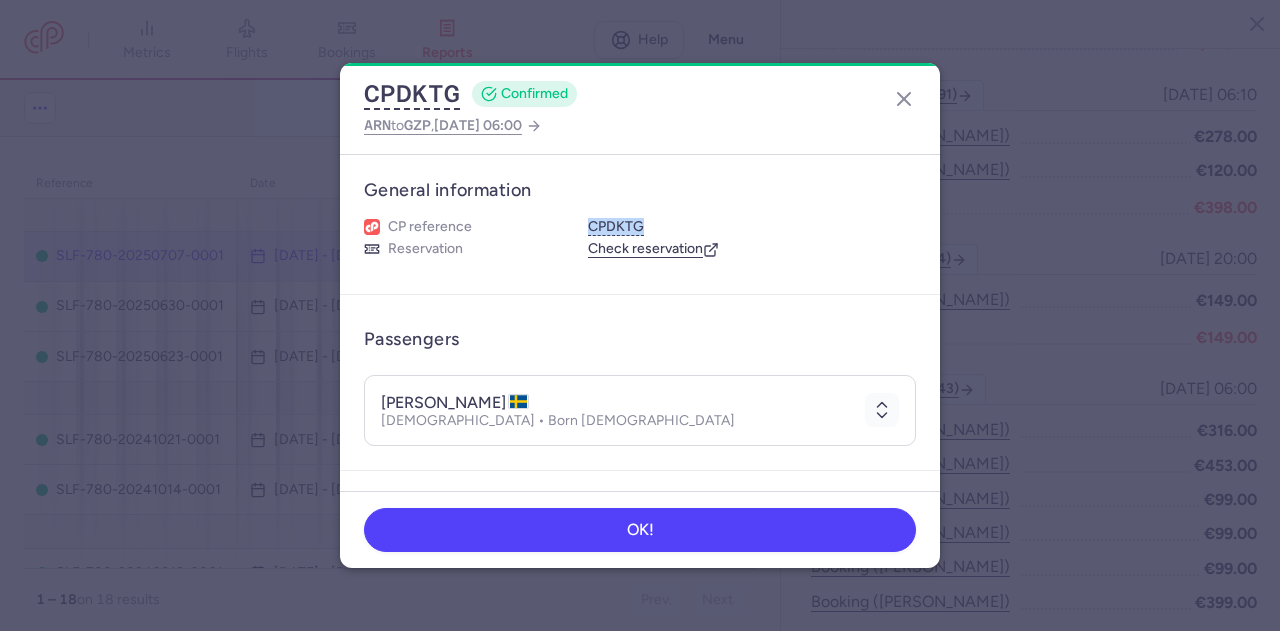 drag, startPoint x: 652, startPoint y: 225, endPoint x: 583, endPoint y: 227, distance: 69.02898 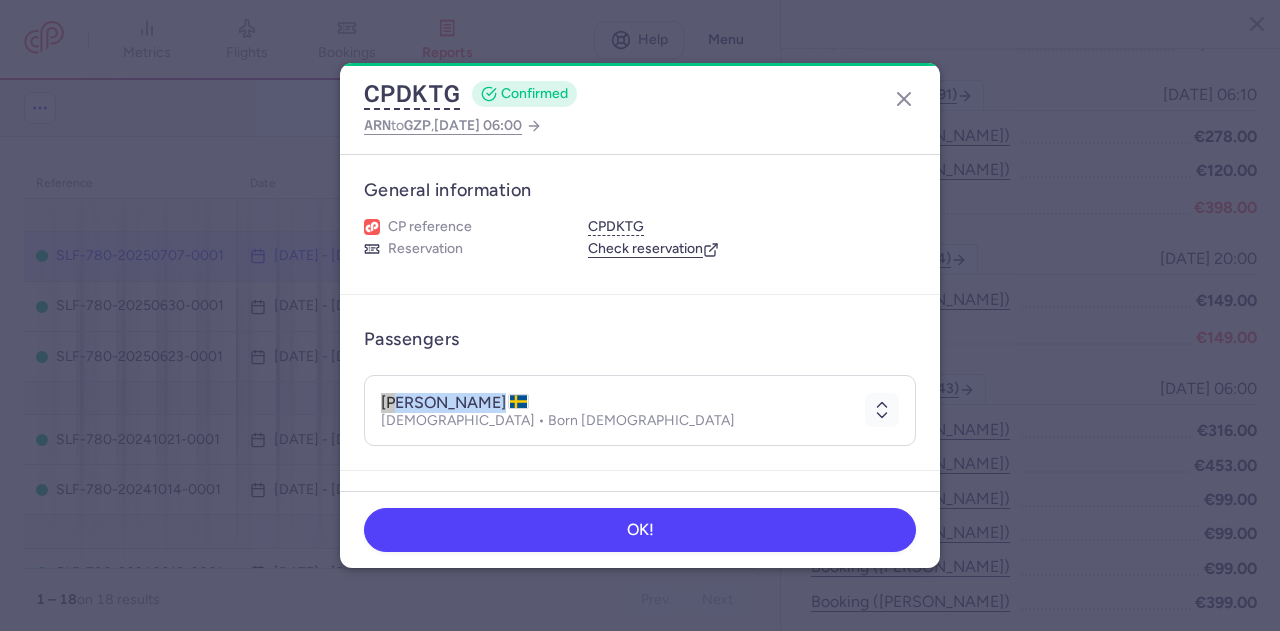 drag, startPoint x: 381, startPoint y: 392, endPoint x: 494, endPoint y: 401, distance: 113.35784 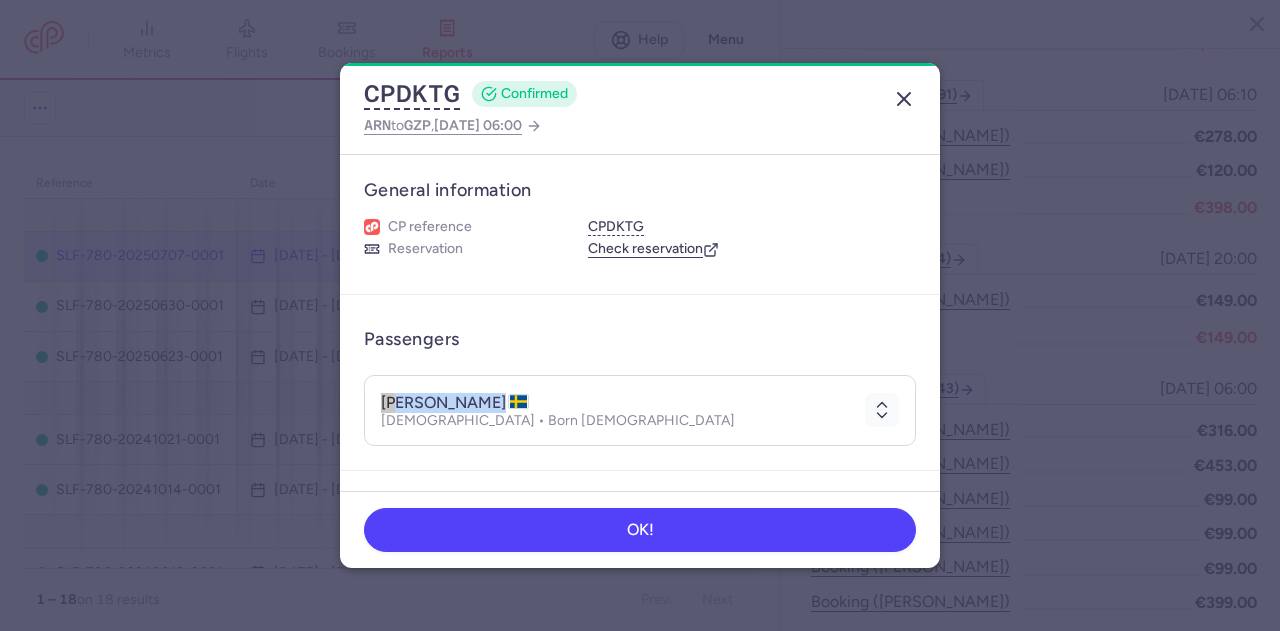 click 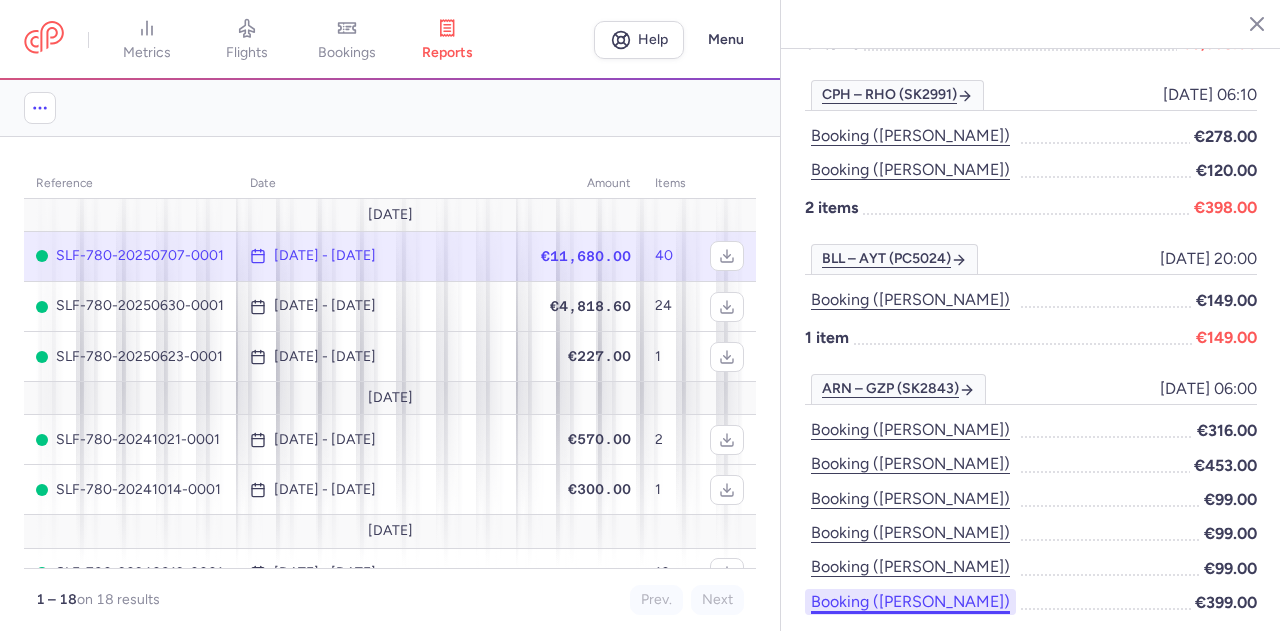 click on "Booking ([PERSON_NAME])" at bounding box center [910, 602] 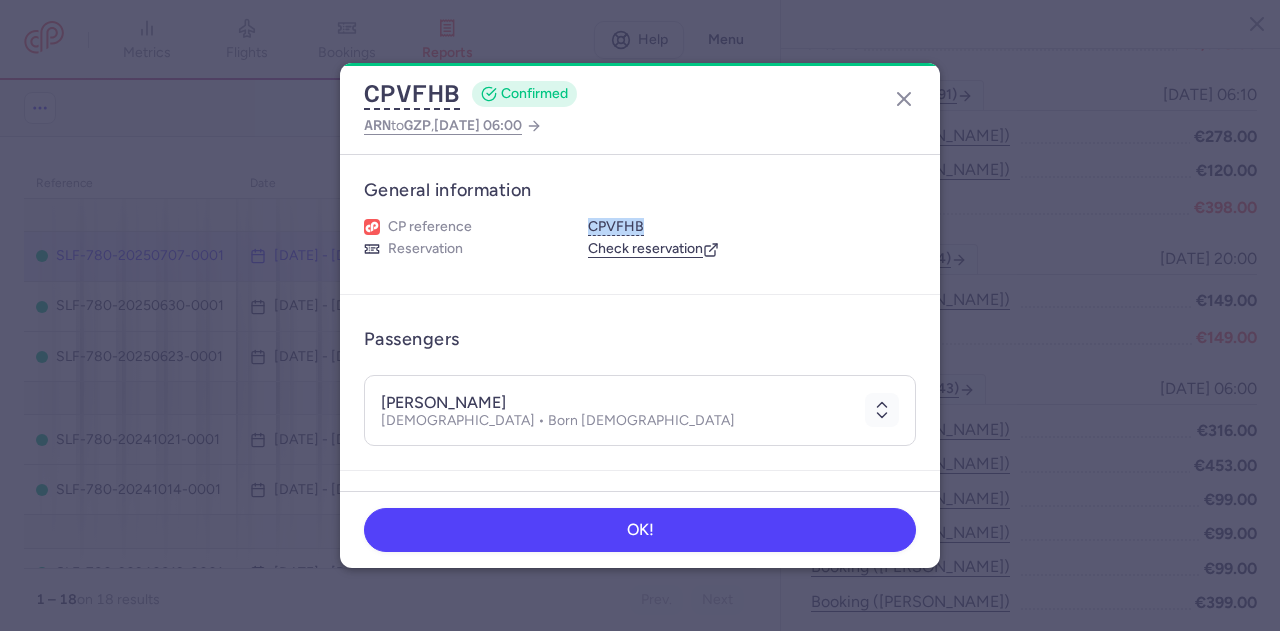 drag, startPoint x: 624, startPoint y: 220, endPoint x: 584, endPoint y: 219, distance: 40.012497 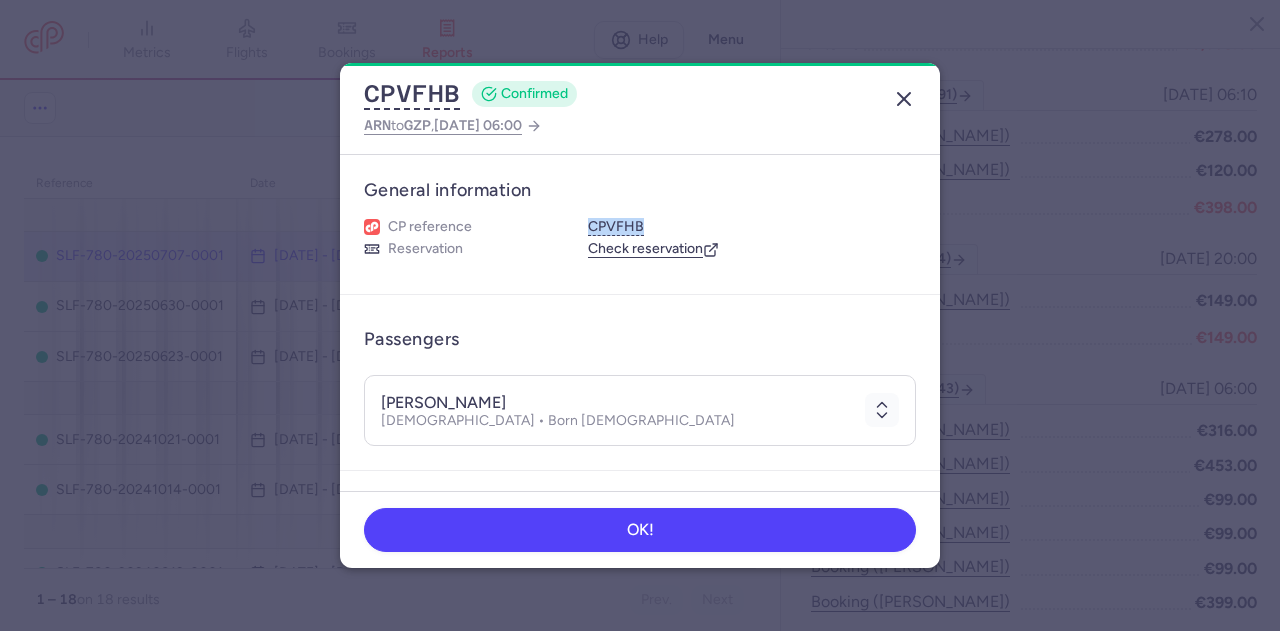click 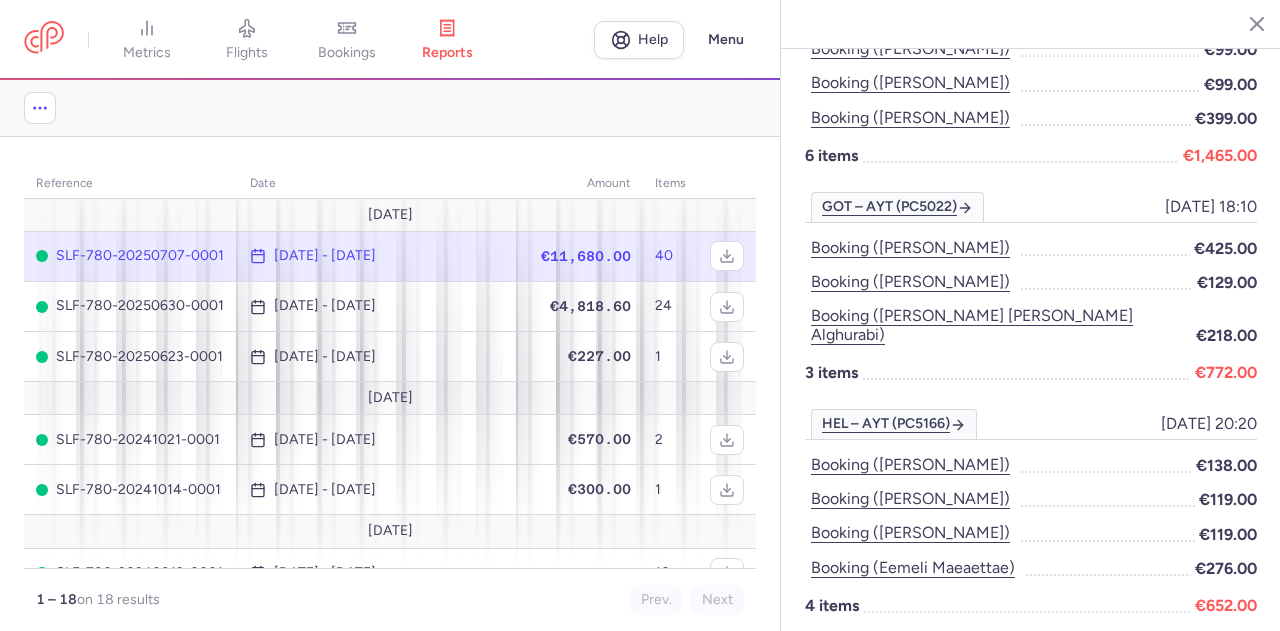 scroll, scrollTop: 2200, scrollLeft: 0, axis: vertical 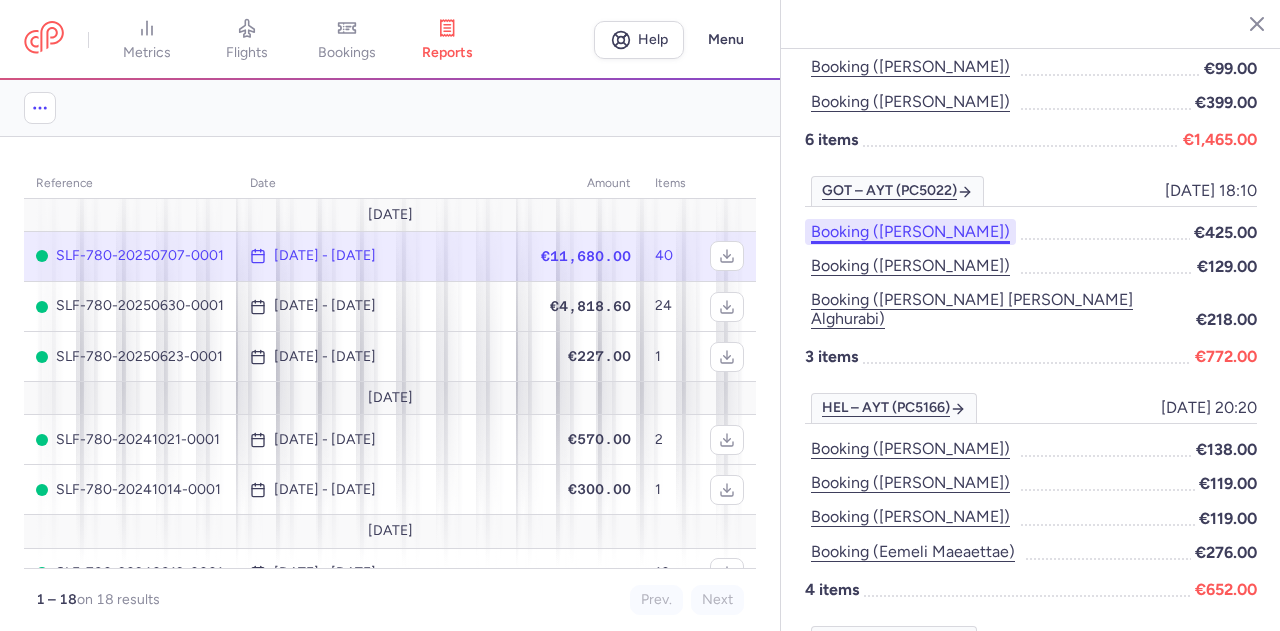 click on "Booking ([PERSON_NAME])" at bounding box center (910, 232) 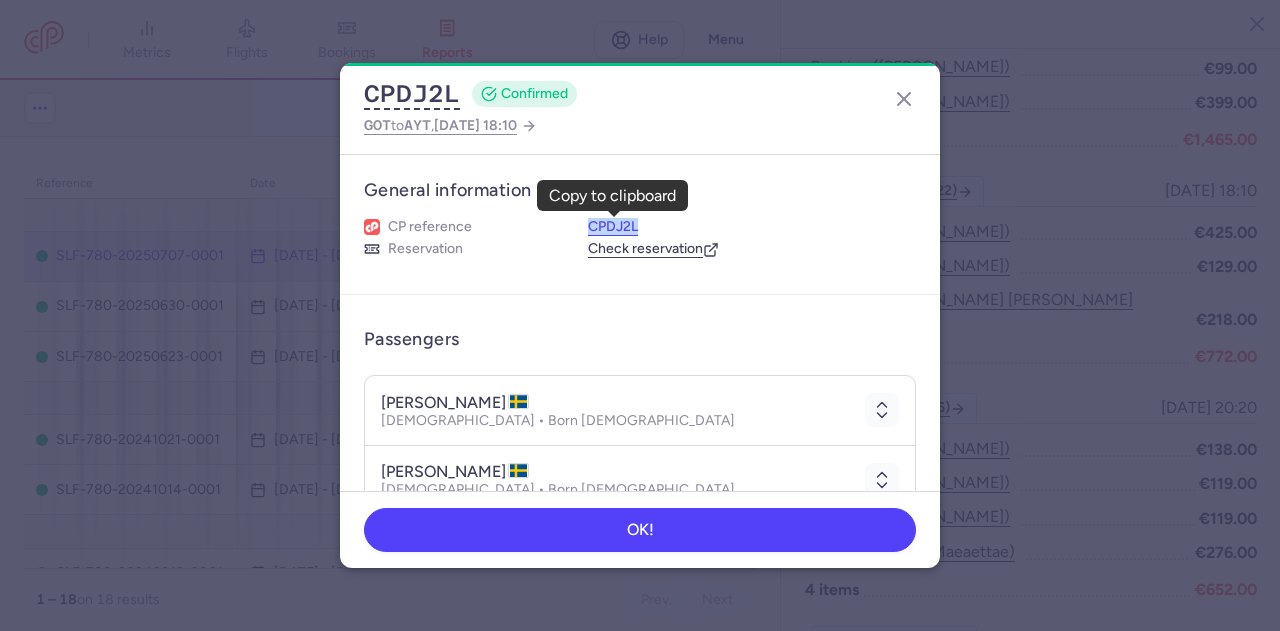 drag, startPoint x: 639, startPoint y: 224, endPoint x: 590, endPoint y: 231, distance: 49.497475 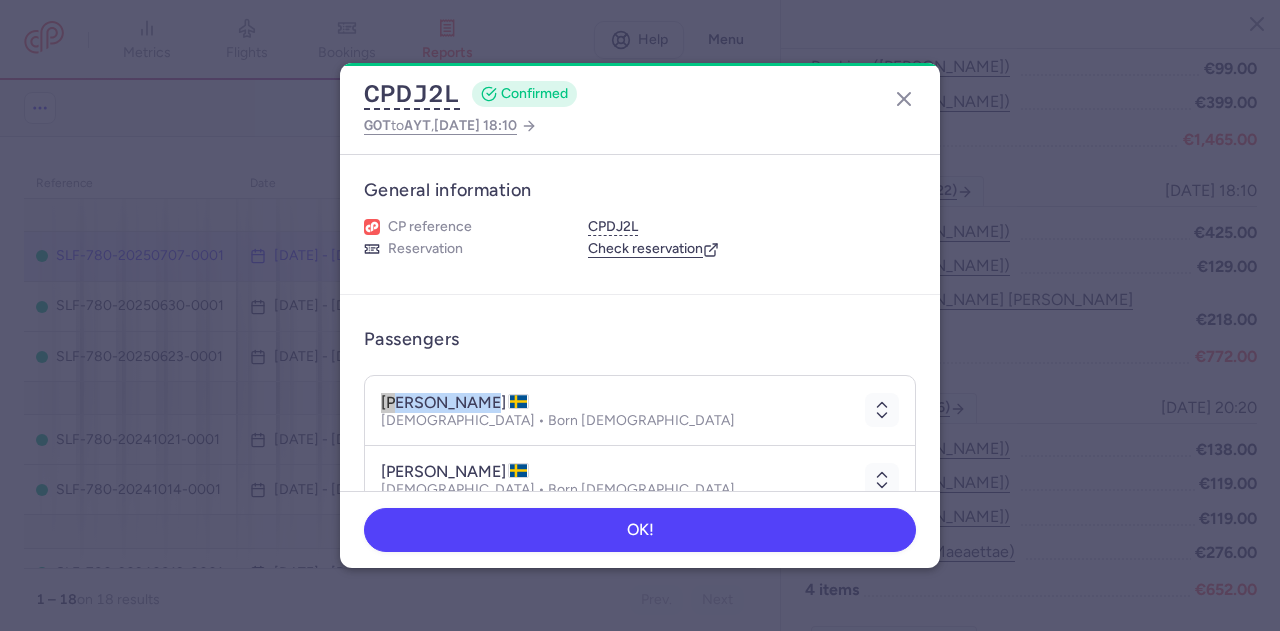 drag, startPoint x: 383, startPoint y: 397, endPoint x: 475, endPoint y: 393, distance: 92.086914 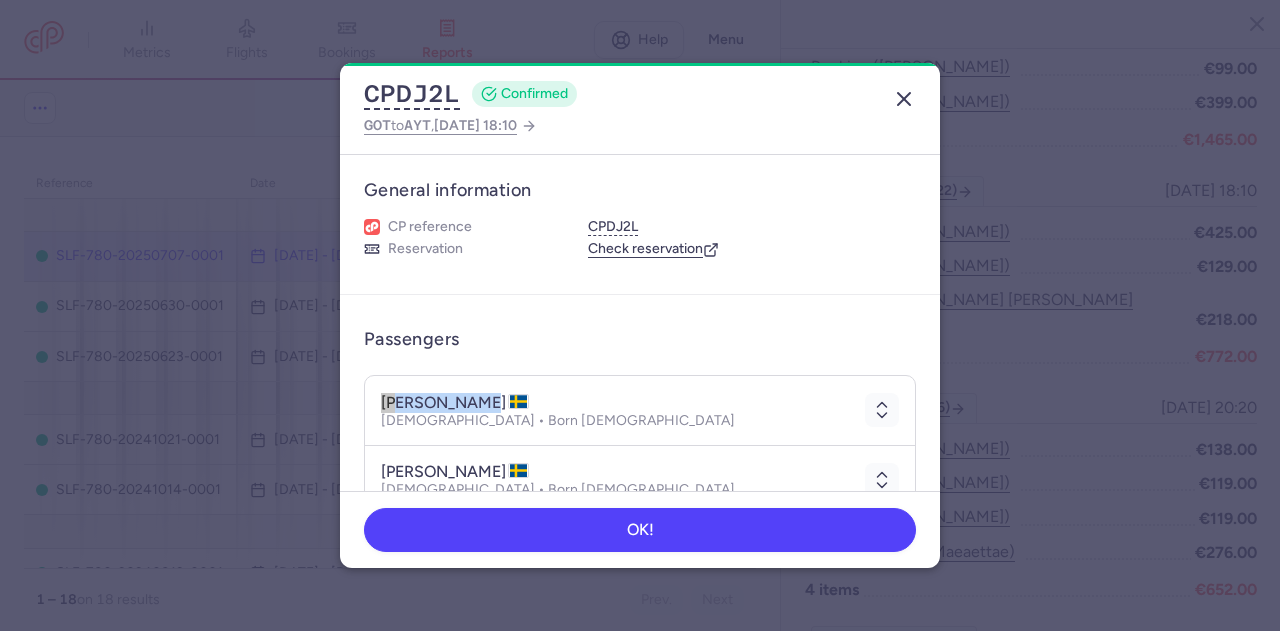 click 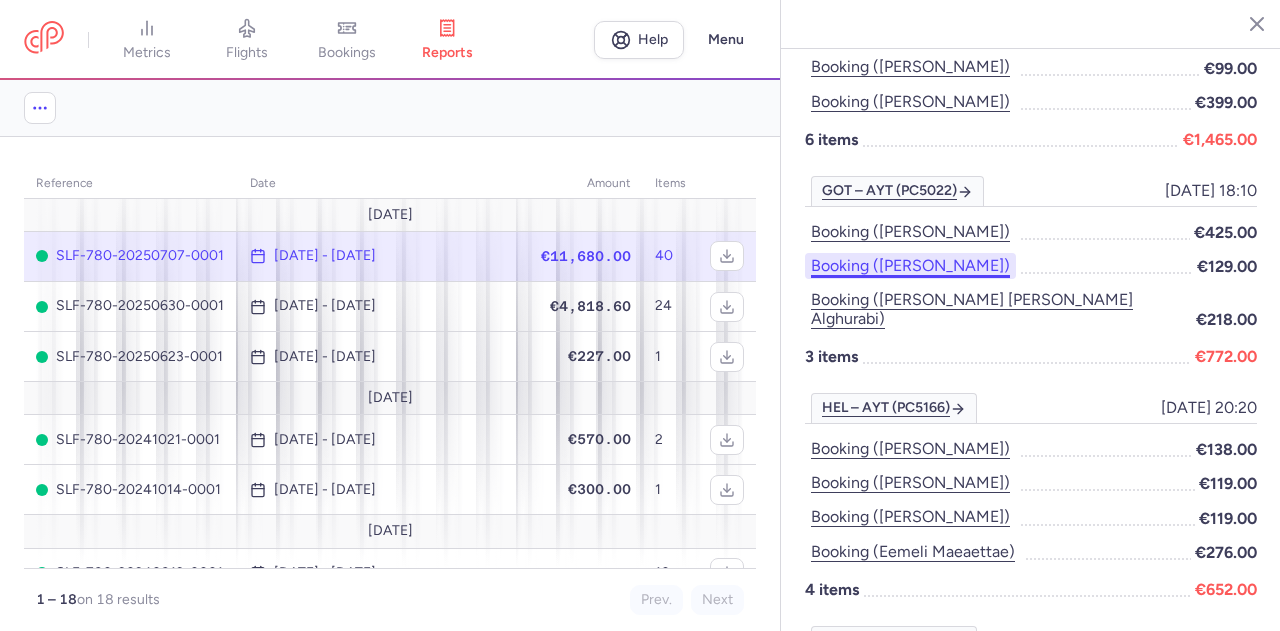 click on "Booking ([PERSON_NAME])" at bounding box center [910, 266] 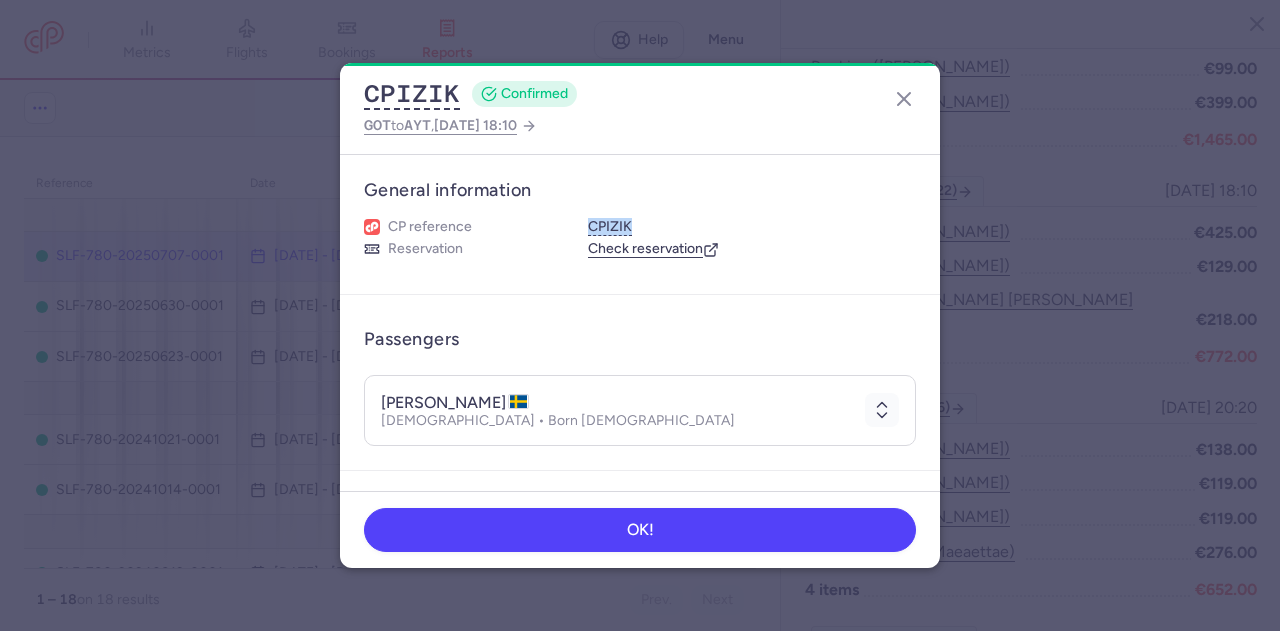 drag, startPoint x: 637, startPoint y: 223, endPoint x: 584, endPoint y: 231, distance: 53.600372 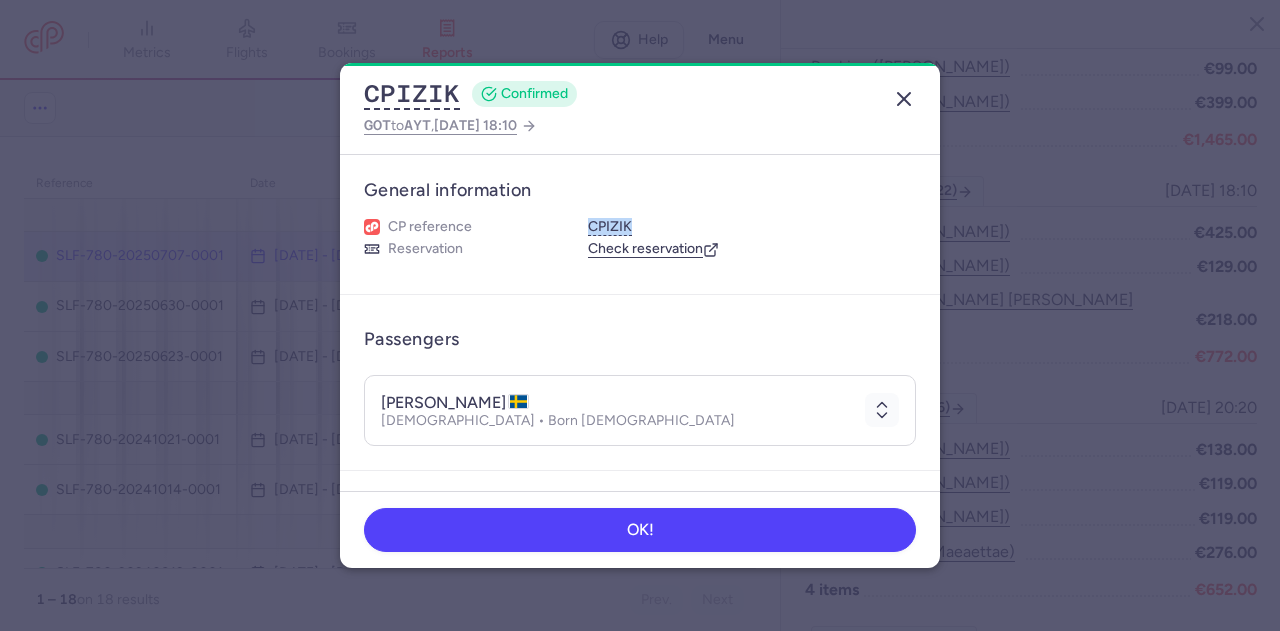 click 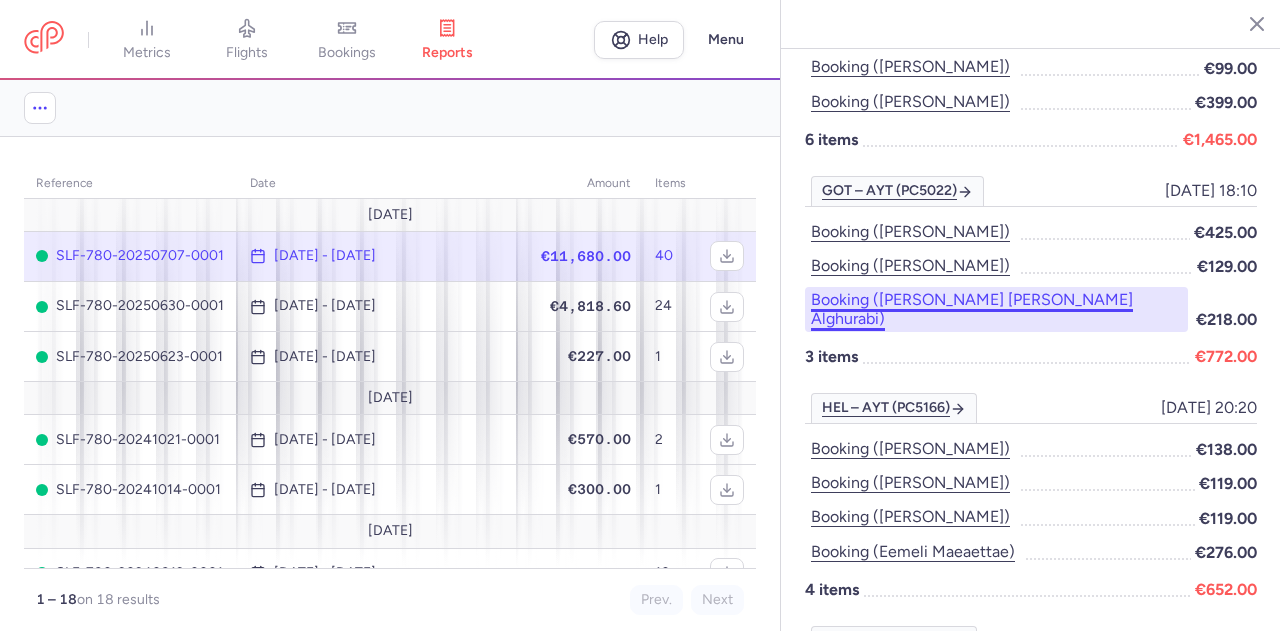 click on "Booking ([PERSON_NAME] [PERSON_NAME] alghurabi)" at bounding box center [996, 309] 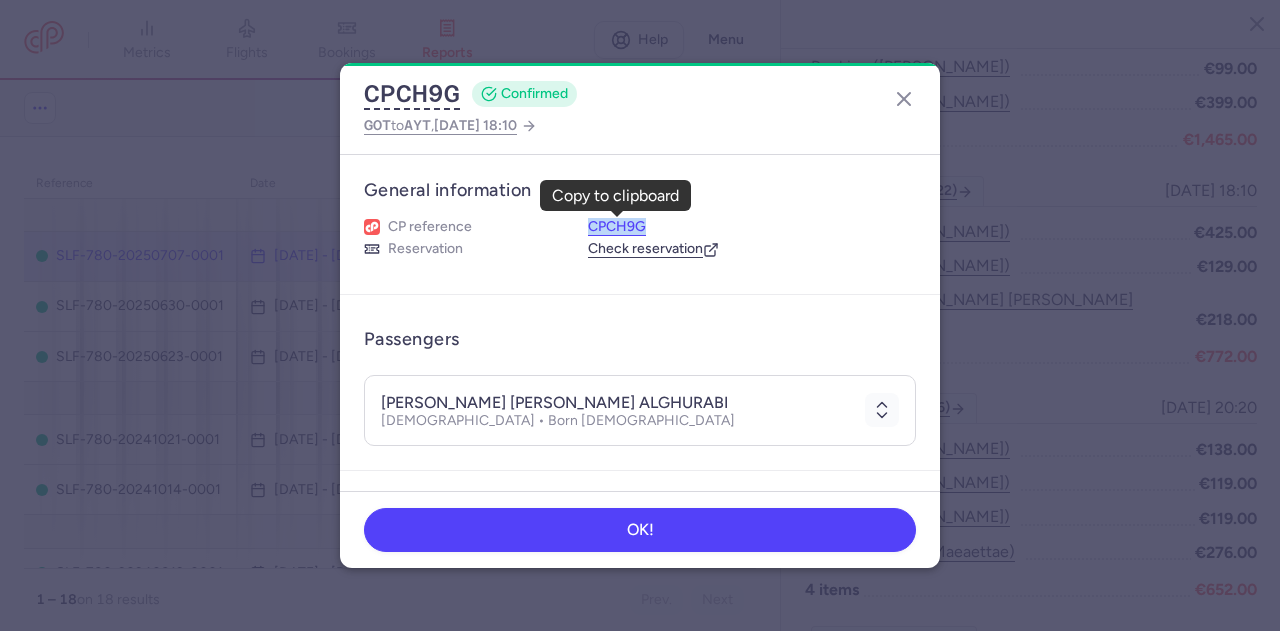 drag, startPoint x: 648, startPoint y: 221, endPoint x: 590, endPoint y: 225, distance: 58.137768 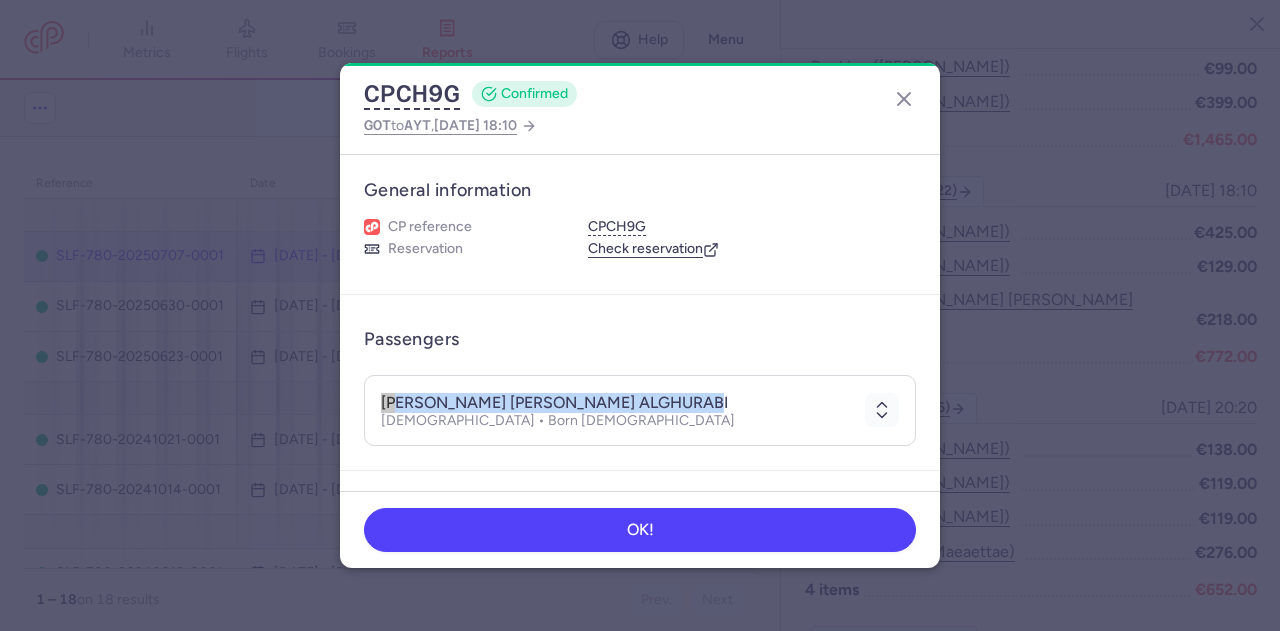 drag, startPoint x: 380, startPoint y: 399, endPoint x: 717, endPoint y: 397, distance: 337.00592 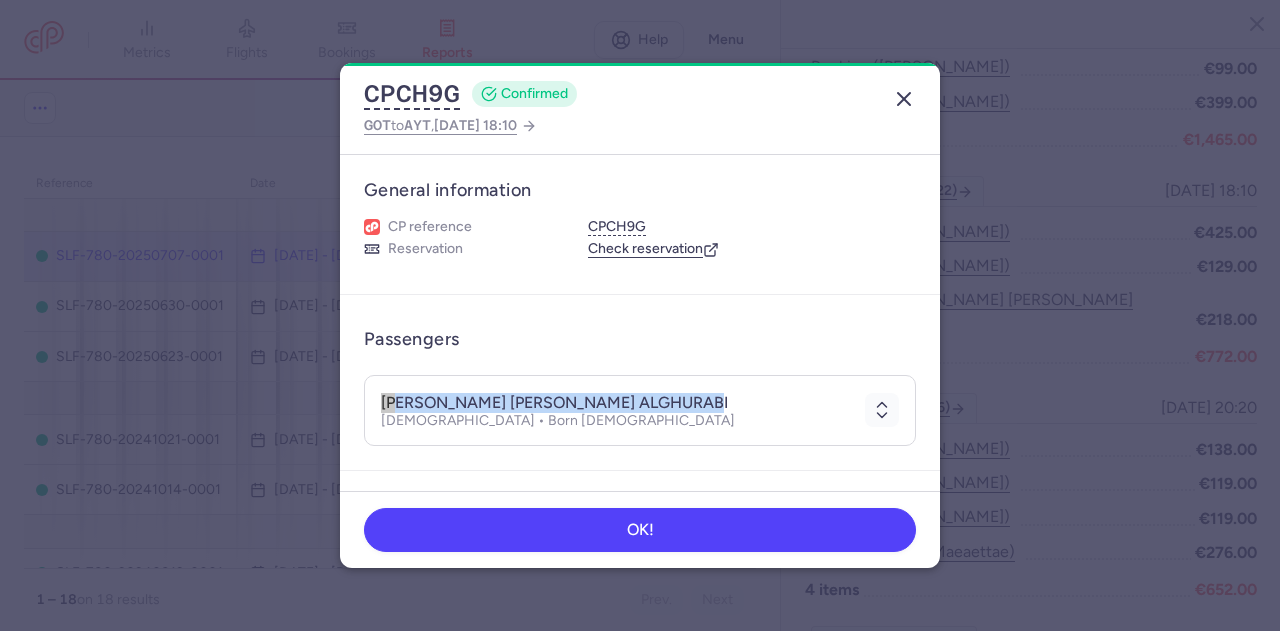 click 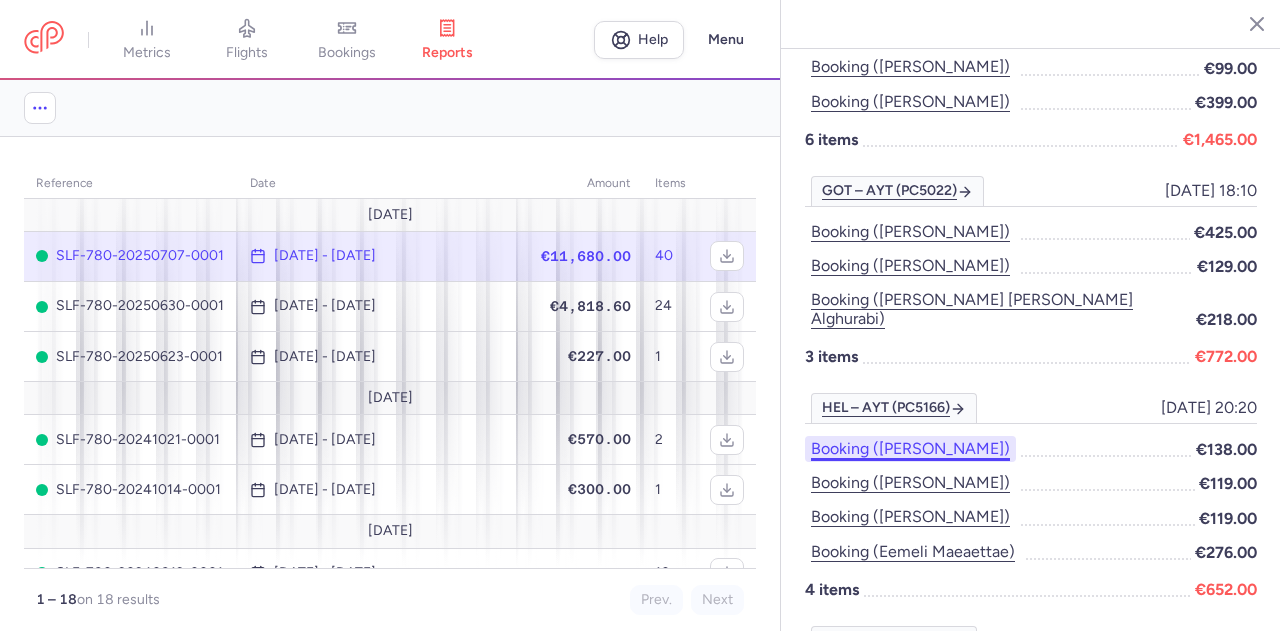 click on "Booking ([PERSON_NAME])" at bounding box center [910, 449] 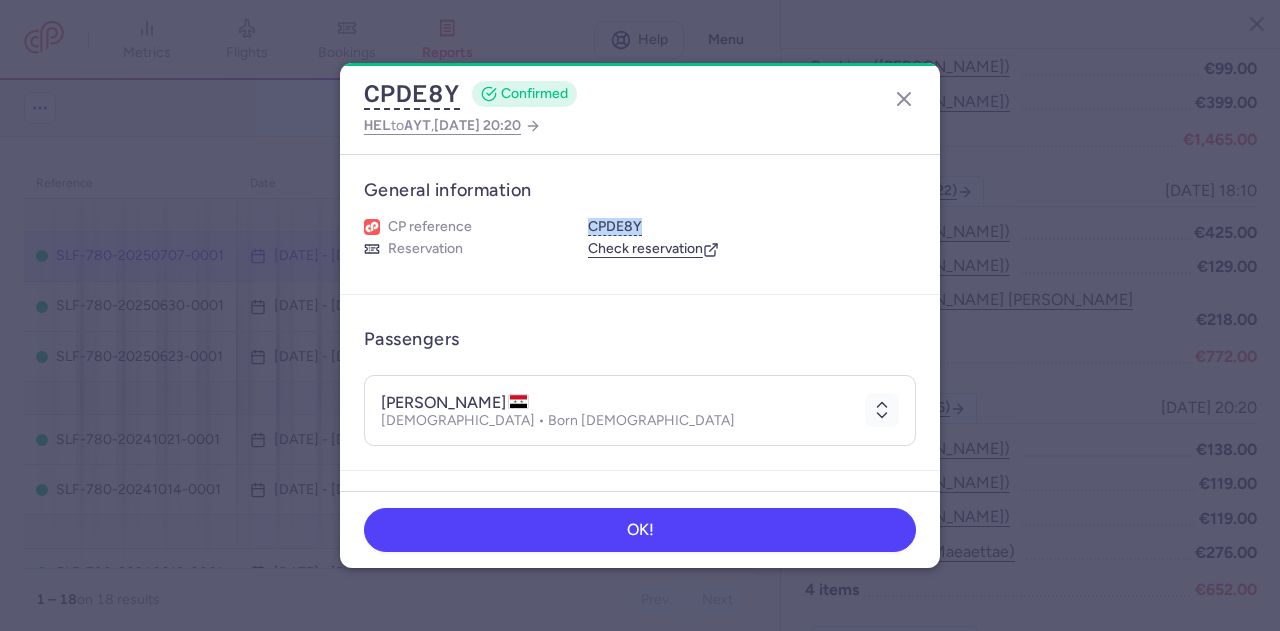 drag, startPoint x: 646, startPoint y: 227, endPoint x: 586, endPoint y: 229, distance: 60.033325 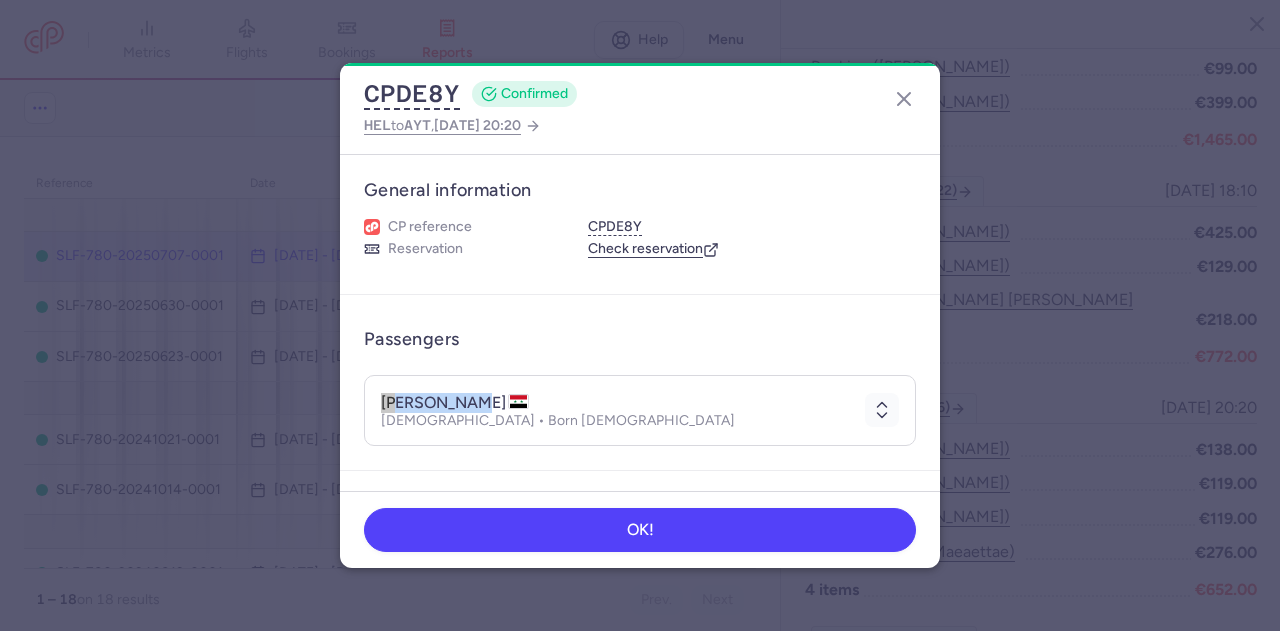 drag, startPoint x: 380, startPoint y: 399, endPoint x: 486, endPoint y: 400, distance: 106.004715 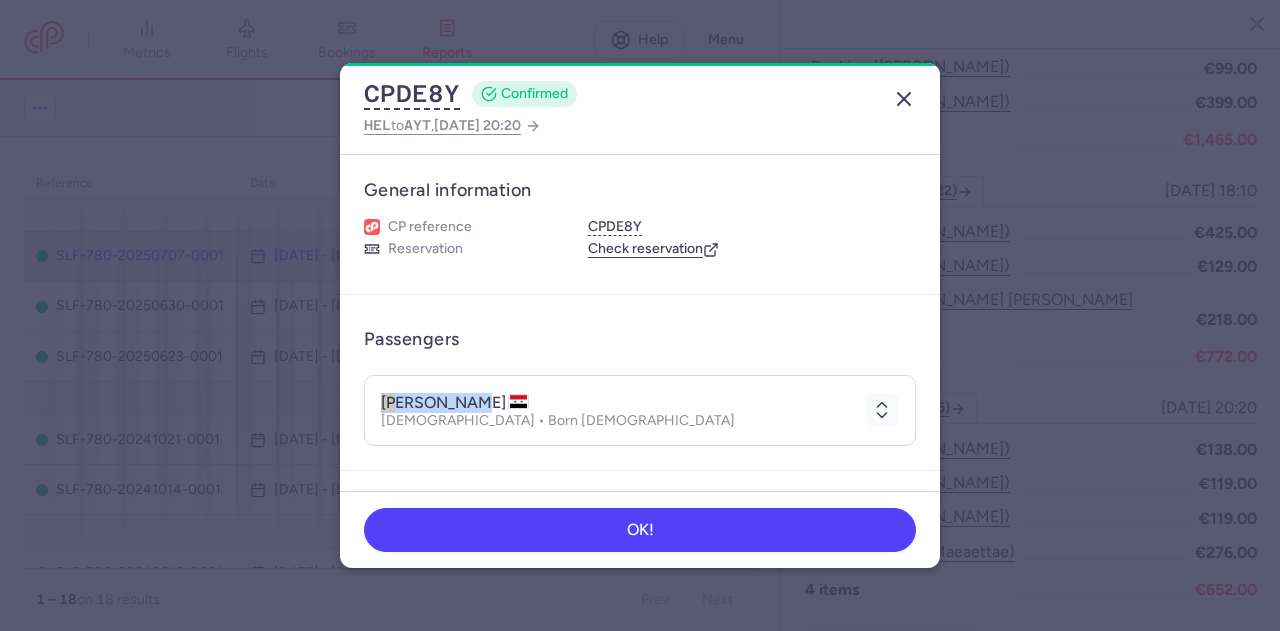 click 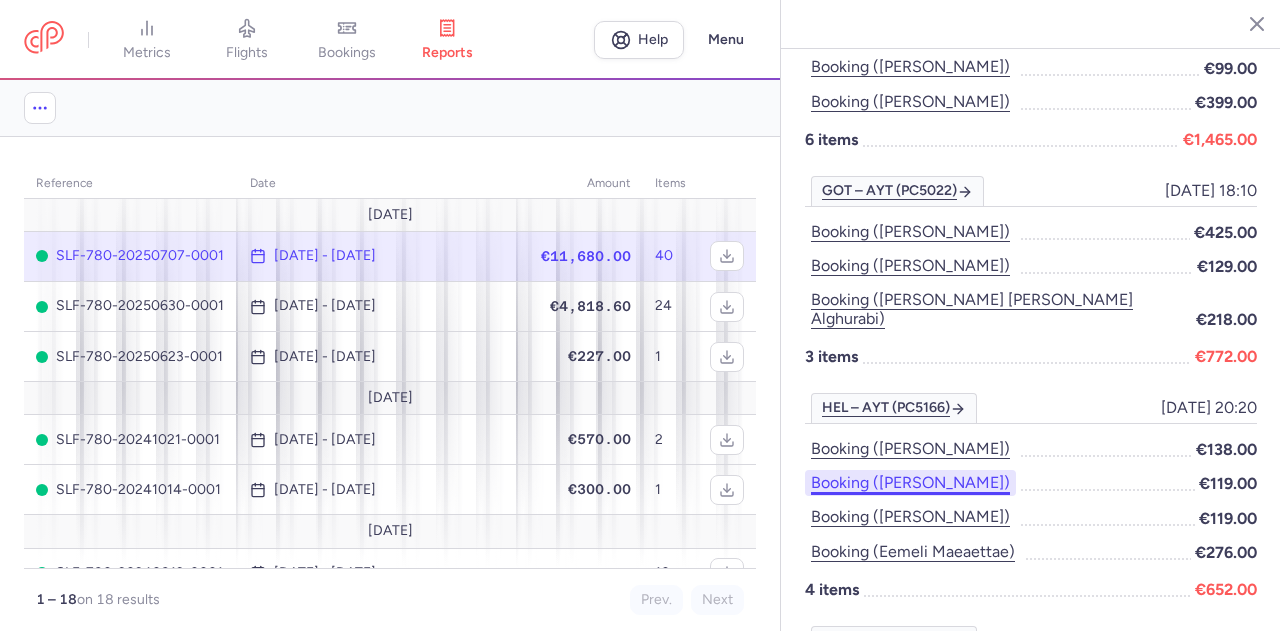 click on "Booking ([PERSON_NAME])" at bounding box center [910, 483] 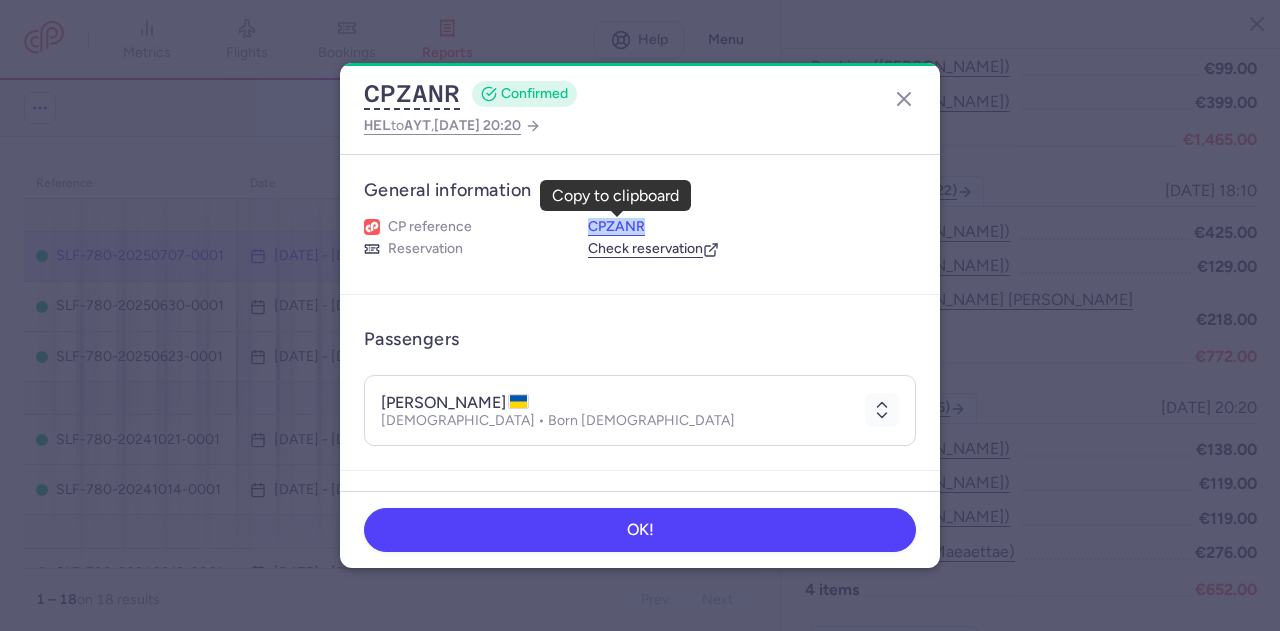 drag, startPoint x: 652, startPoint y: 229, endPoint x: 590, endPoint y: 227, distance: 62.03225 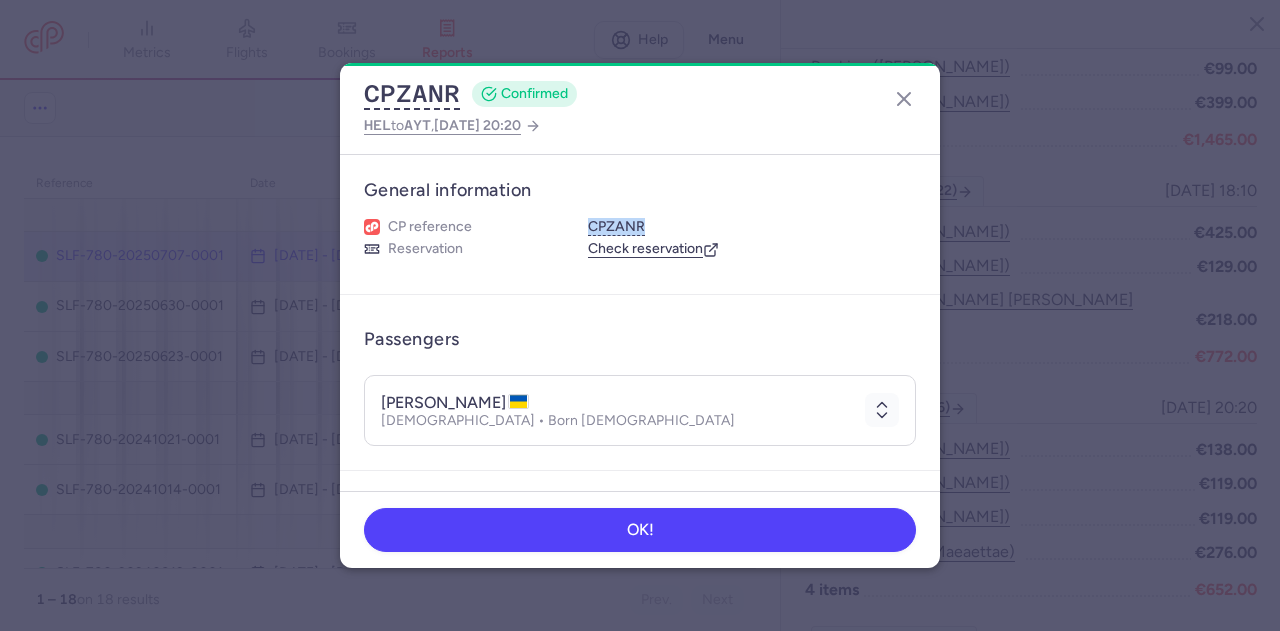 drag, startPoint x: 380, startPoint y: 400, endPoint x: 512, endPoint y: 397, distance: 132.03409 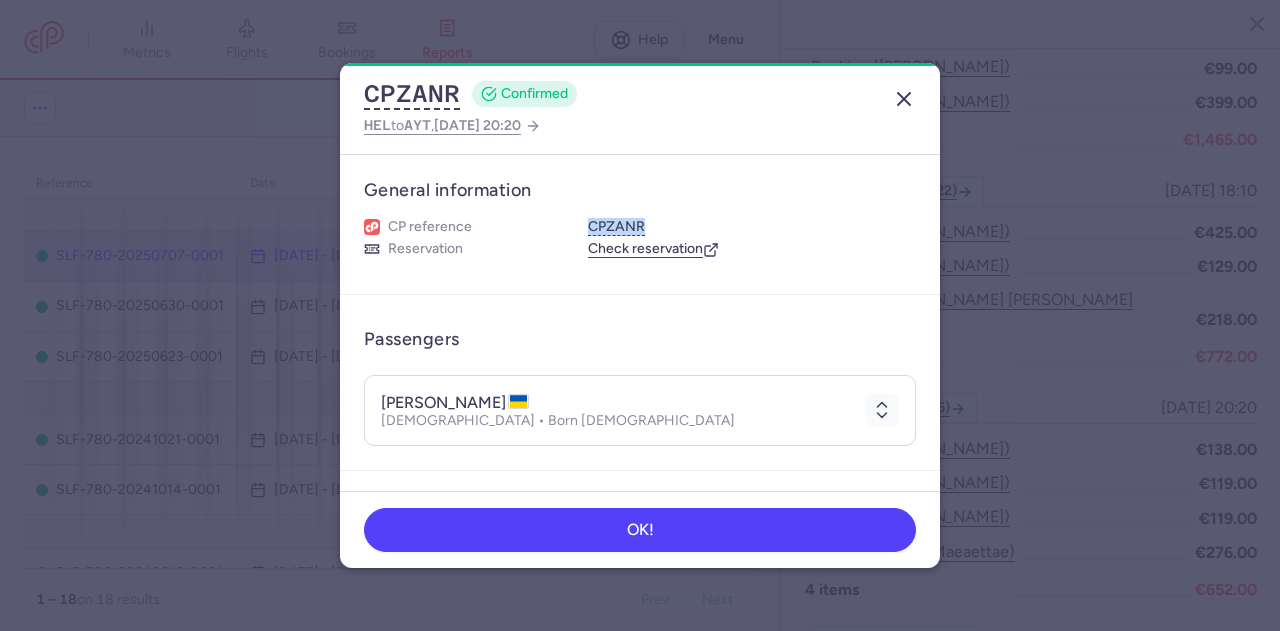 click 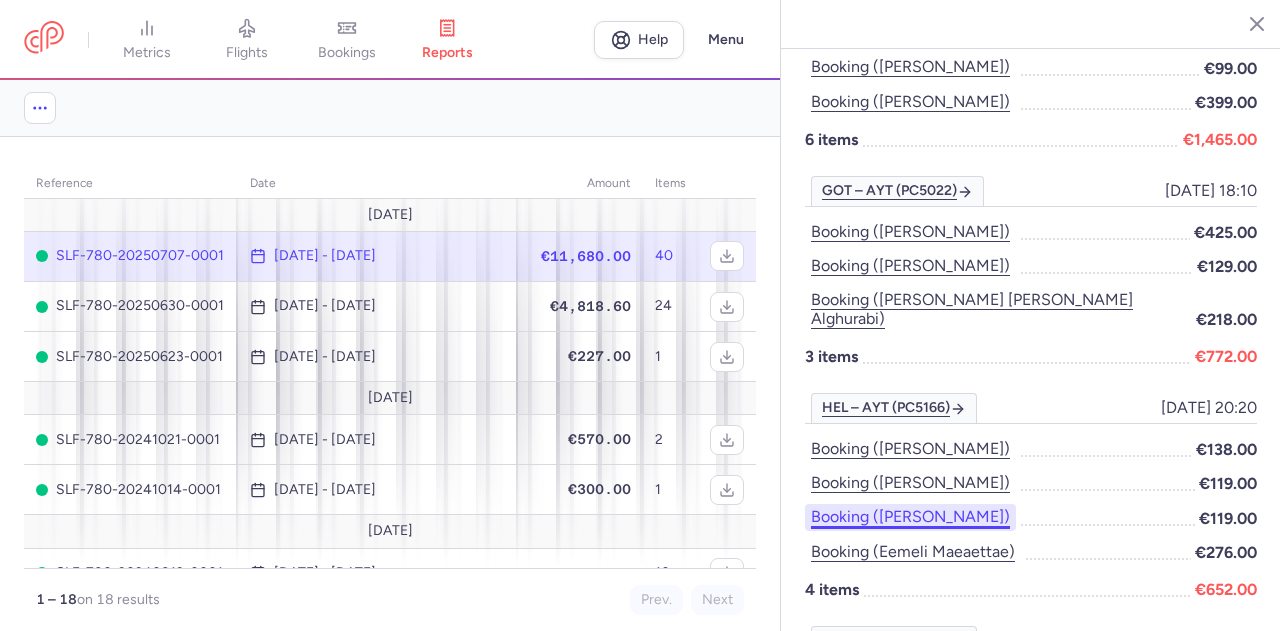 click on "Booking ([PERSON_NAME])" at bounding box center [910, 517] 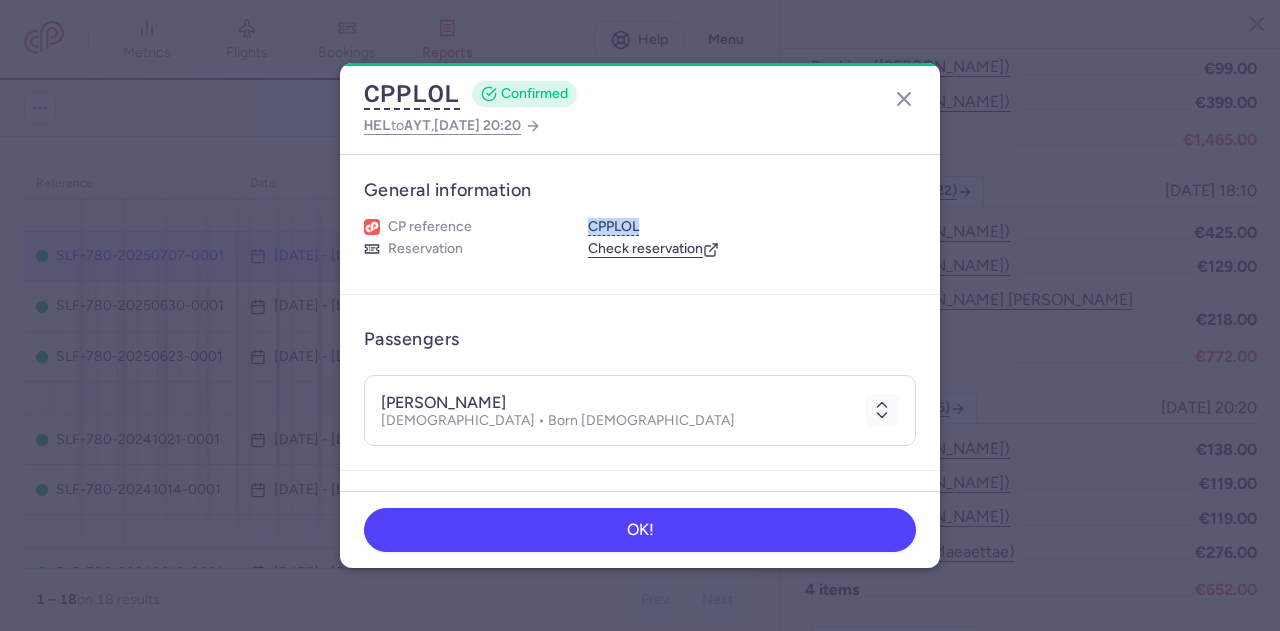 drag, startPoint x: 667, startPoint y: 229, endPoint x: 587, endPoint y: 225, distance: 80.09994 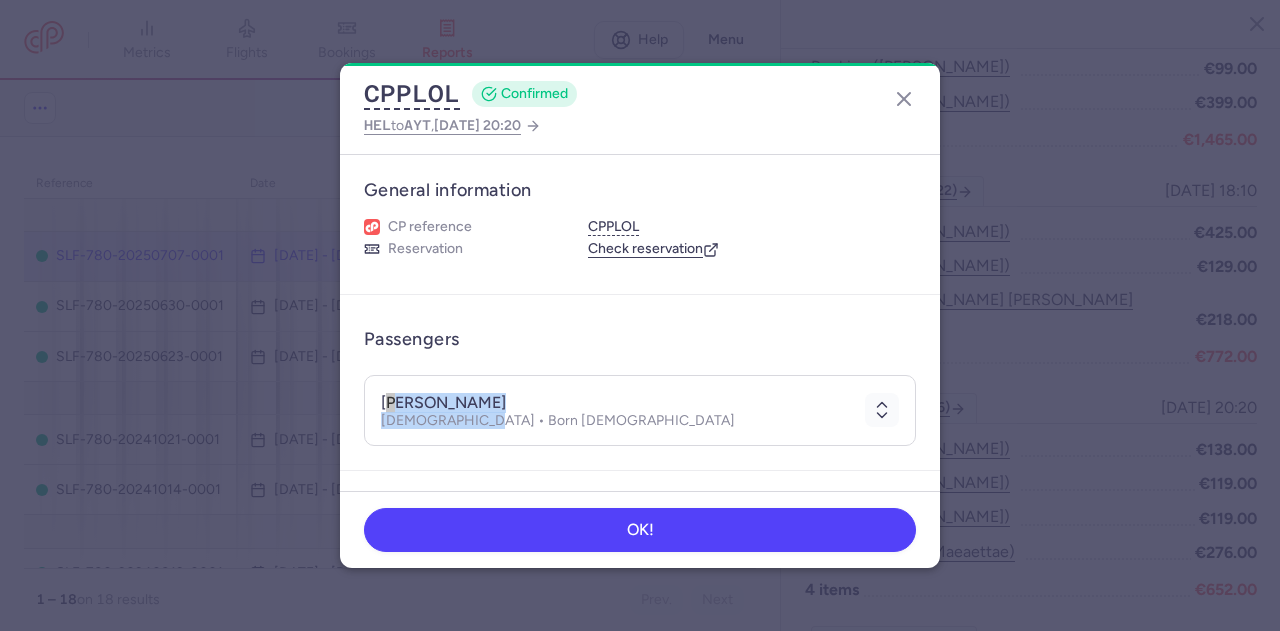drag, startPoint x: 455, startPoint y: 406, endPoint x: 388, endPoint y: 402, distance: 67.11929 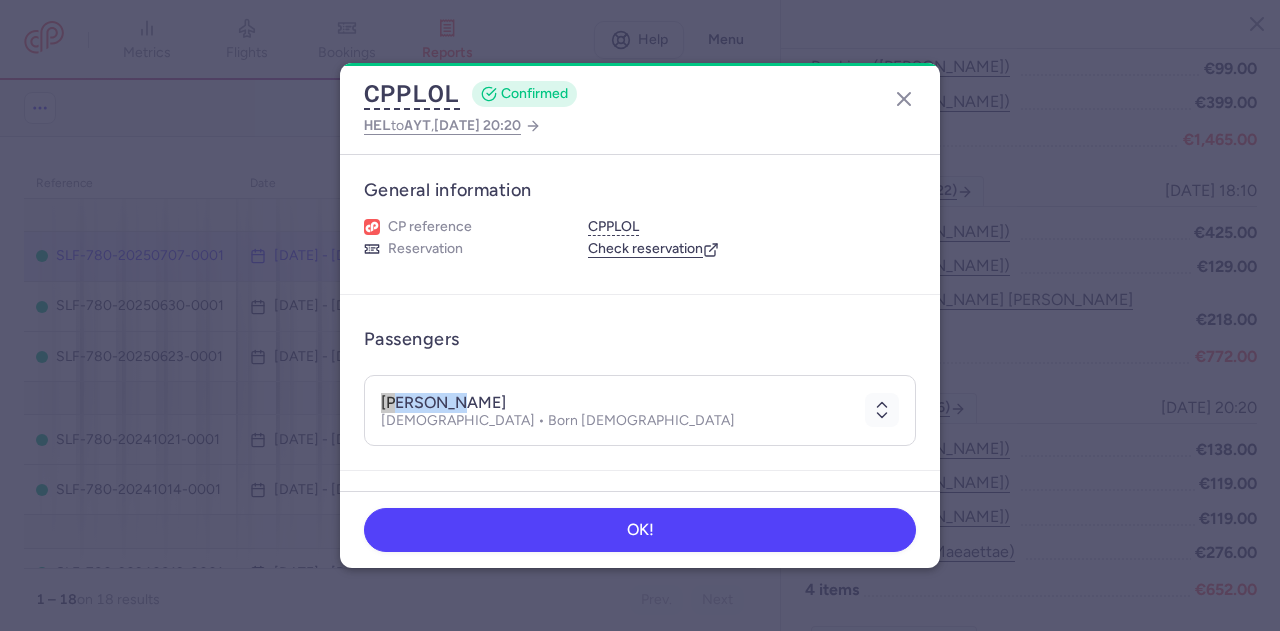 drag, startPoint x: 384, startPoint y: 399, endPoint x: 458, endPoint y: 393, distance: 74.24284 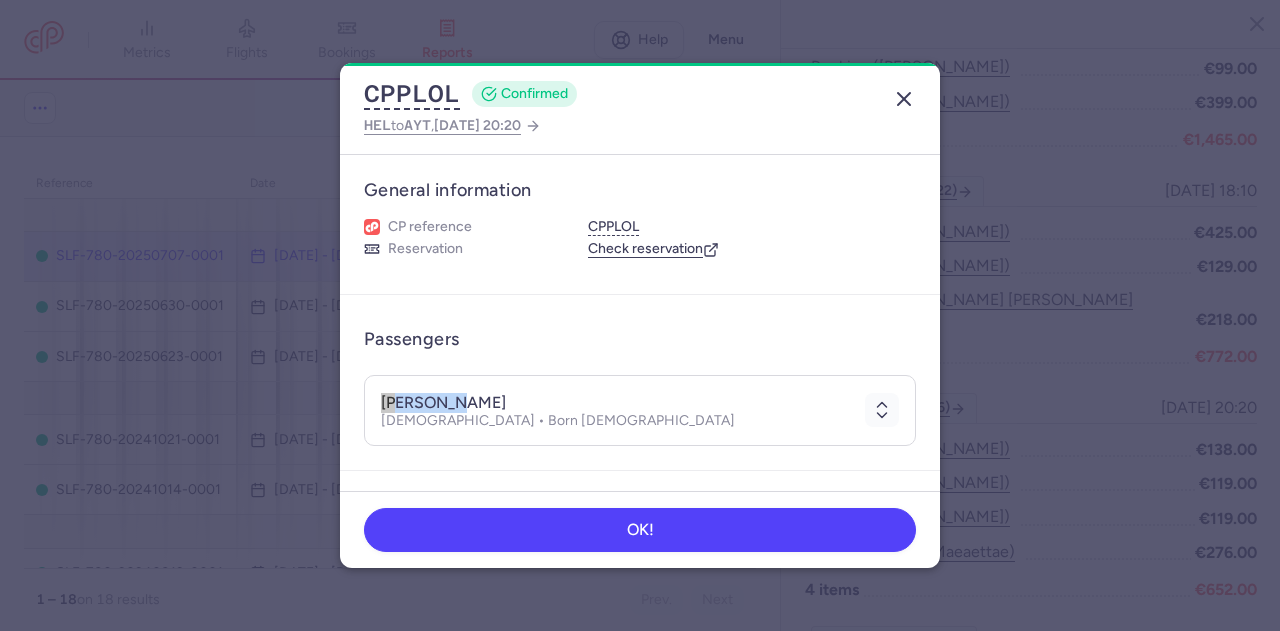 click 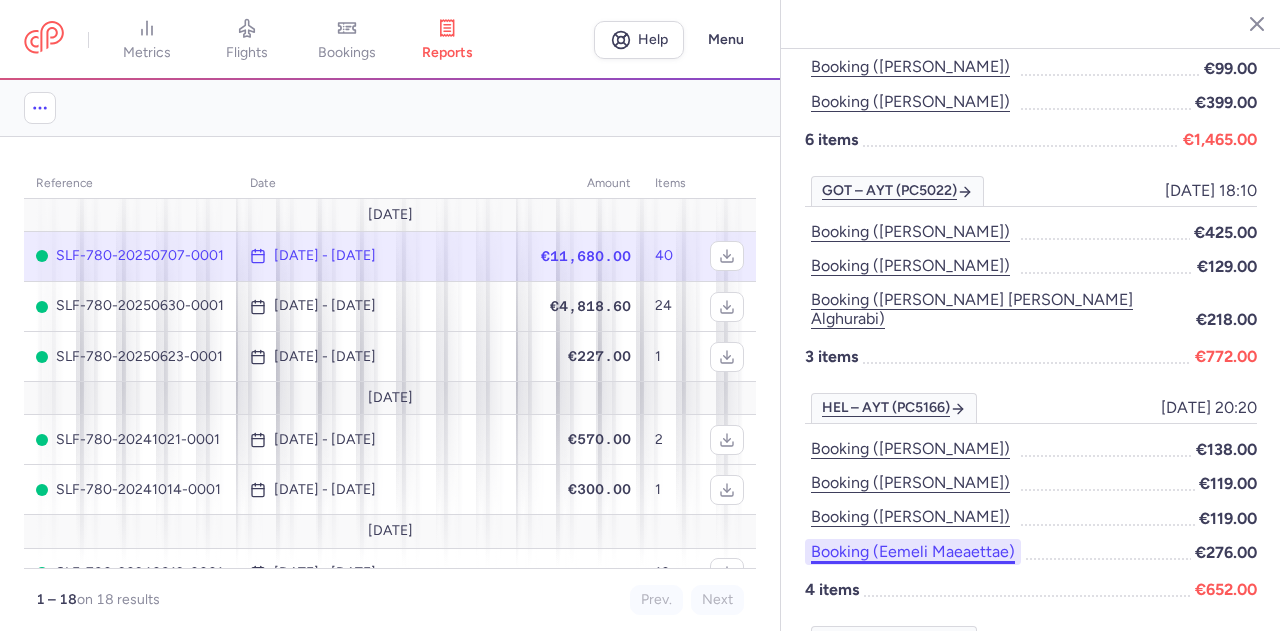 click on "Booking (eemeli maeaettae)" at bounding box center (913, 552) 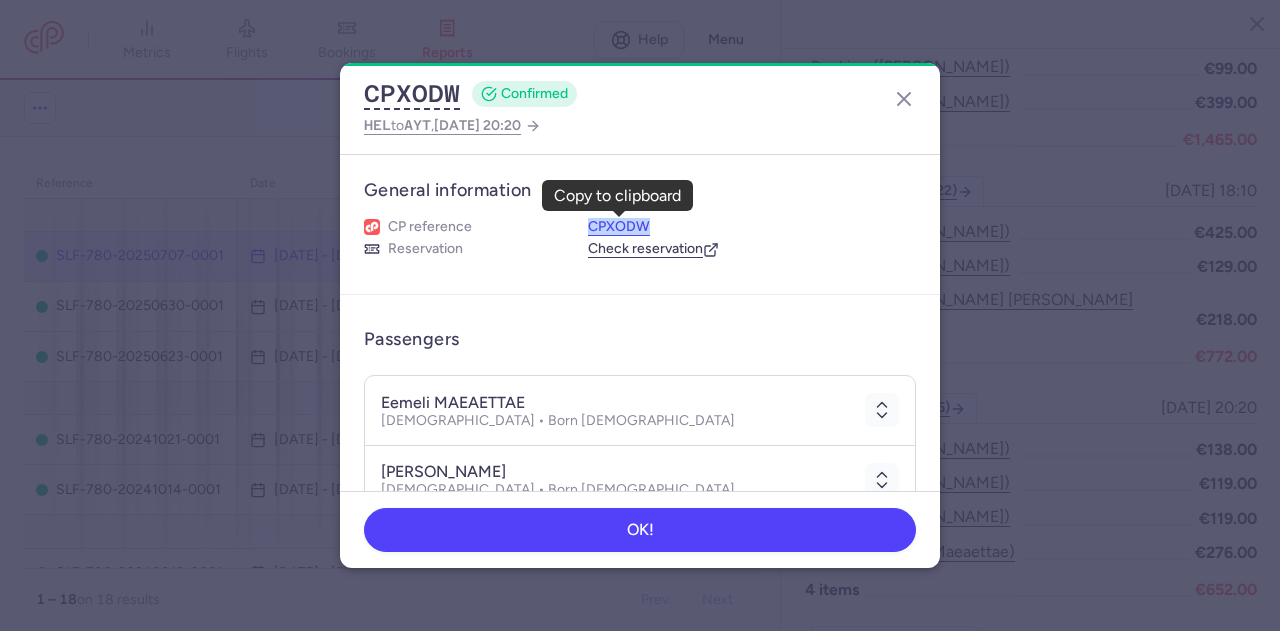 drag, startPoint x: 661, startPoint y: 222, endPoint x: 590, endPoint y: 223, distance: 71.00704 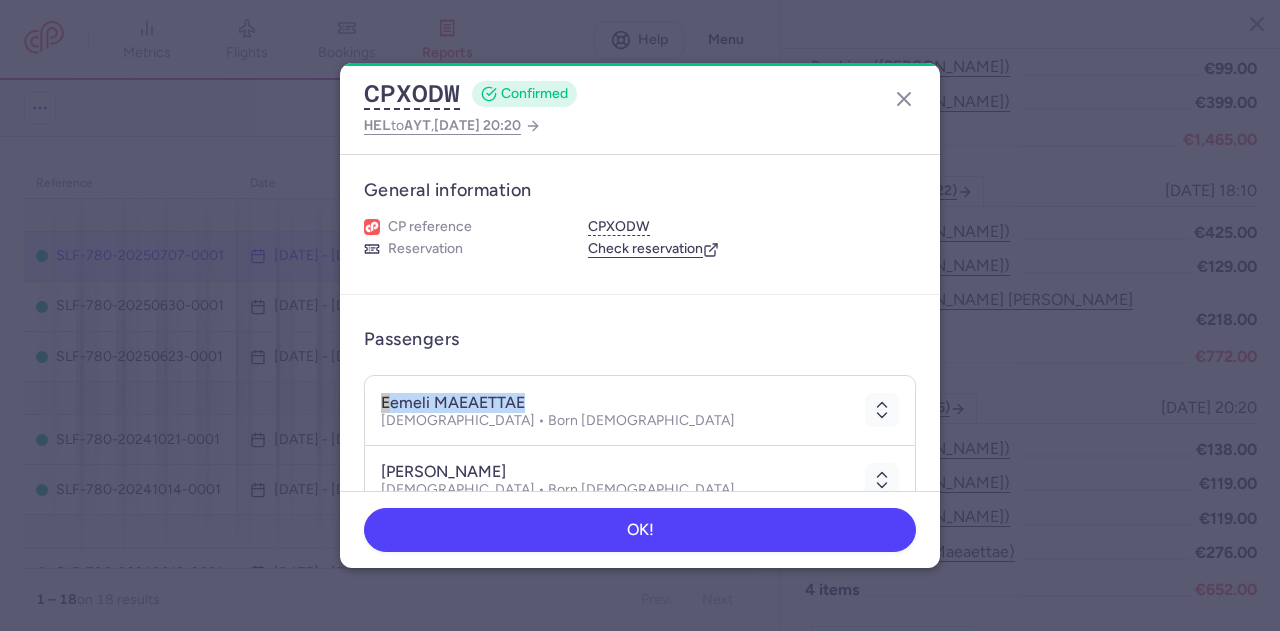 drag, startPoint x: 524, startPoint y: 399, endPoint x: 380, endPoint y: 401, distance: 144.01389 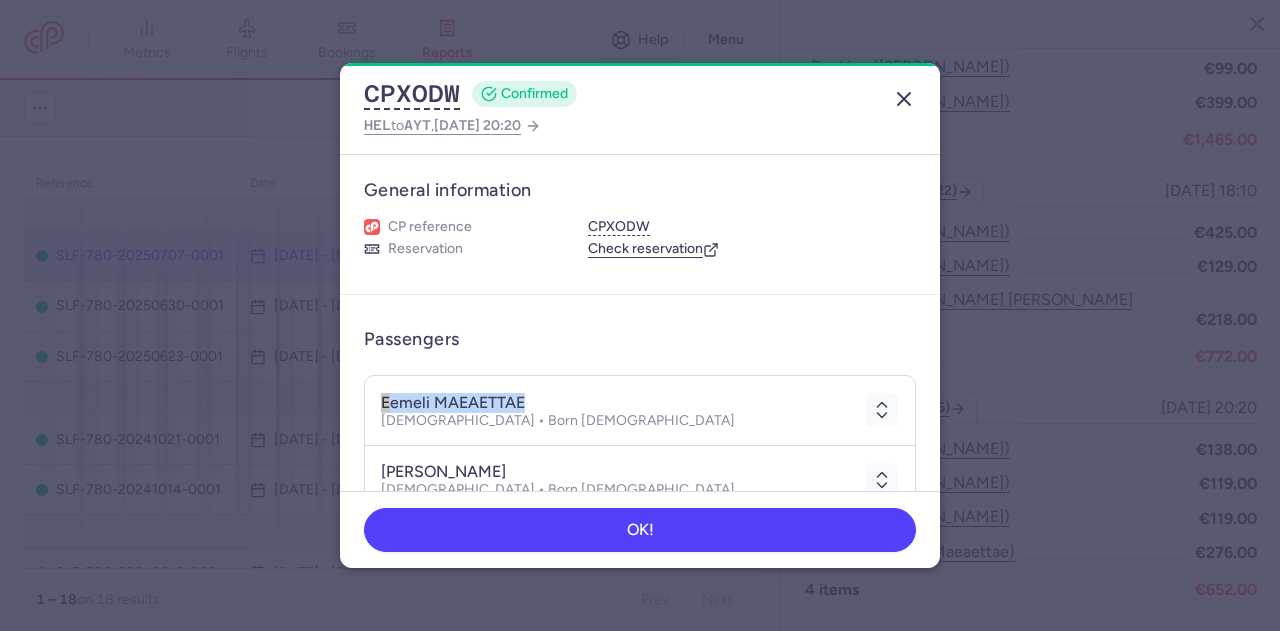 click 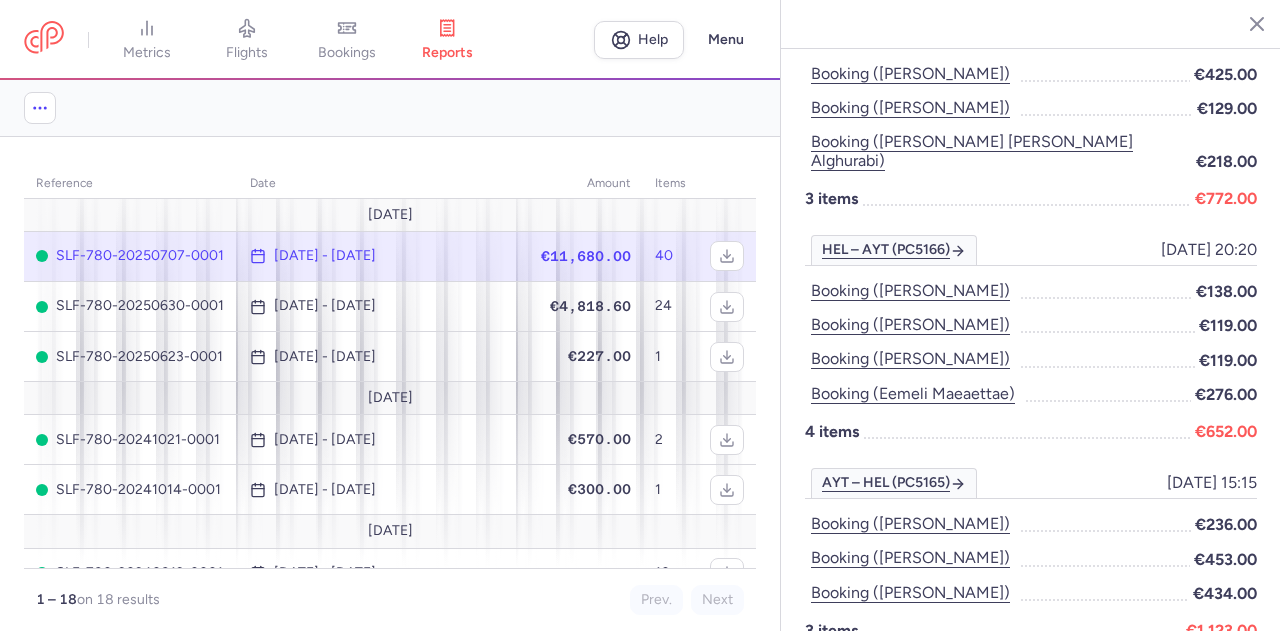 scroll, scrollTop: 2366, scrollLeft: 0, axis: vertical 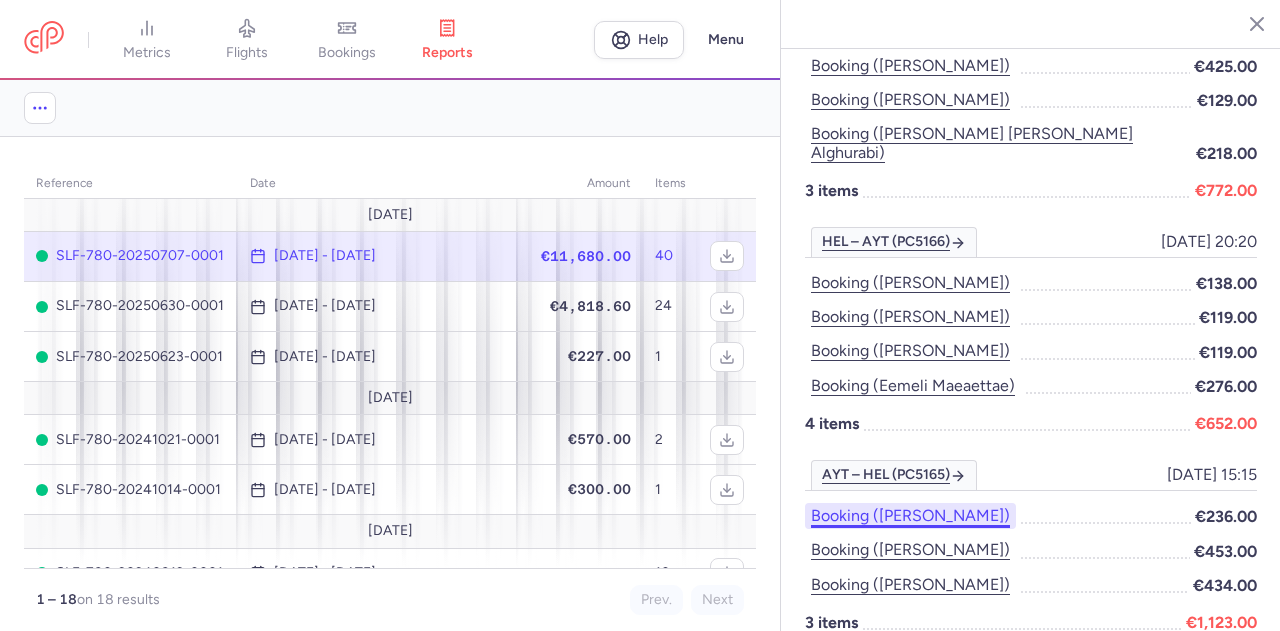 click on "Booking ([PERSON_NAME])" at bounding box center (910, 516) 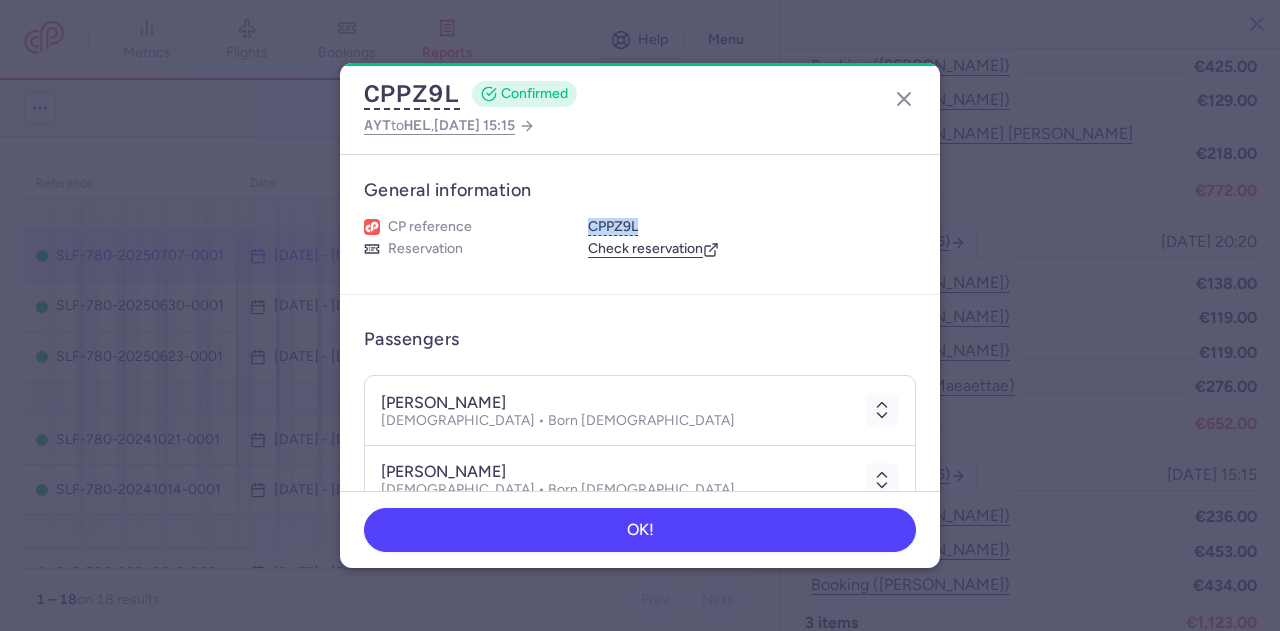 drag, startPoint x: 631, startPoint y: 225, endPoint x: 585, endPoint y: 223, distance: 46.043457 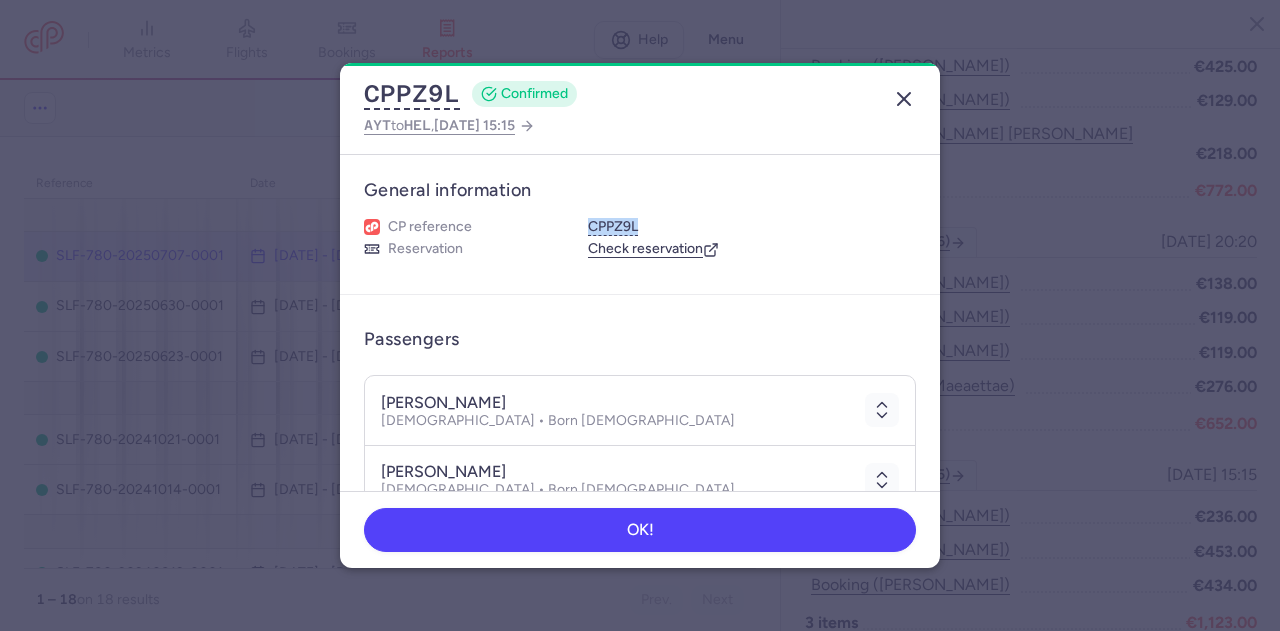 click 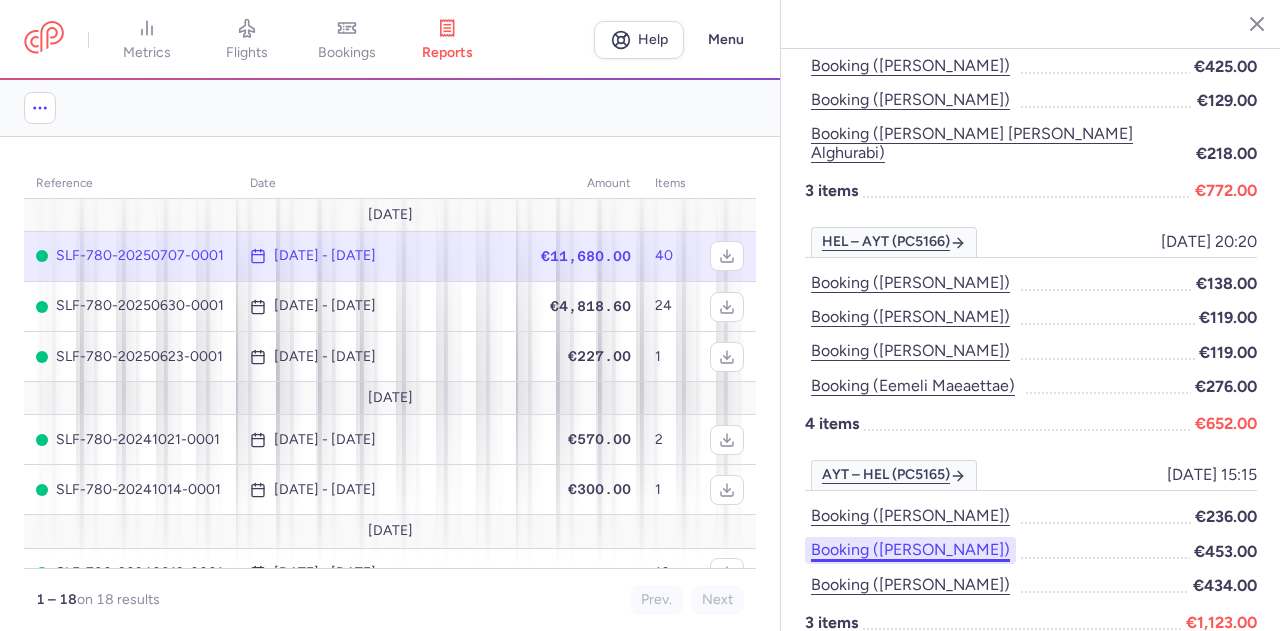 click on "Booking ([PERSON_NAME])" at bounding box center (910, 550) 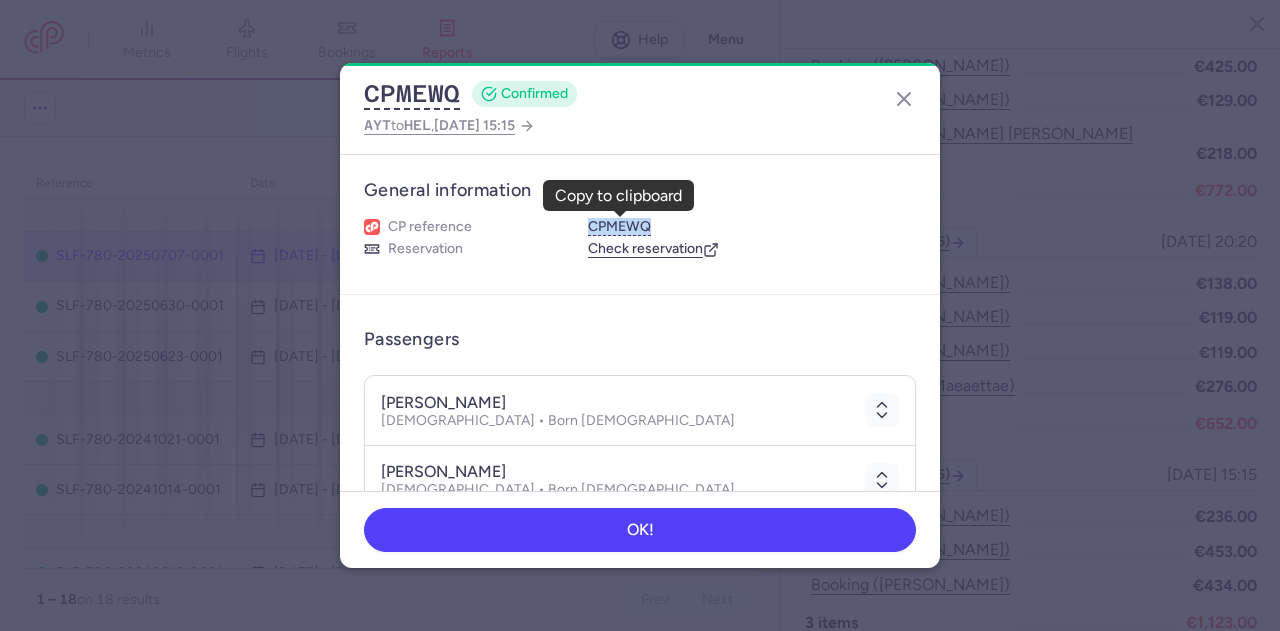 drag, startPoint x: 651, startPoint y: 222, endPoint x: 583, endPoint y: 220, distance: 68.0294 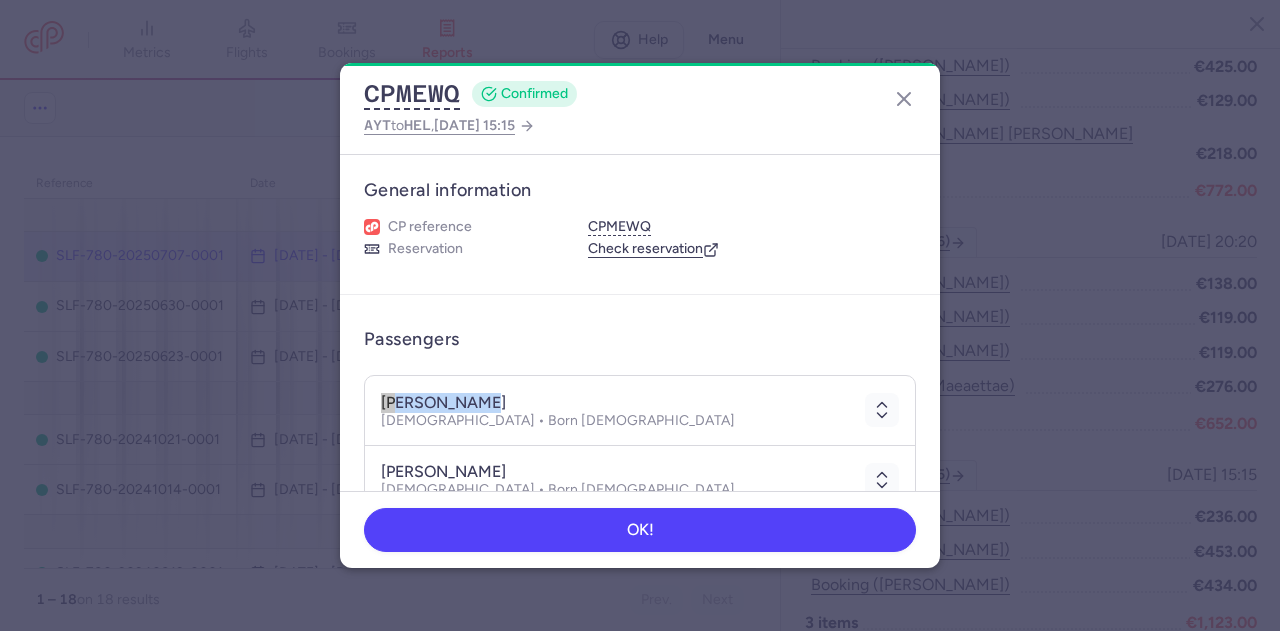 drag, startPoint x: 377, startPoint y: 396, endPoint x: 490, endPoint y: 398, distance: 113.0177 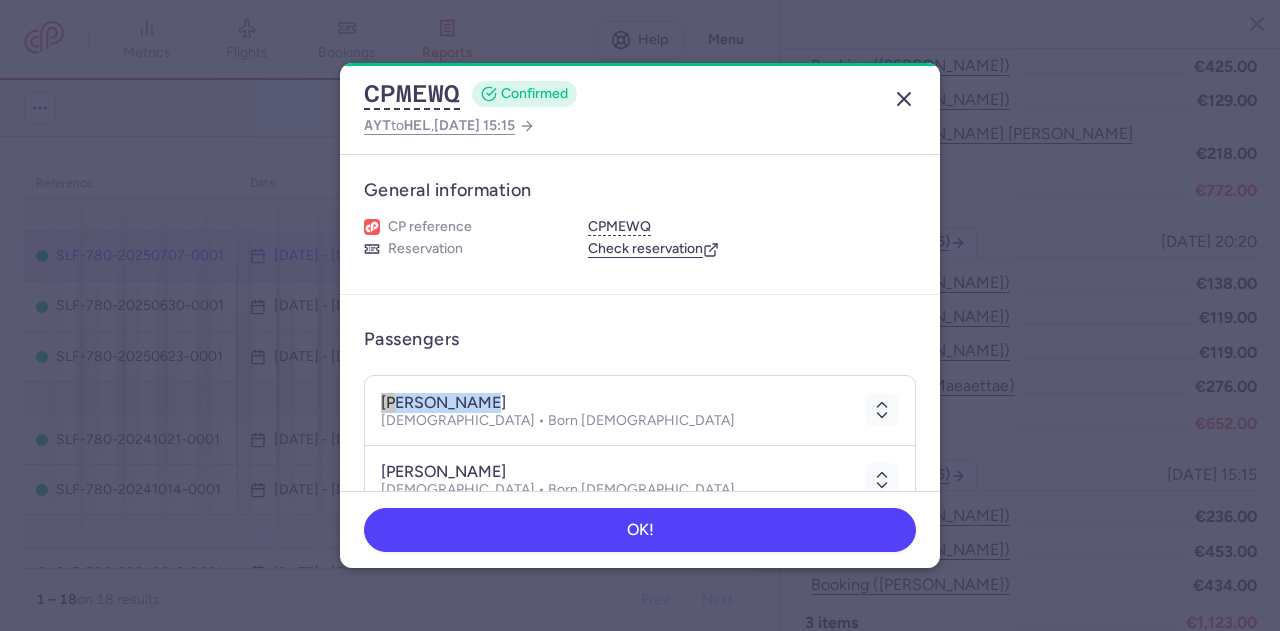 click 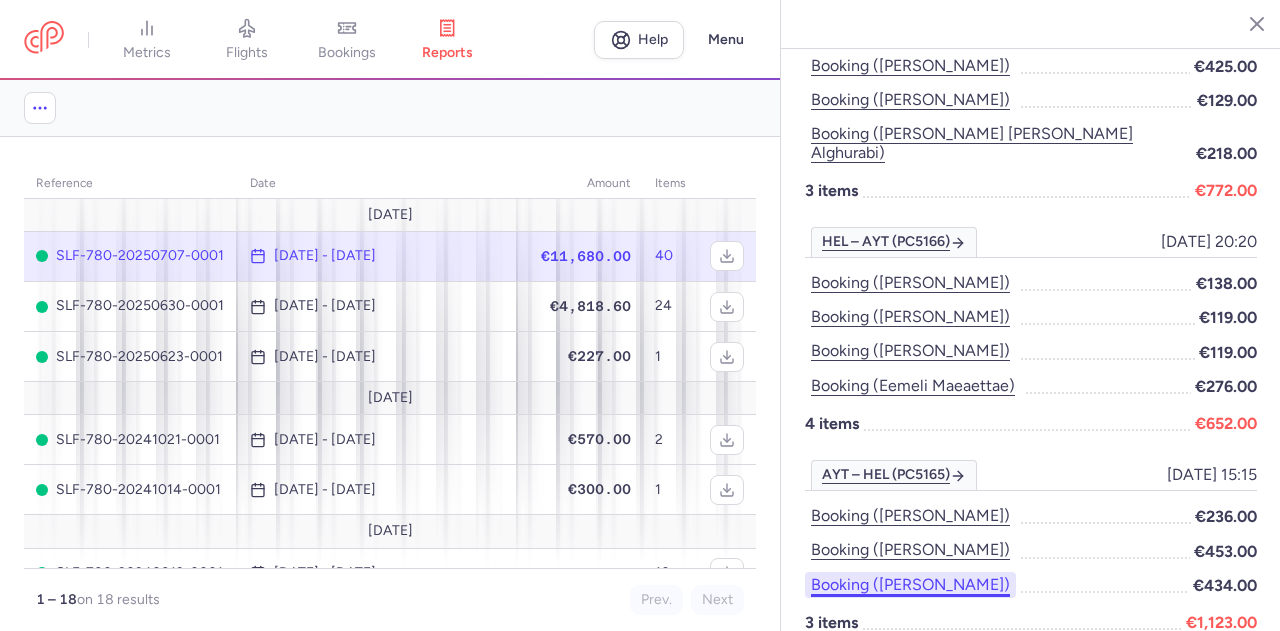 click on "Booking ([PERSON_NAME])" at bounding box center [910, 585] 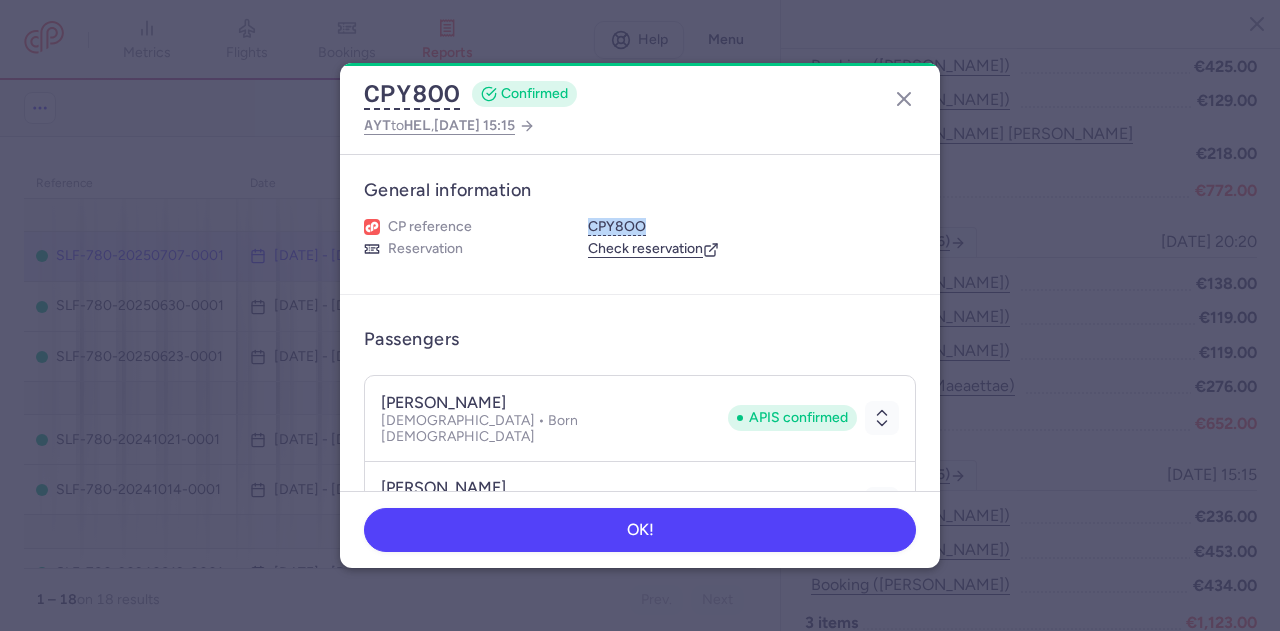 drag, startPoint x: 652, startPoint y: 217, endPoint x: 584, endPoint y: 221, distance: 68.117546 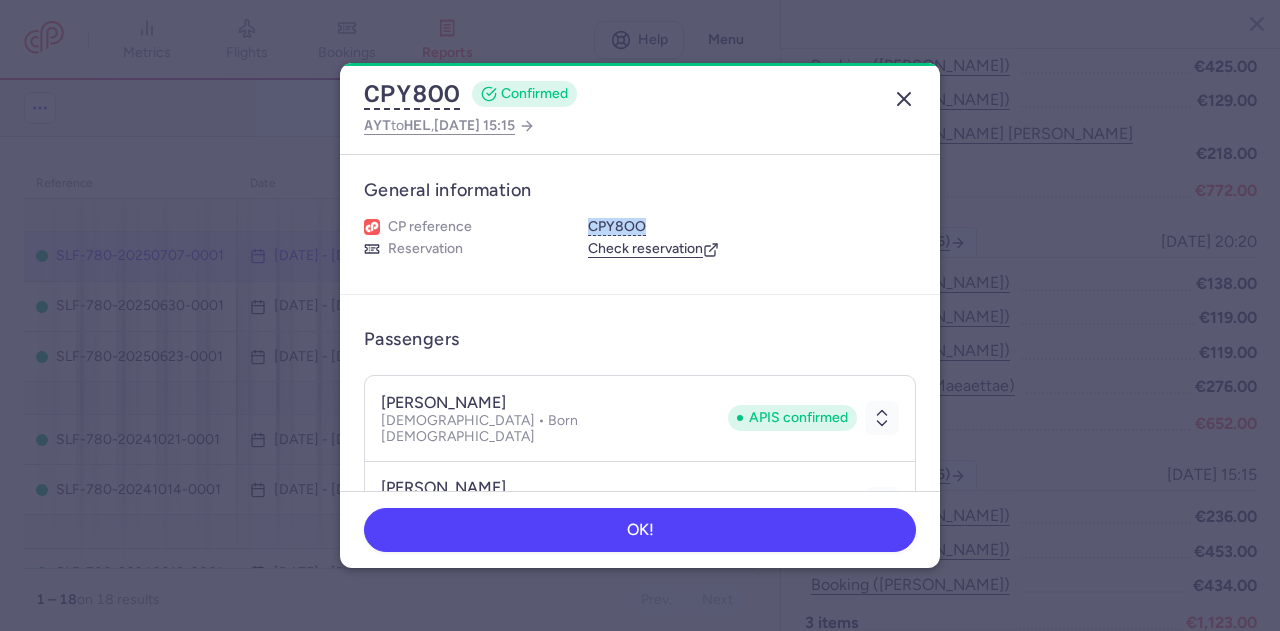 click 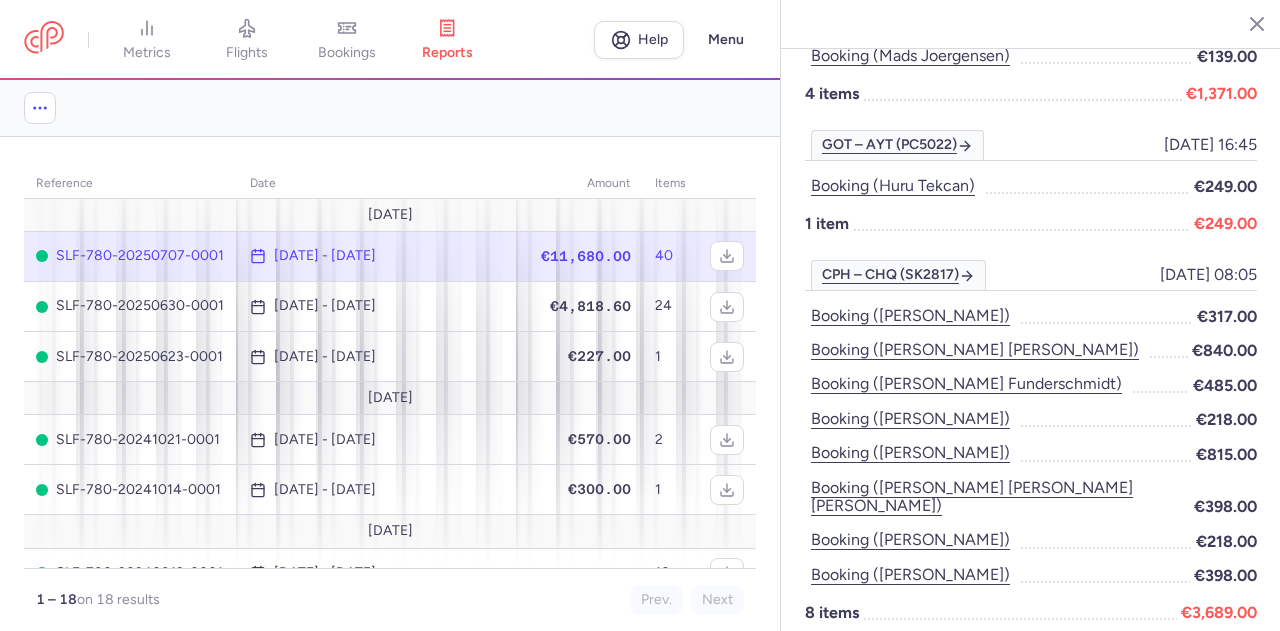 scroll, scrollTop: 1066, scrollLeft: 0, axis: vertical 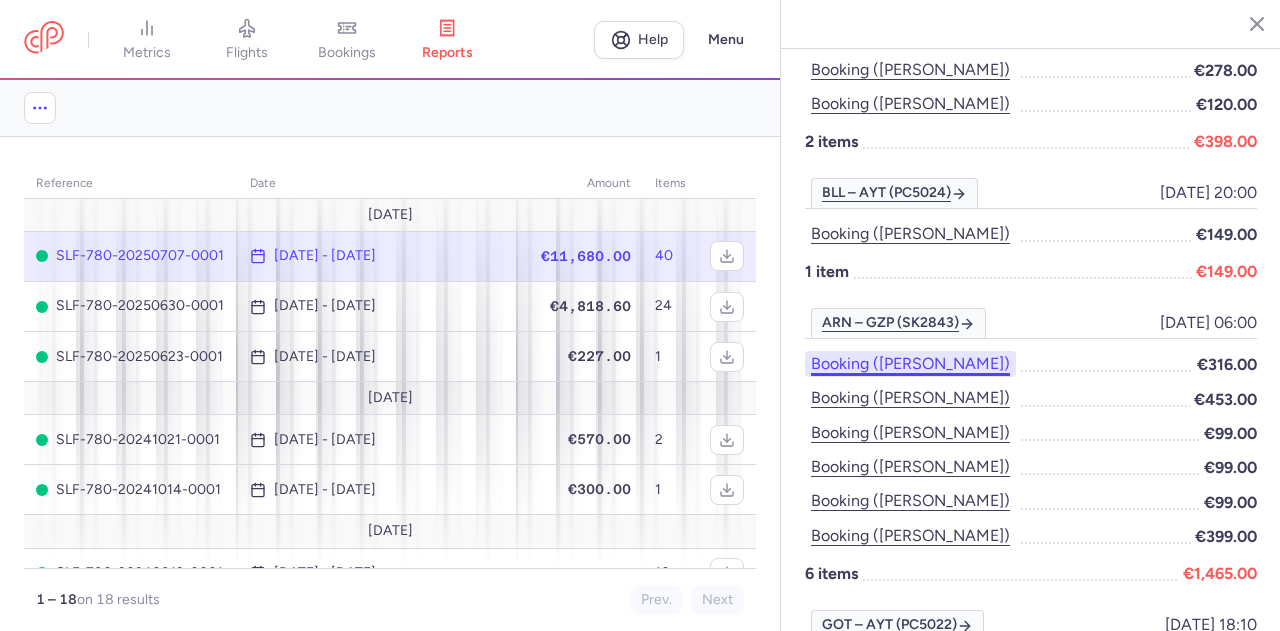 click on "Booking ([PERSON_NAME])" at bounding box center [910, 364] 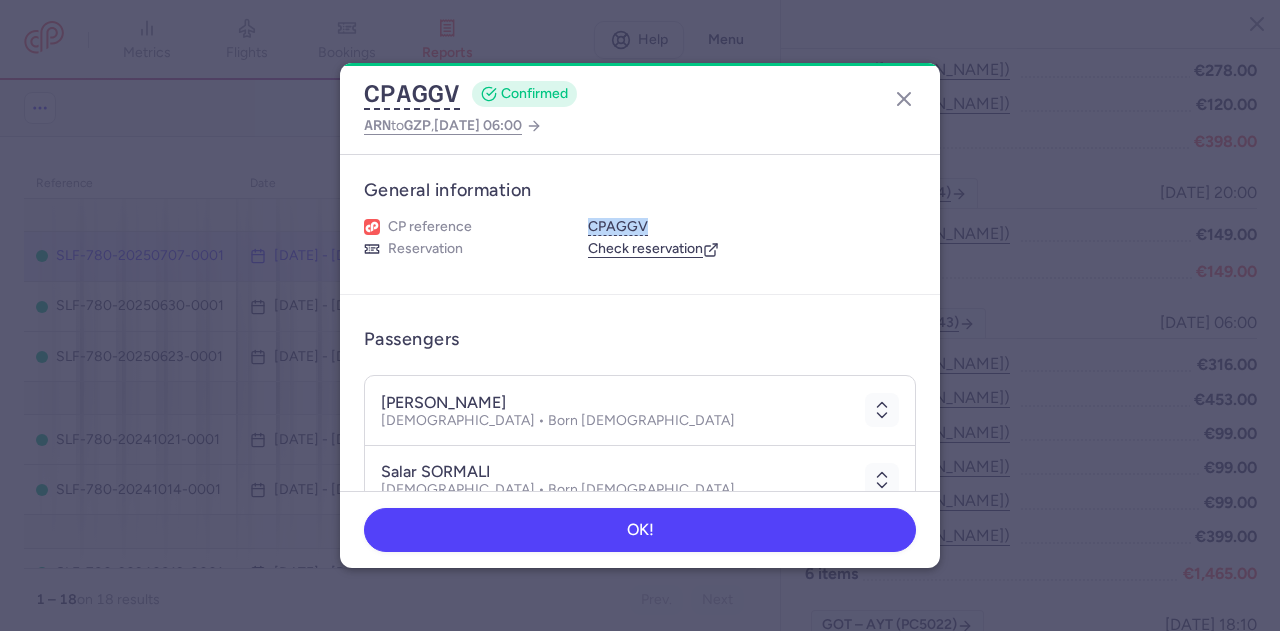 drag, startPoint x: 654, startPoint y: 228, endPoint x: 570, endPoint y: 231, distance: 84.05355 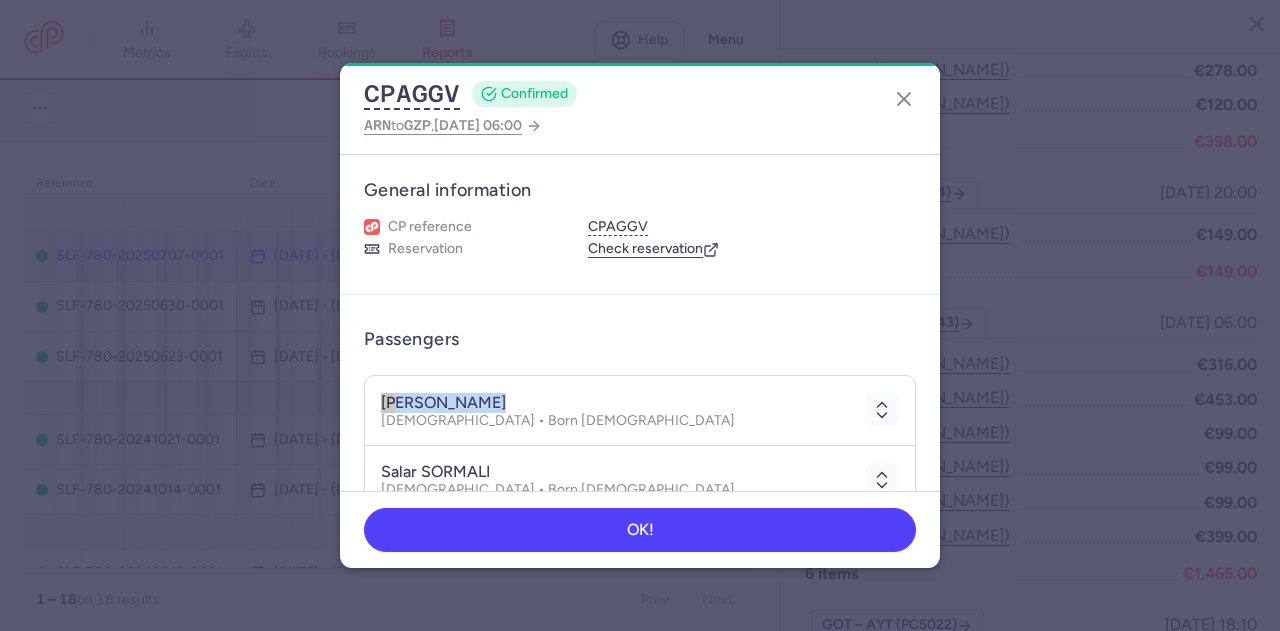 drag, startPoint x: 502, startPoint y: 405, endPoint x: 376, endPoint y: 401, distance: 126.06348 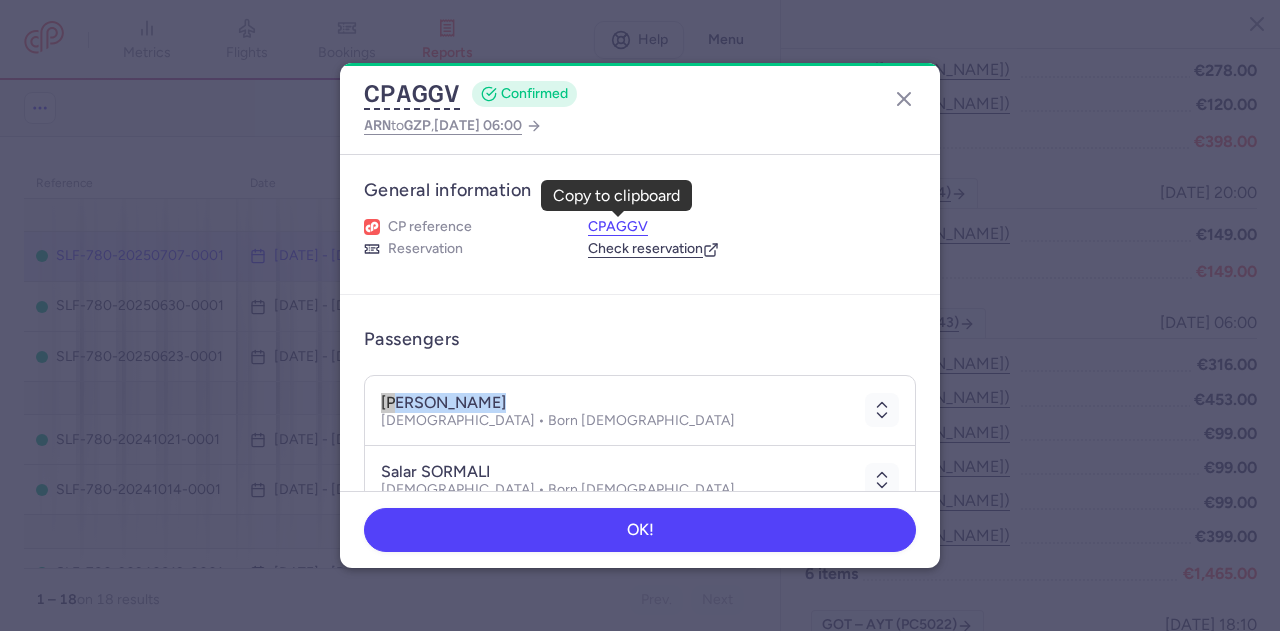 drag, startPoint x: 644, startPoint y: 227, endPoint x: 603, endPoint y: 225, distance: 41.04875 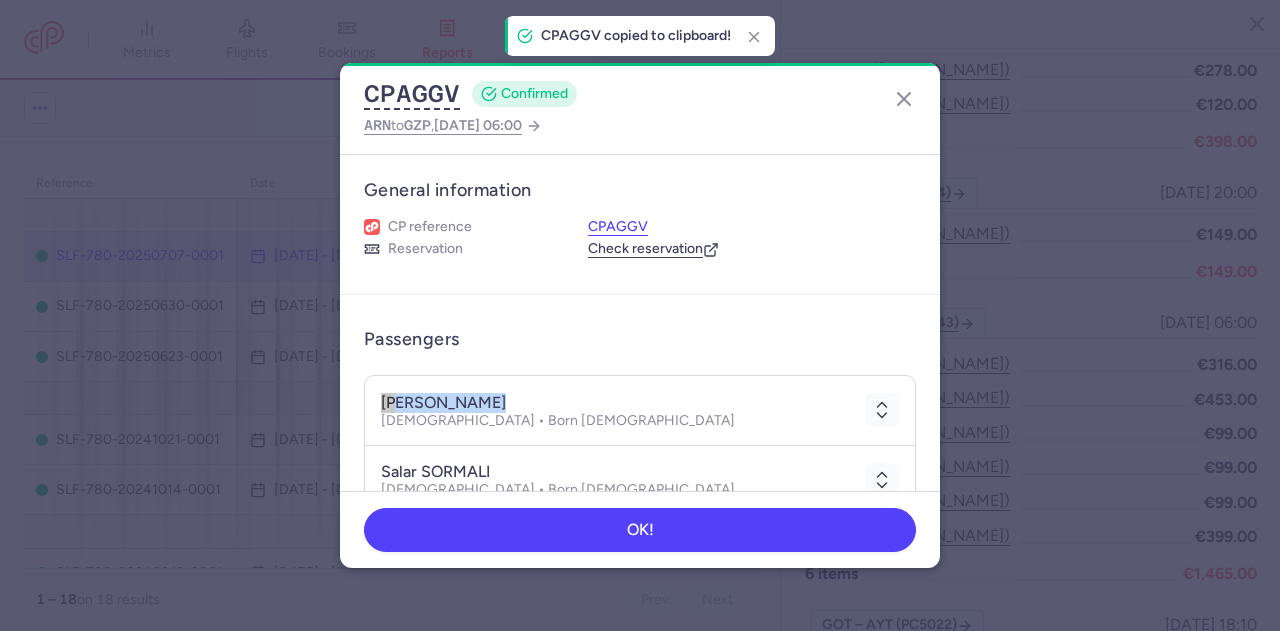 click on "CPAGGV" at bounding box center [618, 227] 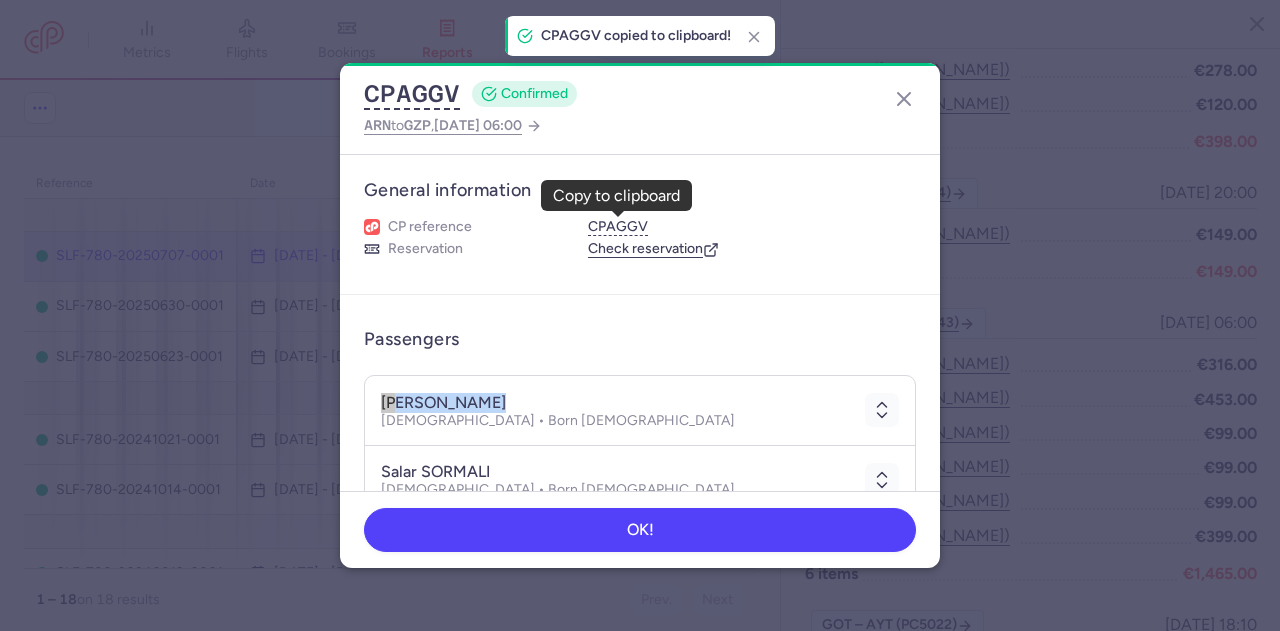 drag, startPoint x: 588, startPoint y: 225, endPoint x: 656, endPoint y: 228, distance: 68.06615 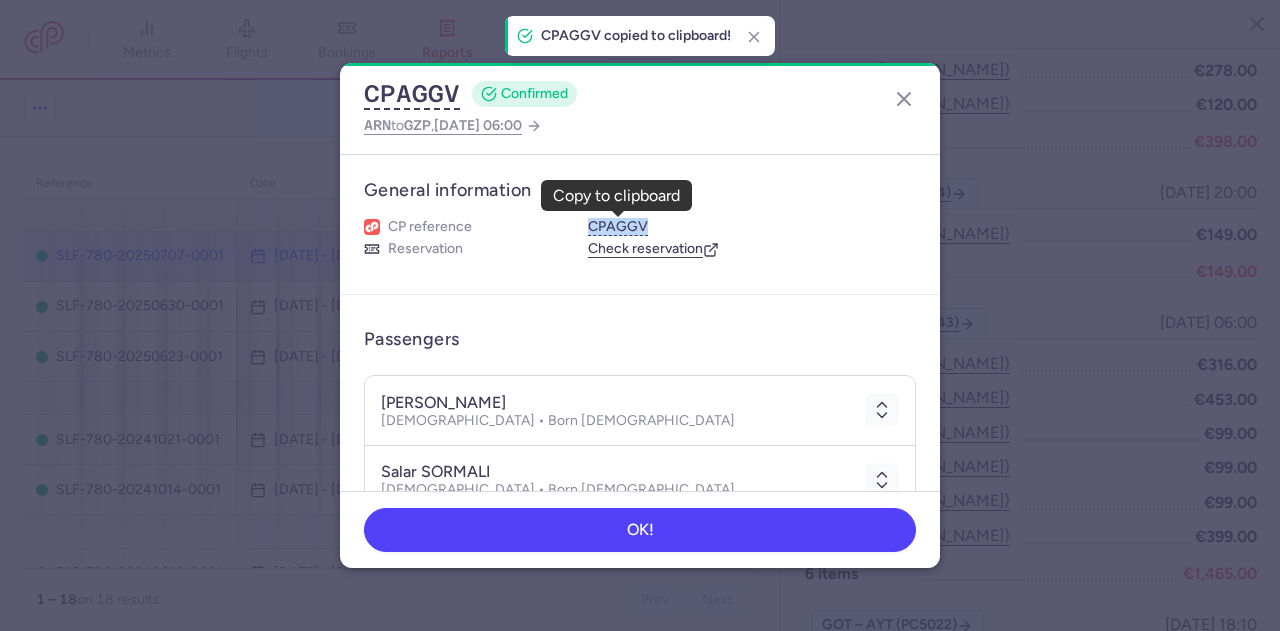 drag, startPoint x: 648, startPoint y: 230, endPoint x: 586, endPoint y: 227, distance: 62.072536 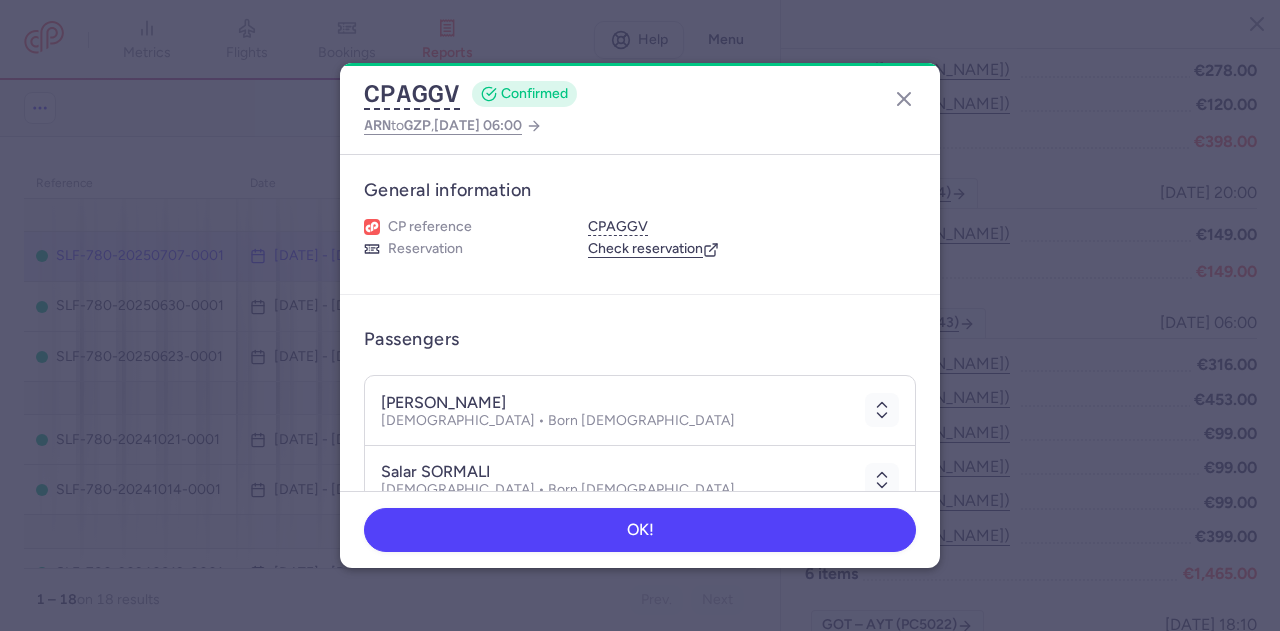 click on "CPAGGV  CONFIRMED ARN  to  GZP ,  2025 Jul 3, 06:00 General information CP reference CPAGGV Reservation  Check reservation  Passengers karim SORMALI  Male • Born 14/10/1958 salar SORMALI  Male • Born 03/08/2002 alan SORMALI  Male • Born 29/03/2004 Ancillaries Checked baggage 1 × 20 kg • €19.00 paid Items Booking €316.00 Booking date  28/06/2025  Show transactions OK!" at bounding box center [640, 315] 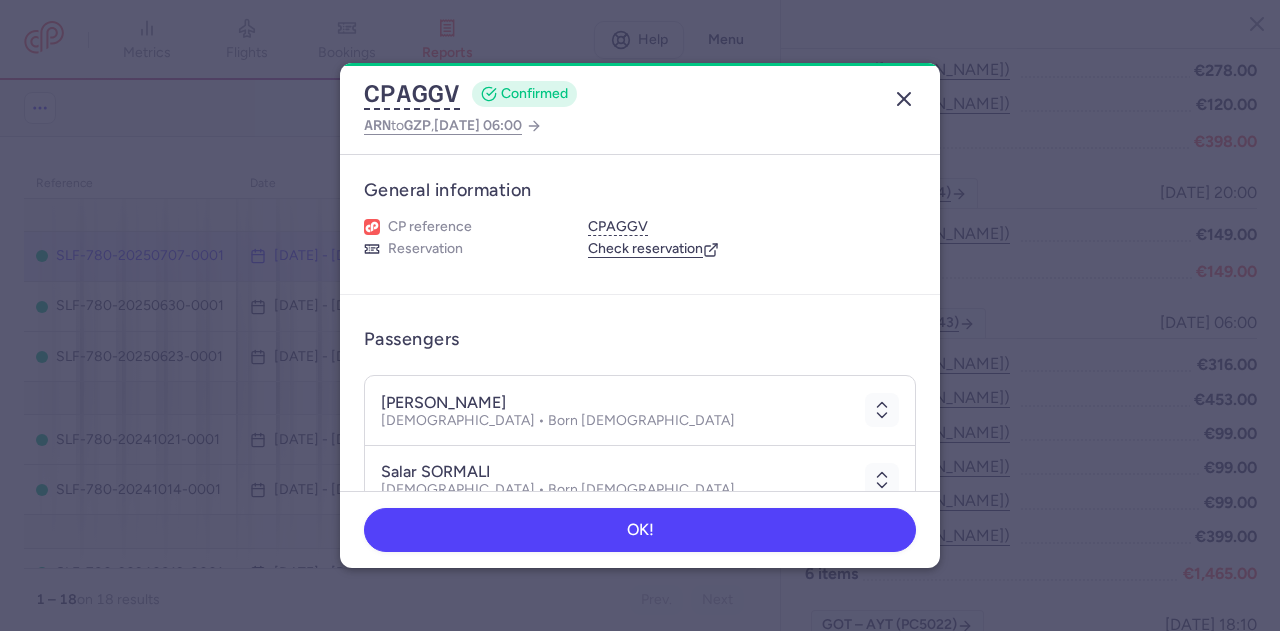 click 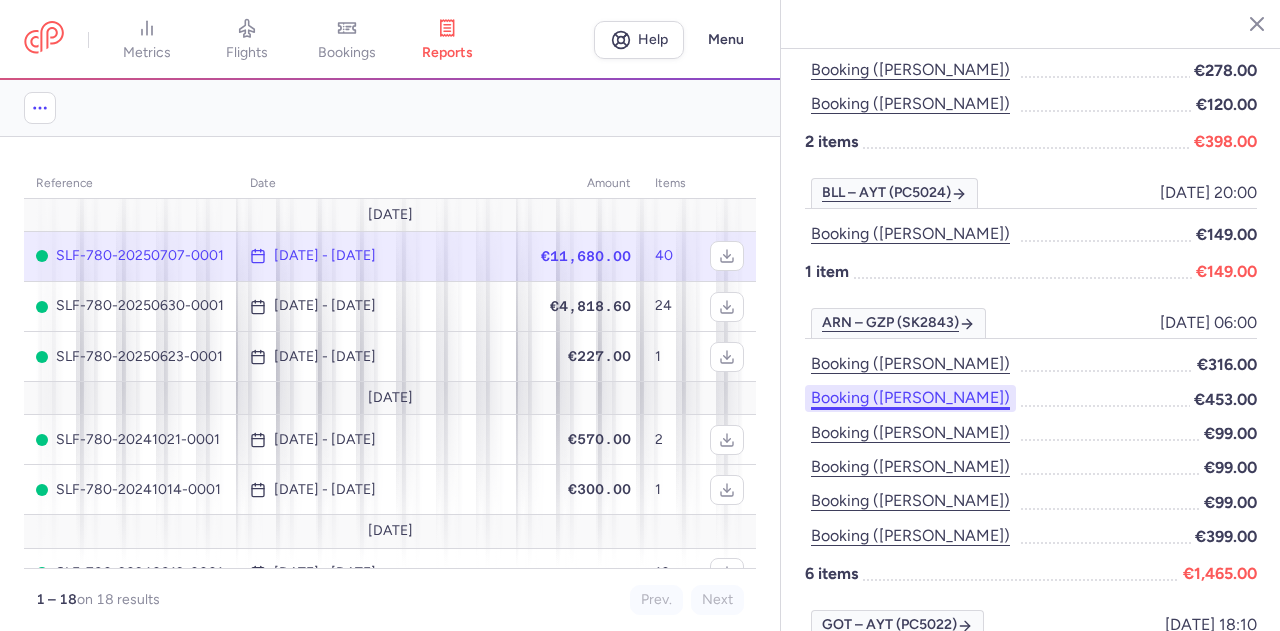 click on "Booking ([PERSON_NAME])" at bounding box center (910, 398) 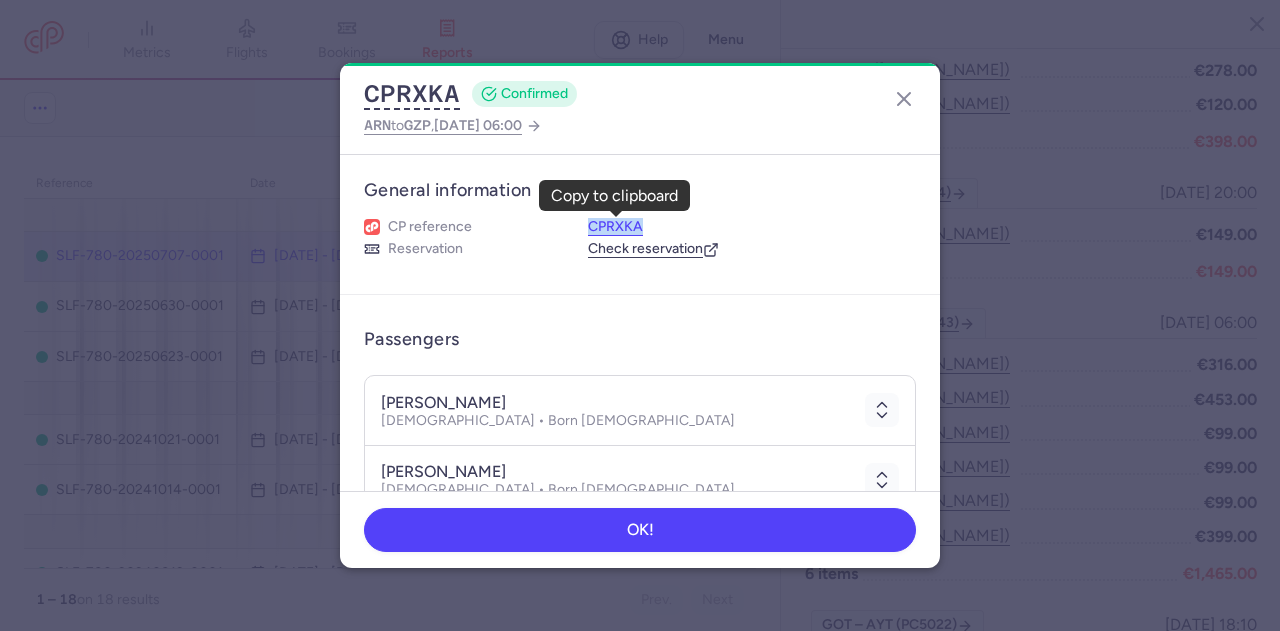 drag, startPoint x: 645, startPoint y: 221, endPoint x: 591, endPoint y: 229, distance: 54.589375 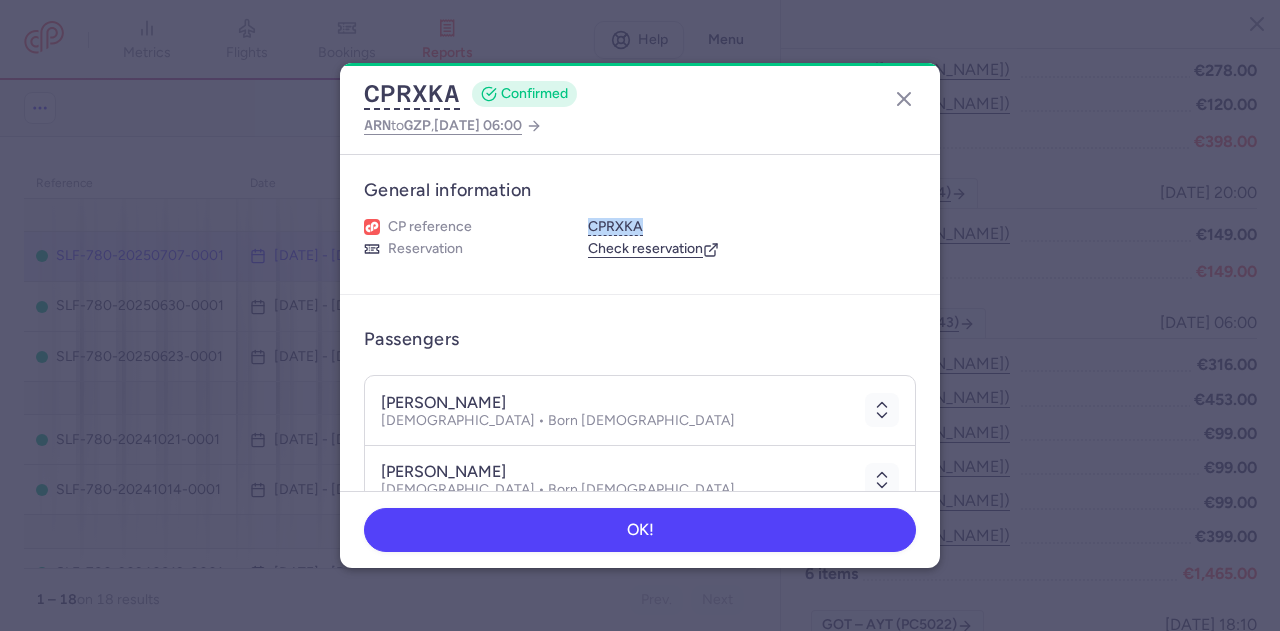 drag, startPoint x: 381, startPoint y: 401, endPoint x: 585, endPoint y: 409, distance: 204.1568 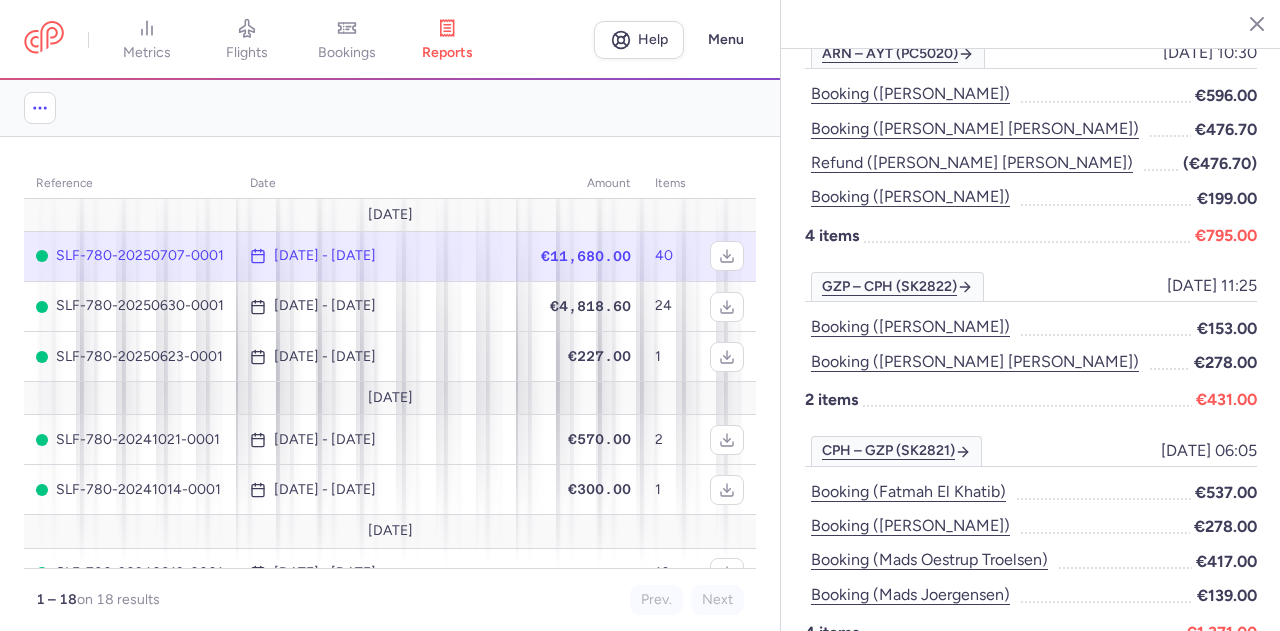 scroll, scrollTop: 566, scrollLeft: 0, axis: vertical 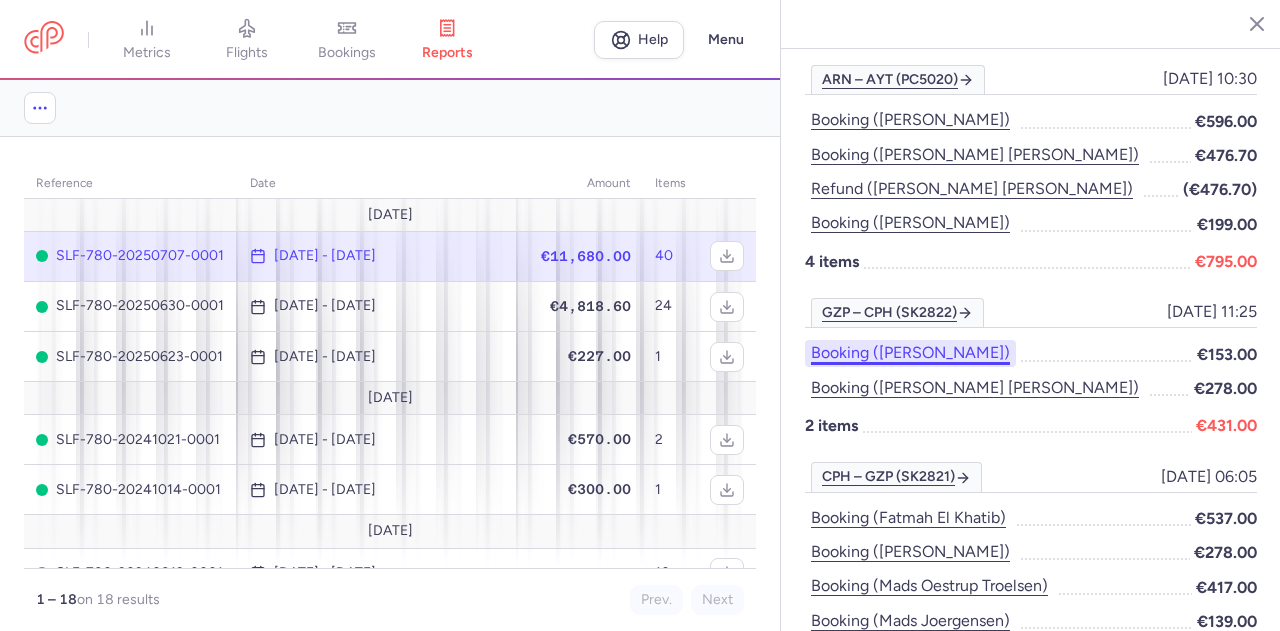 click on "Booking ([PERSON_NAME])" at bounding box center [910, 353] 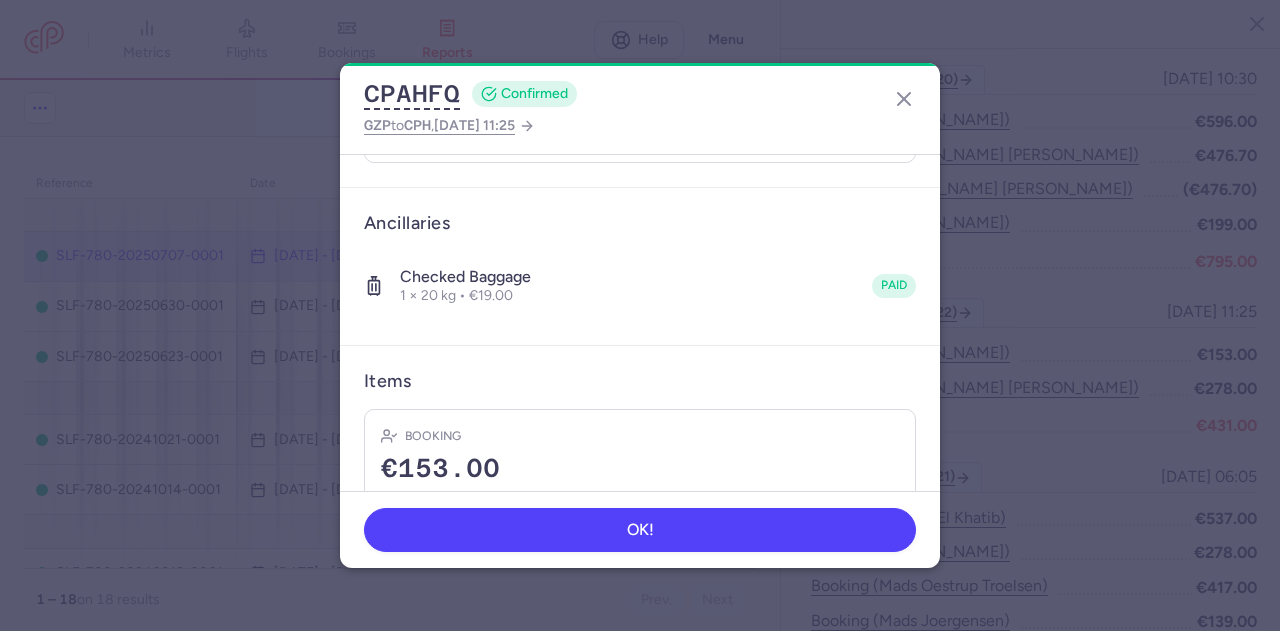 scroll, scrollTop: 278, scrollLeft: 0, axis: vertical 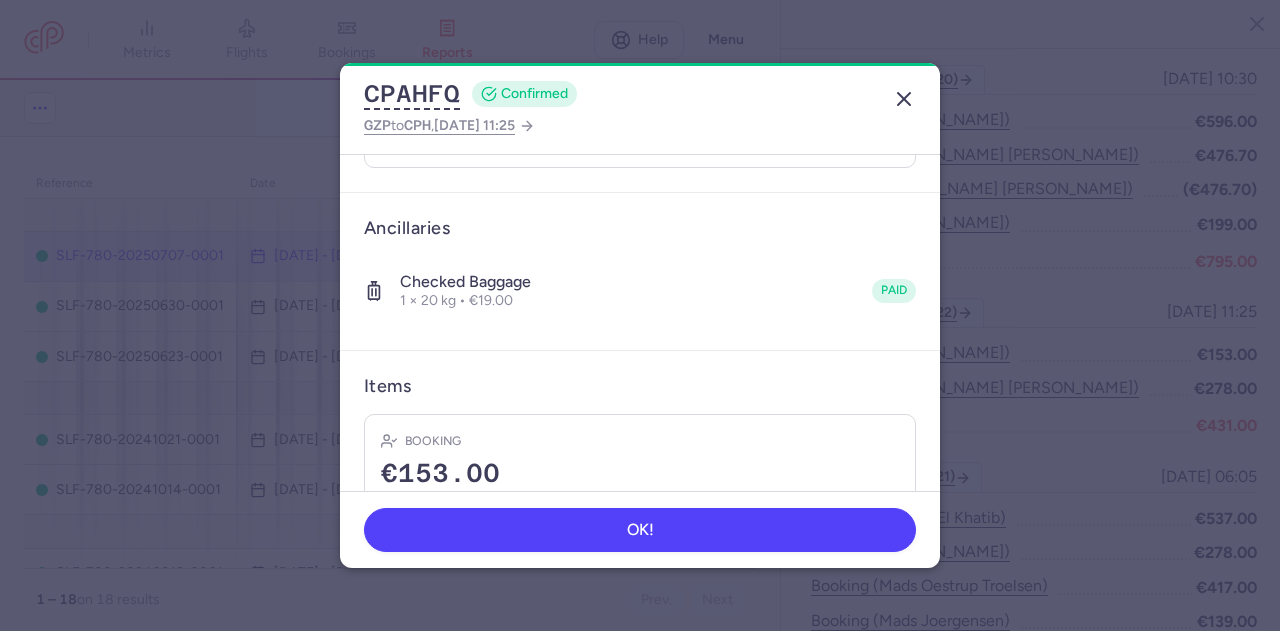 click 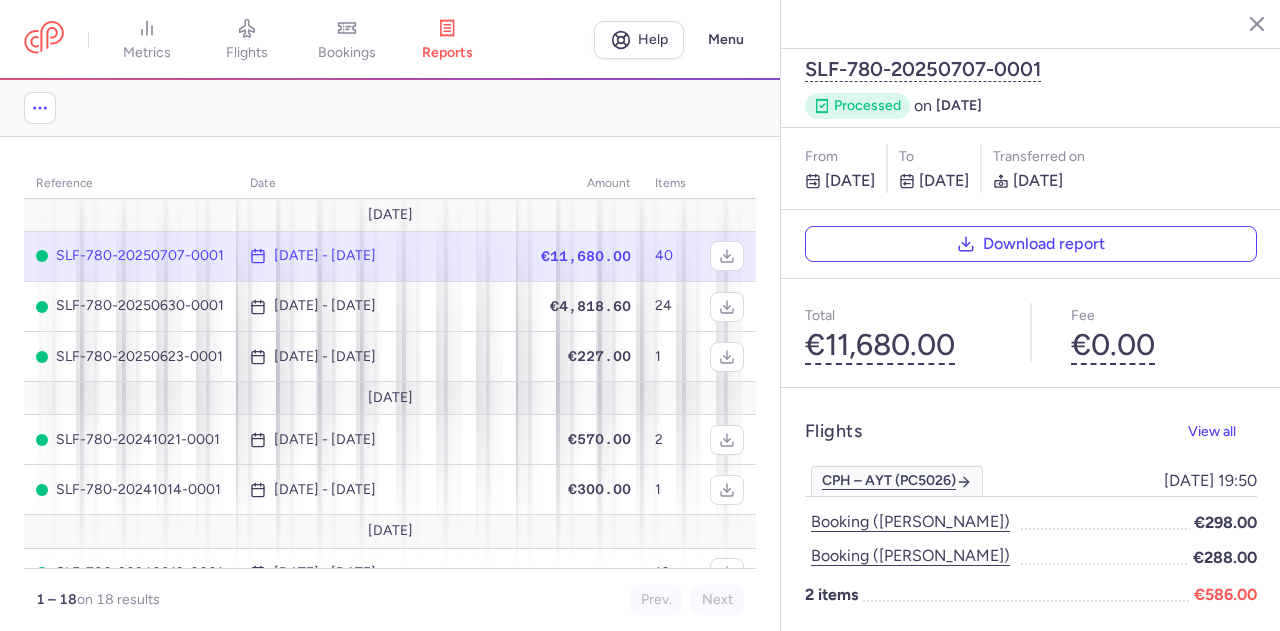 scroll, scrollTop: 0, scrollLeft: 0, axis: both 